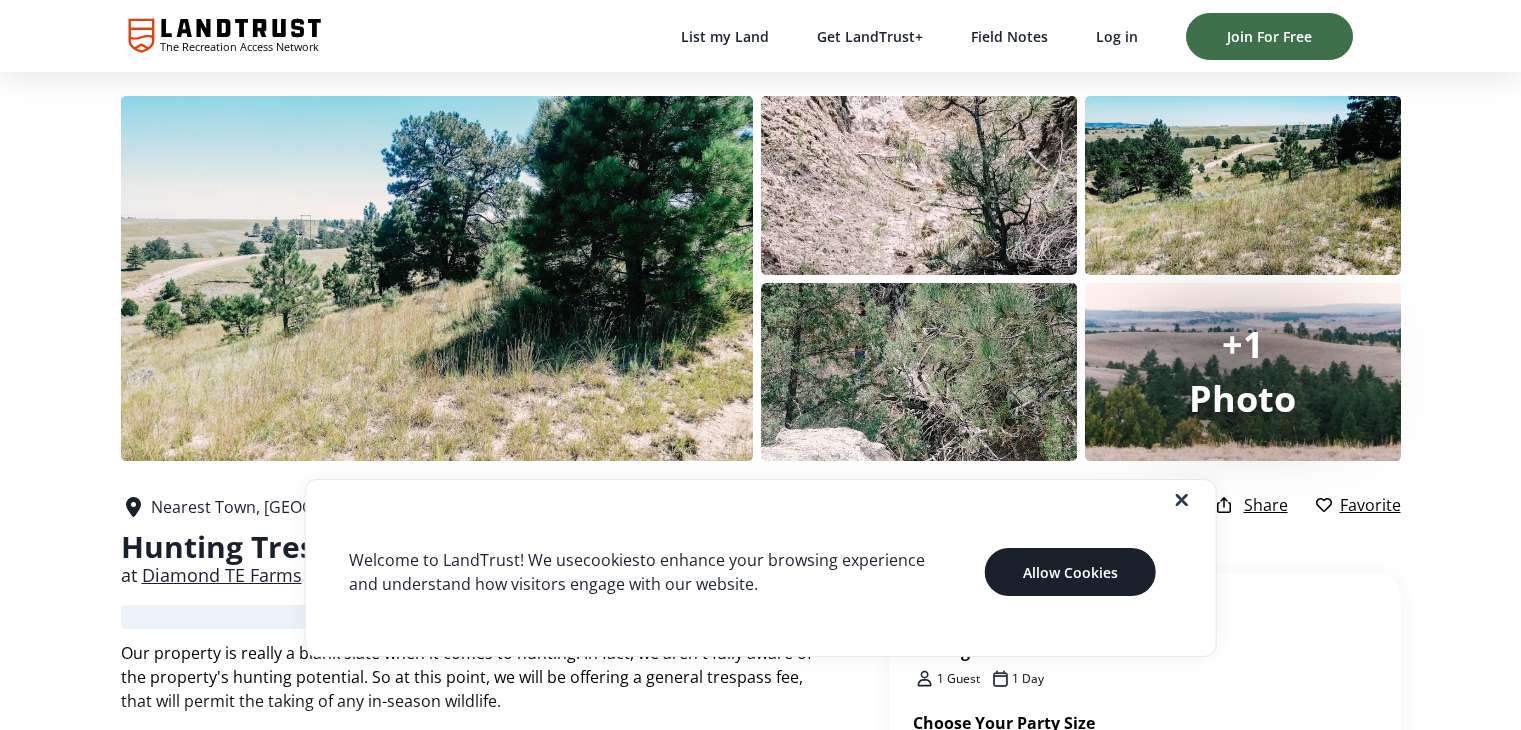 scroll, scrollTop: 300, scrollLeft: 0, axis: vertical 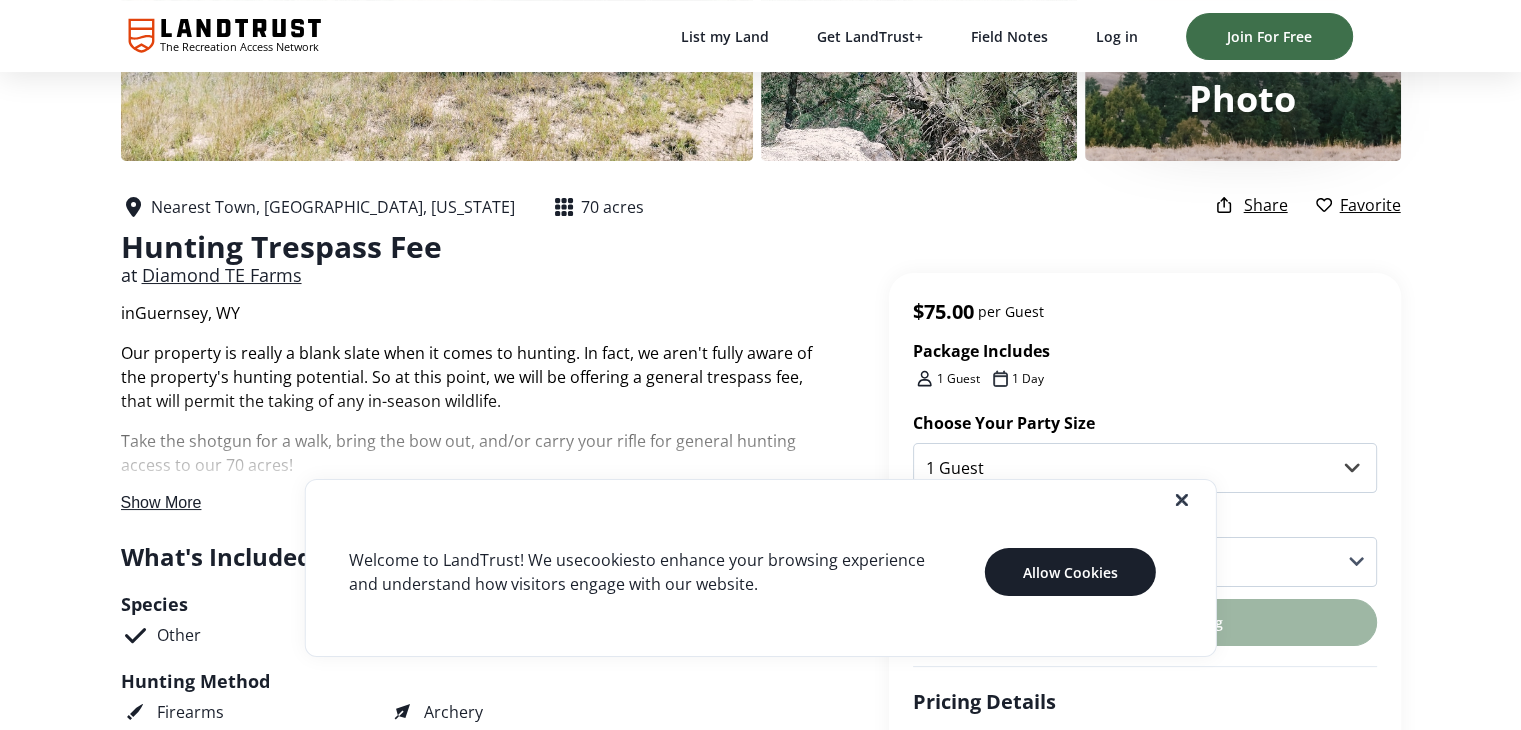 click 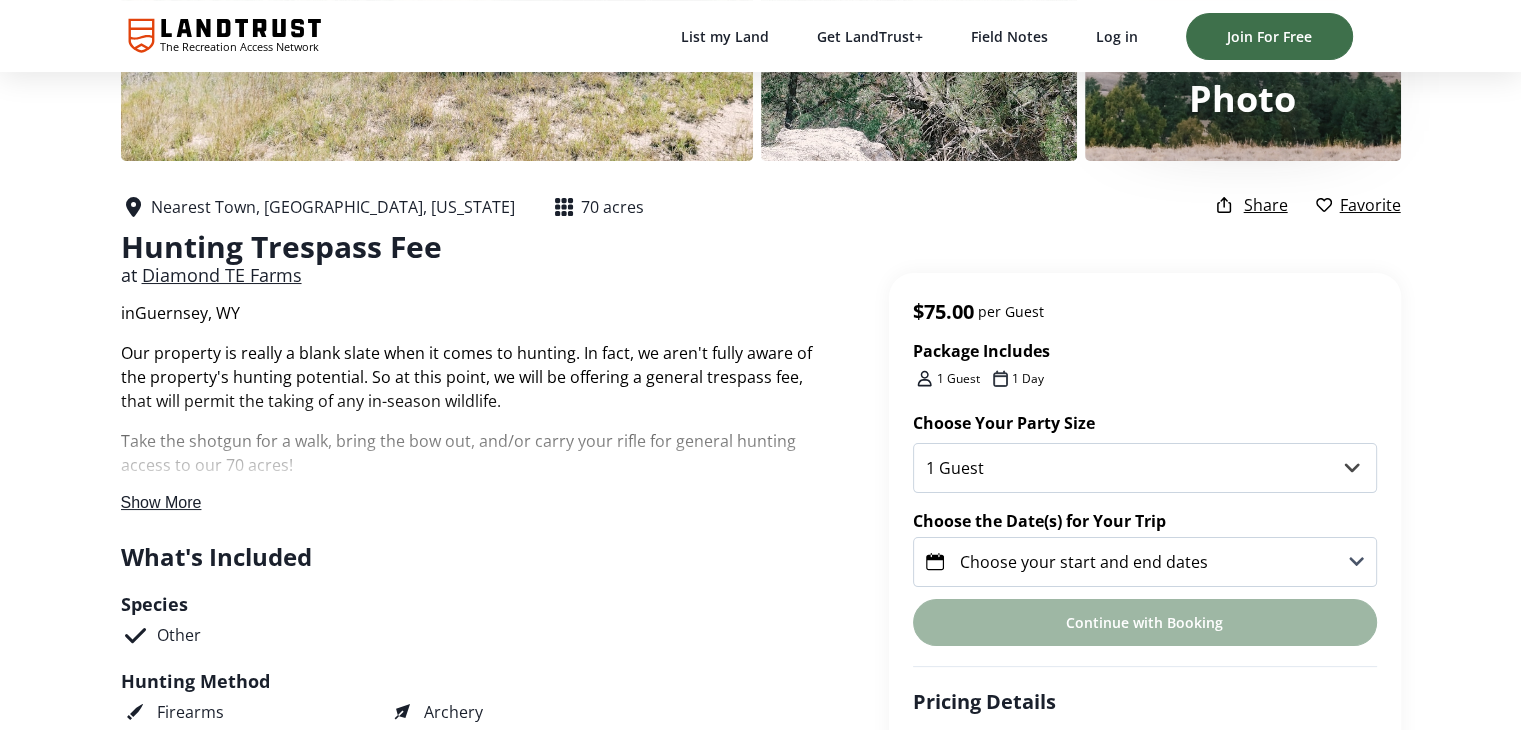 scroll, scrollTop: 500, scrollLeft: 0, axis: vertical 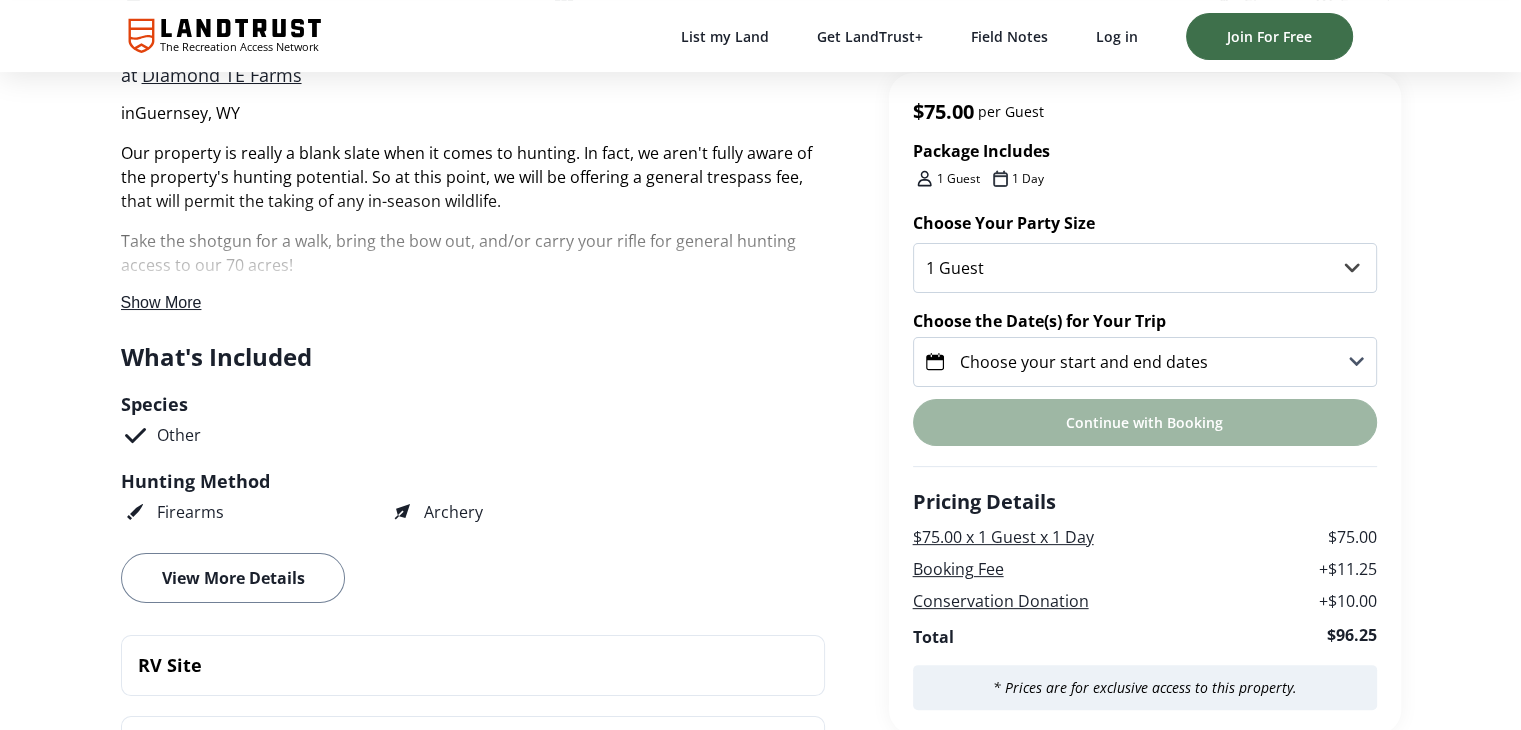 click on "Show More" at bounding box center [161, 302] 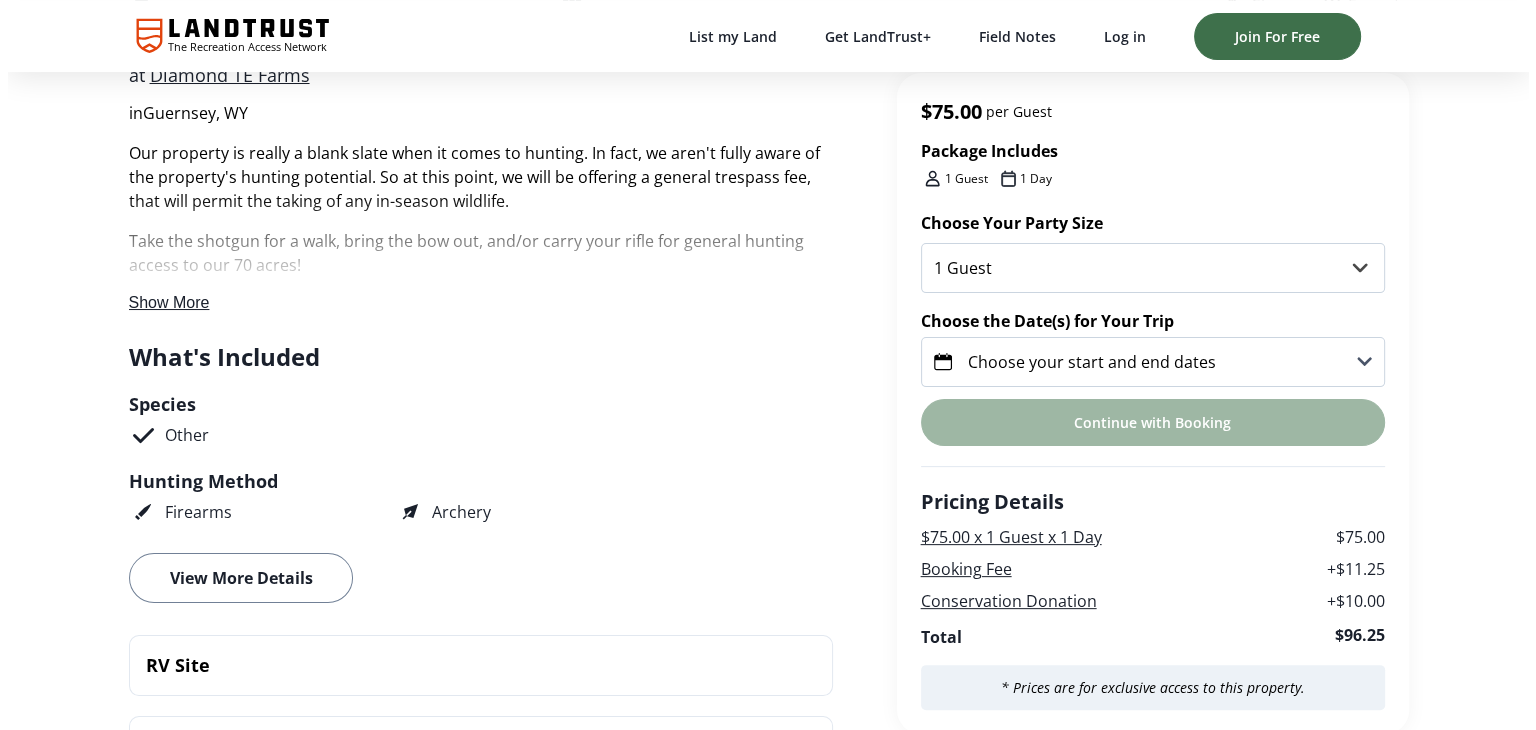 scroll, scrollTop: 0, scrollLeft: 0, axis: both 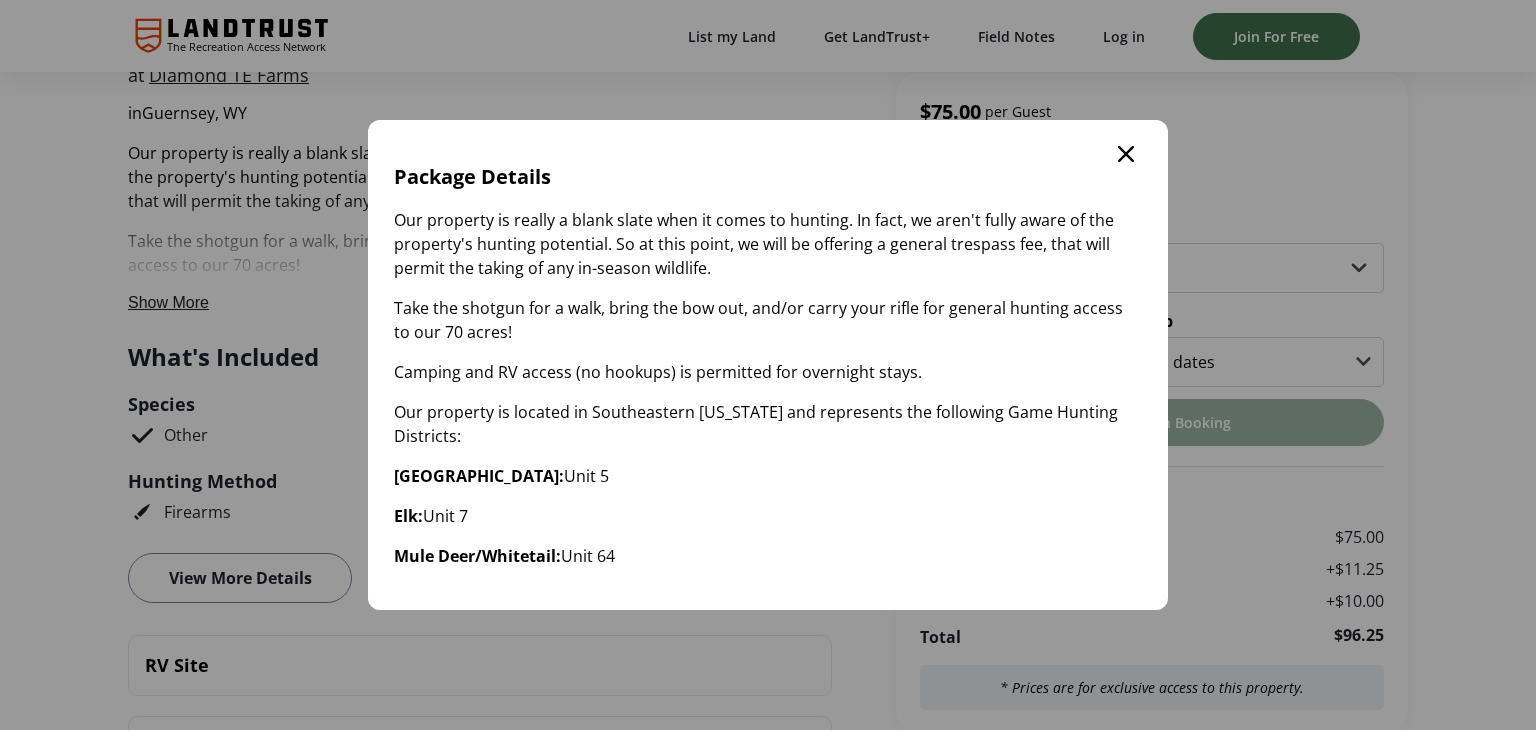 click 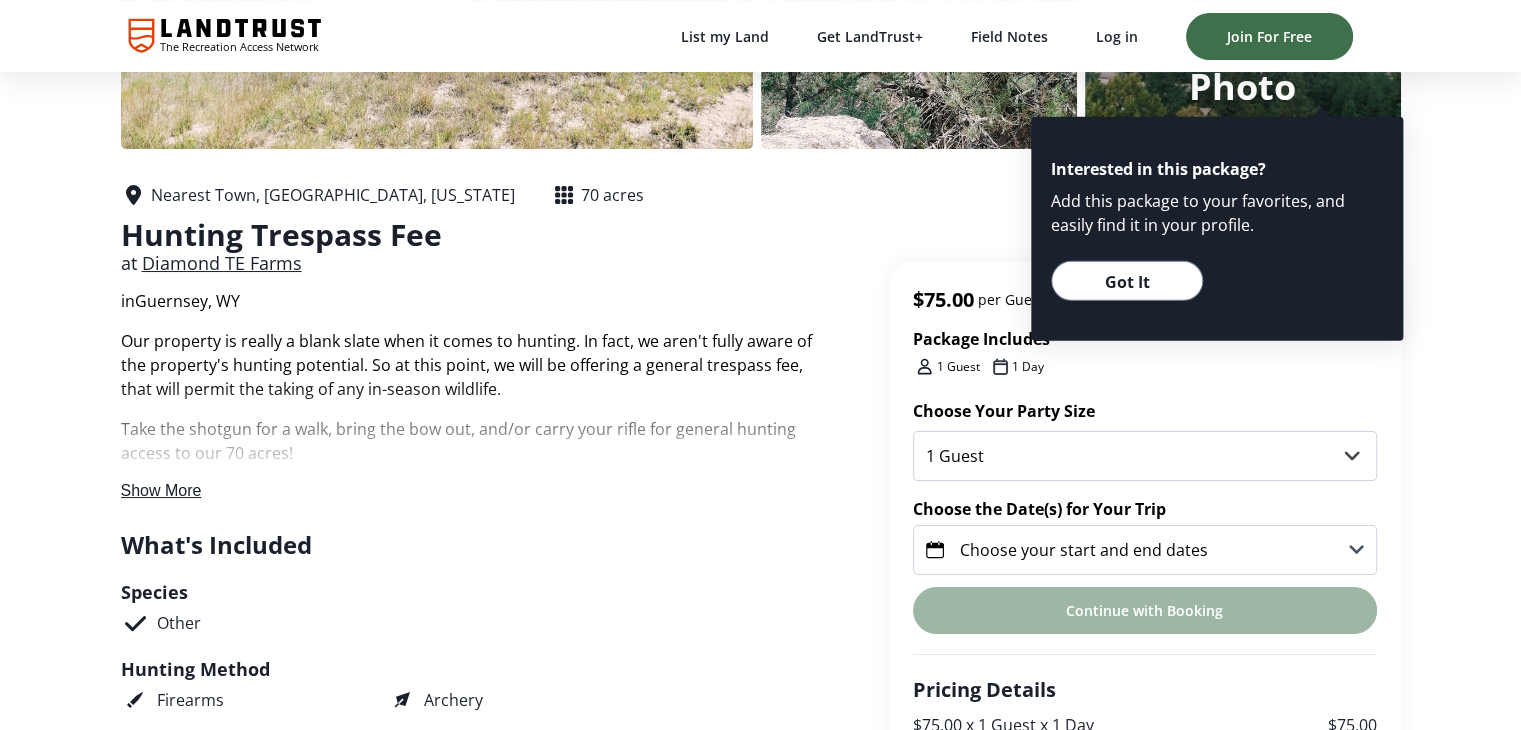 scroll, scrollTop: 300, scrollLeft: 0, axis: vertical 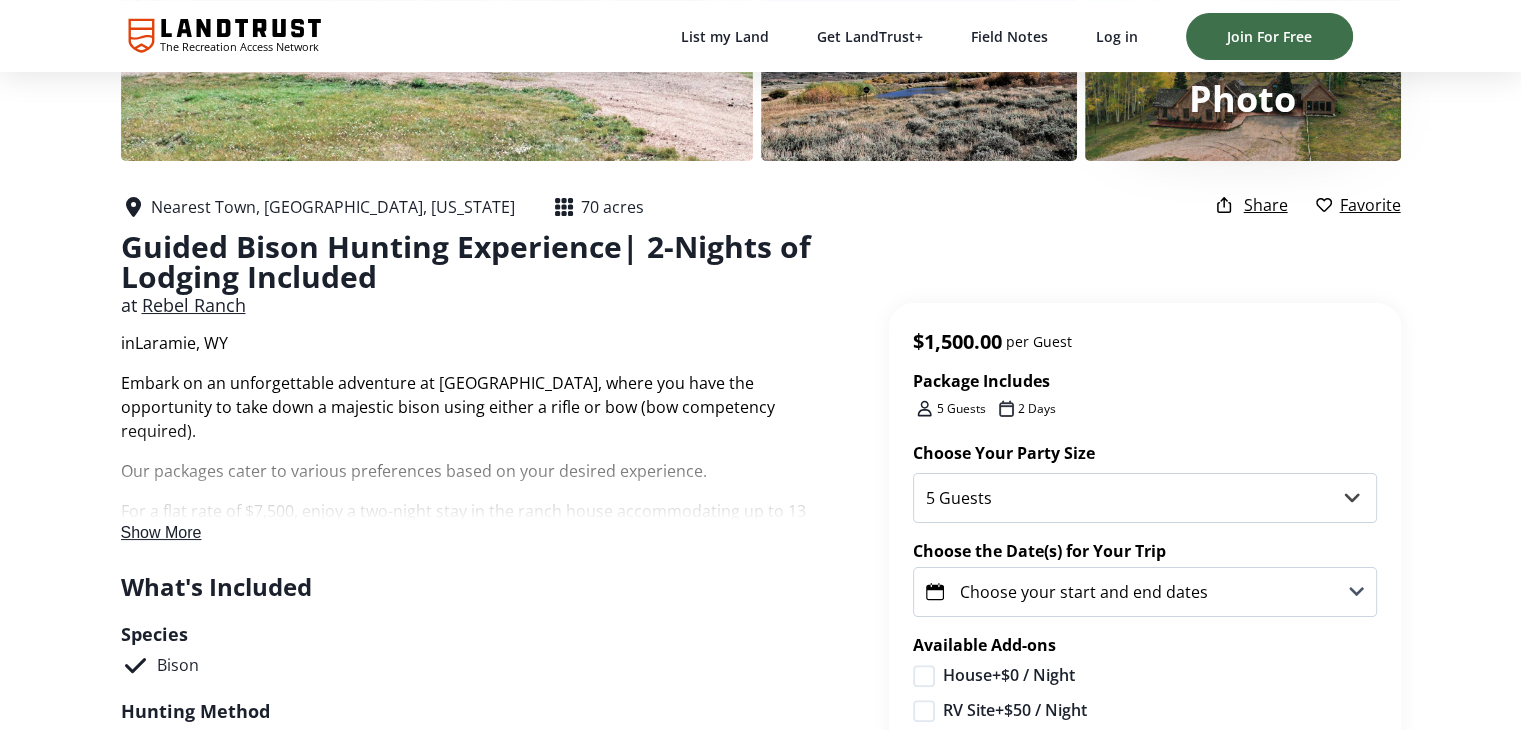 click on "Show More" at bounding box center (161, 532) 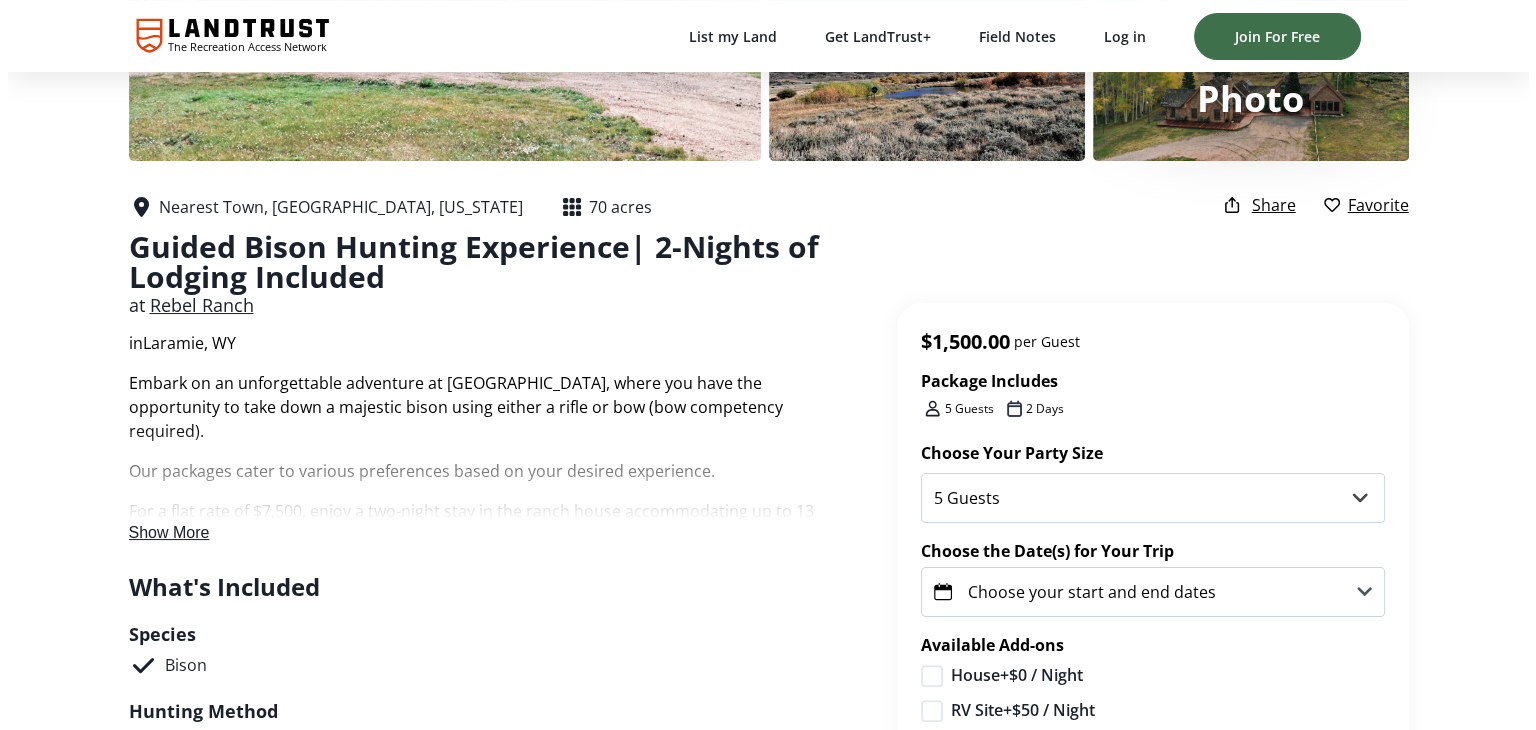 scroll, scrollTop: 0, scrollLeft: 0, axis: both 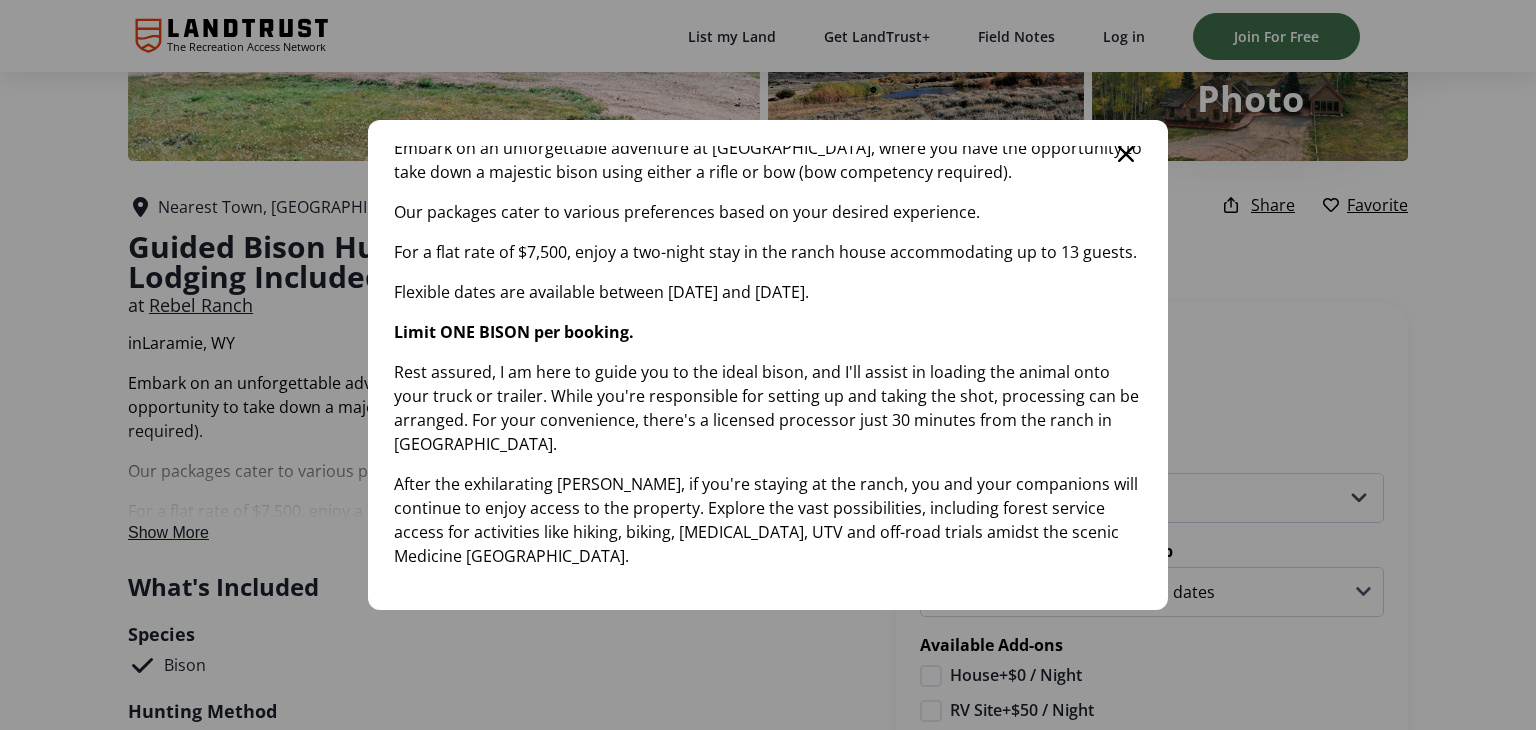 click 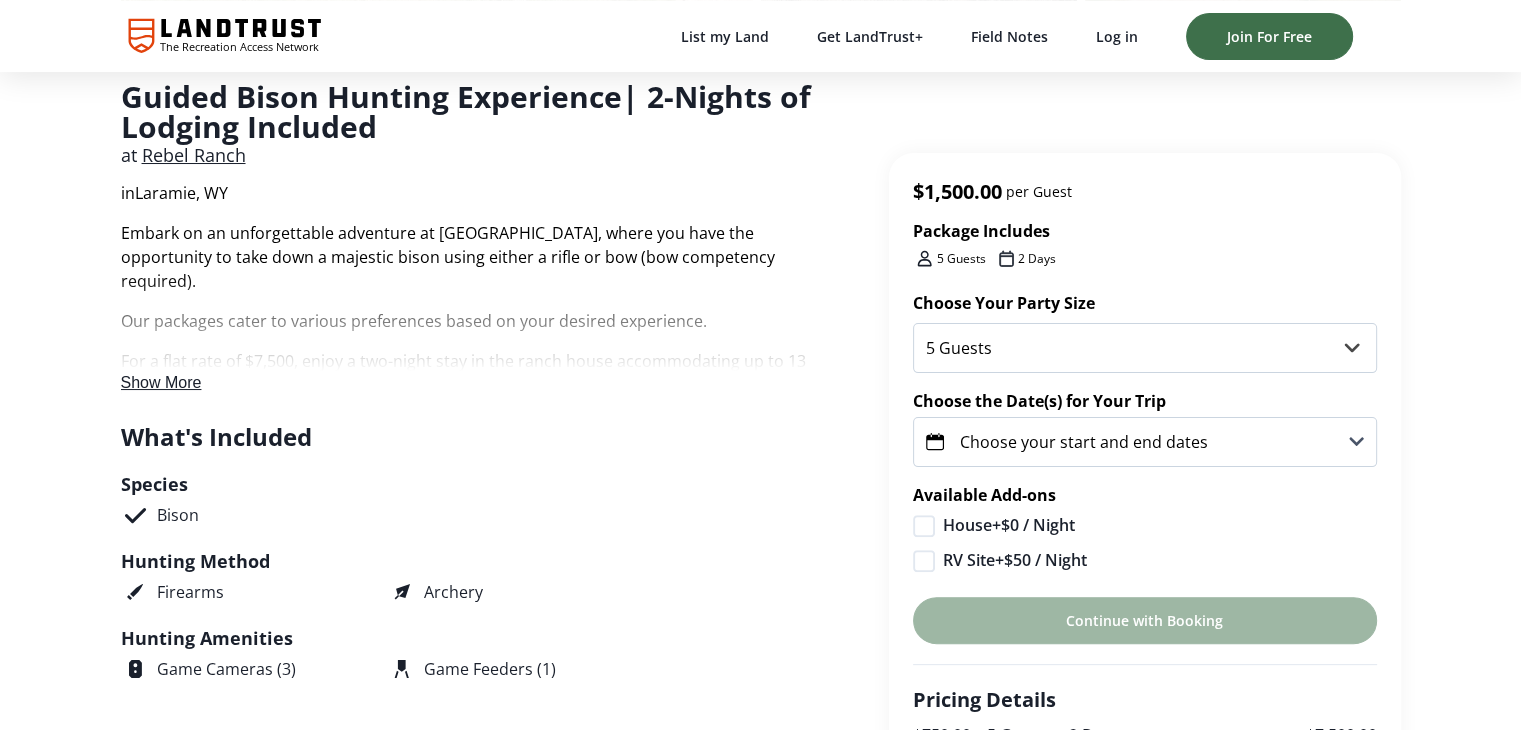 scroll, scrollTop: 400, scrollLeft: 0, axis: vertical 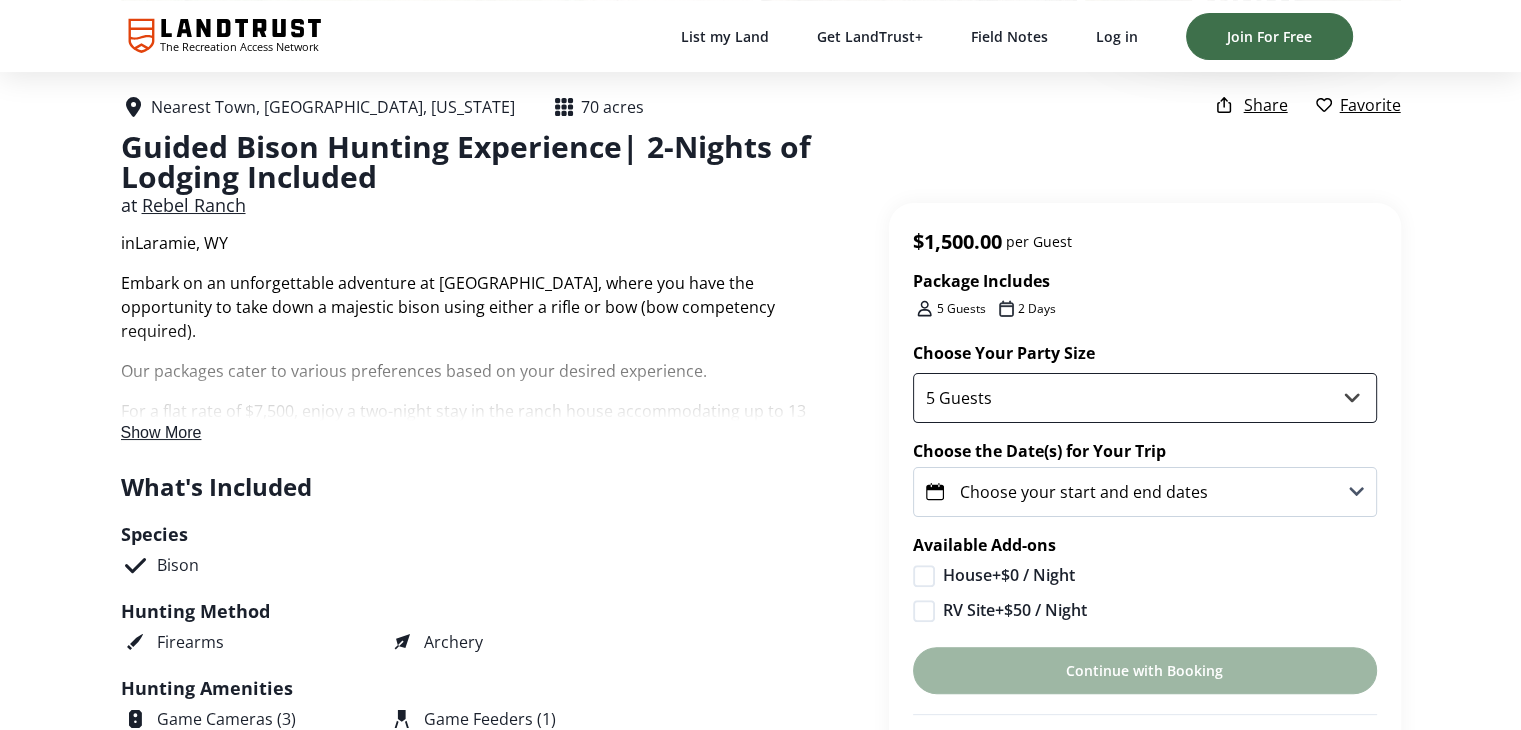 click on "5  Guests" at bounding box center [1145, 398] 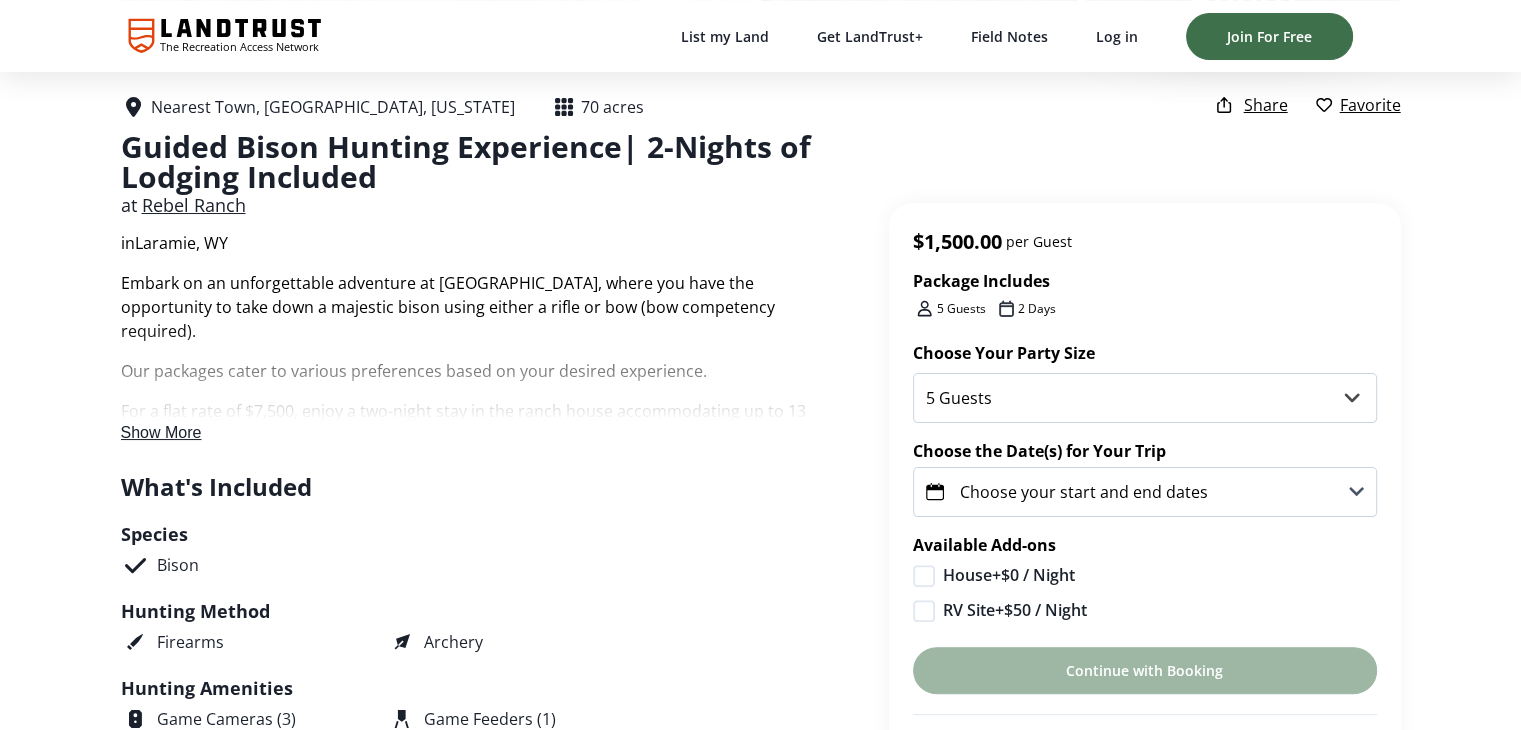 click on "Show More" at bounding box center [161, 432] 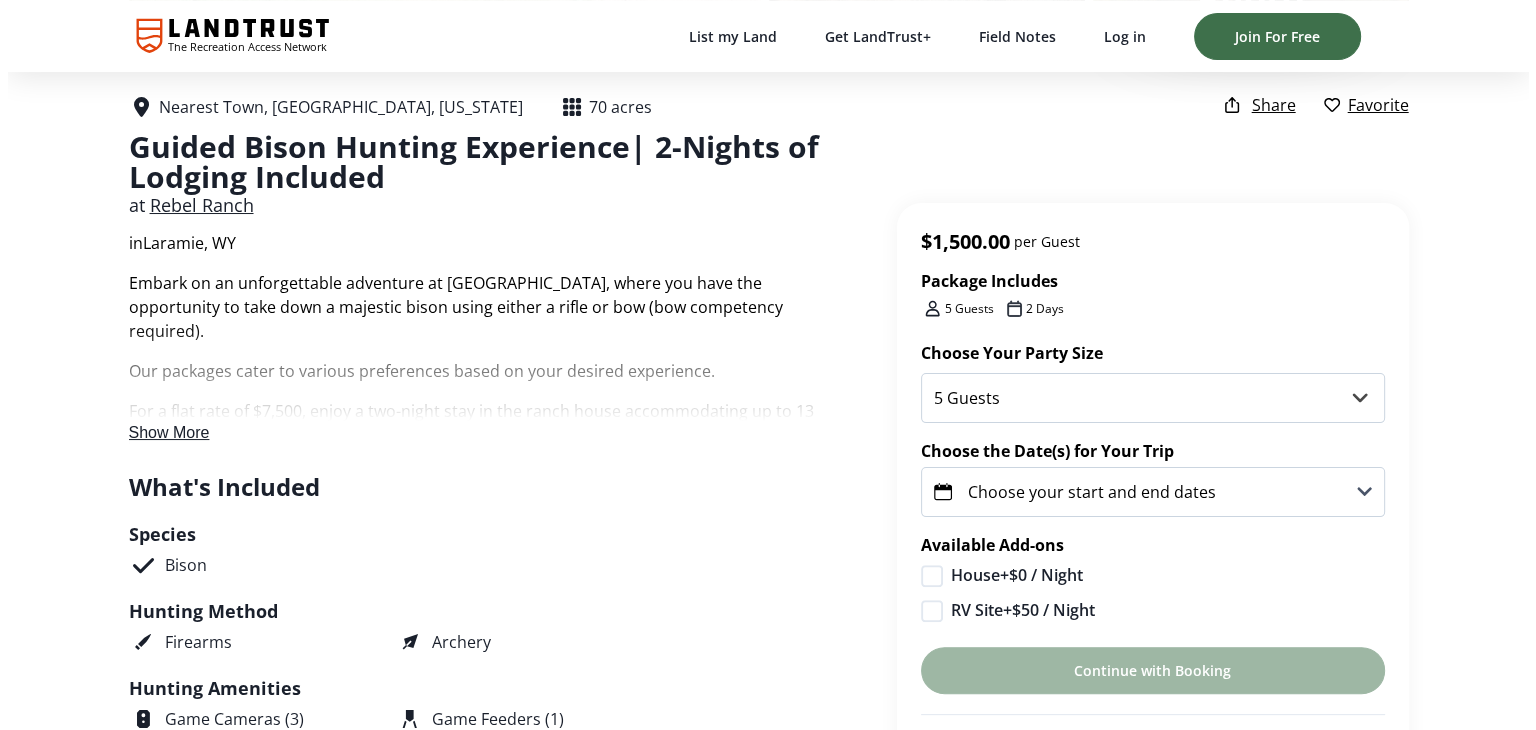 scroll, scrollTop: 0, scrollLeft: 0, axis: both 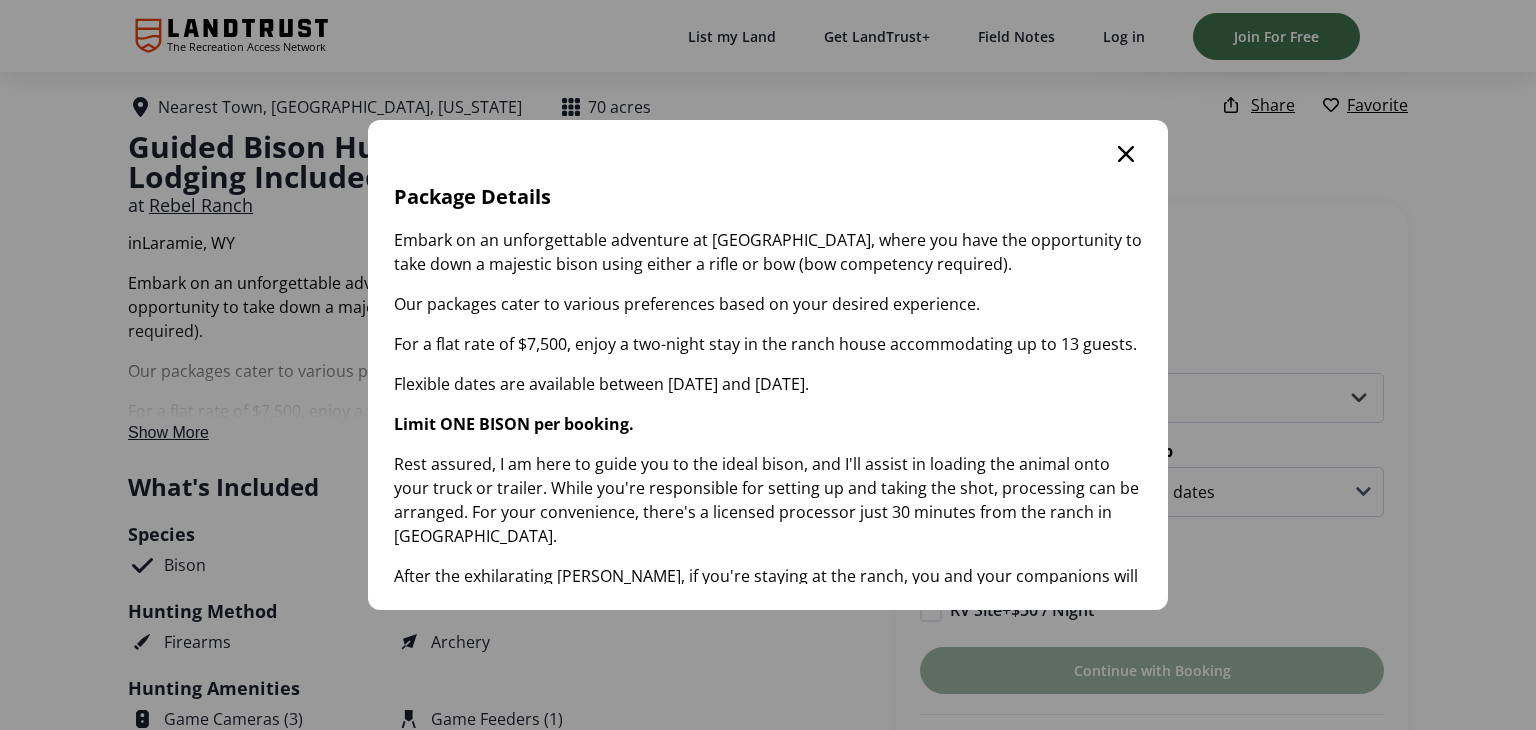 click 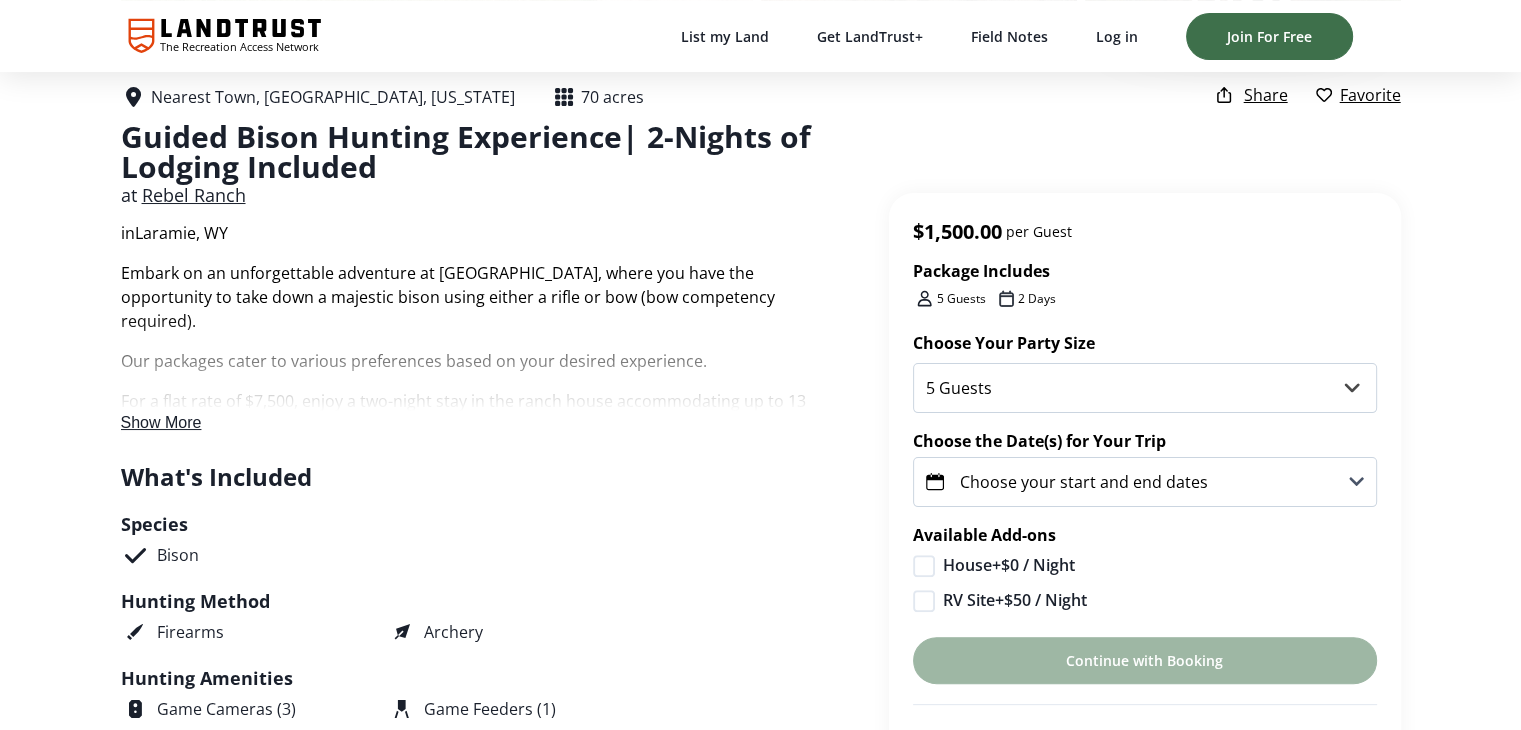 scroll, scrollTop: 400, scrollLeft: 0, axis: vertical 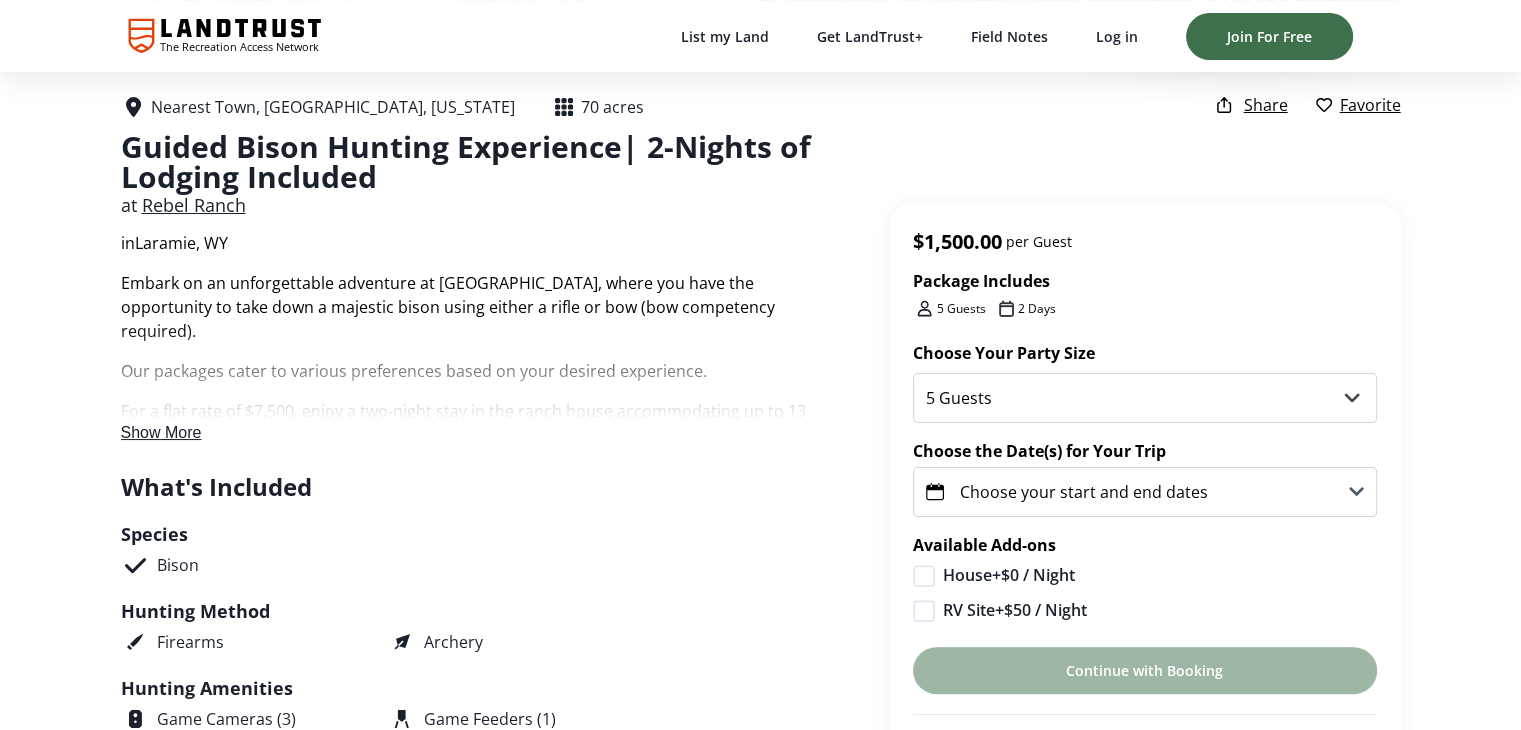 click on "Show More" at bounding box center [161, 432] 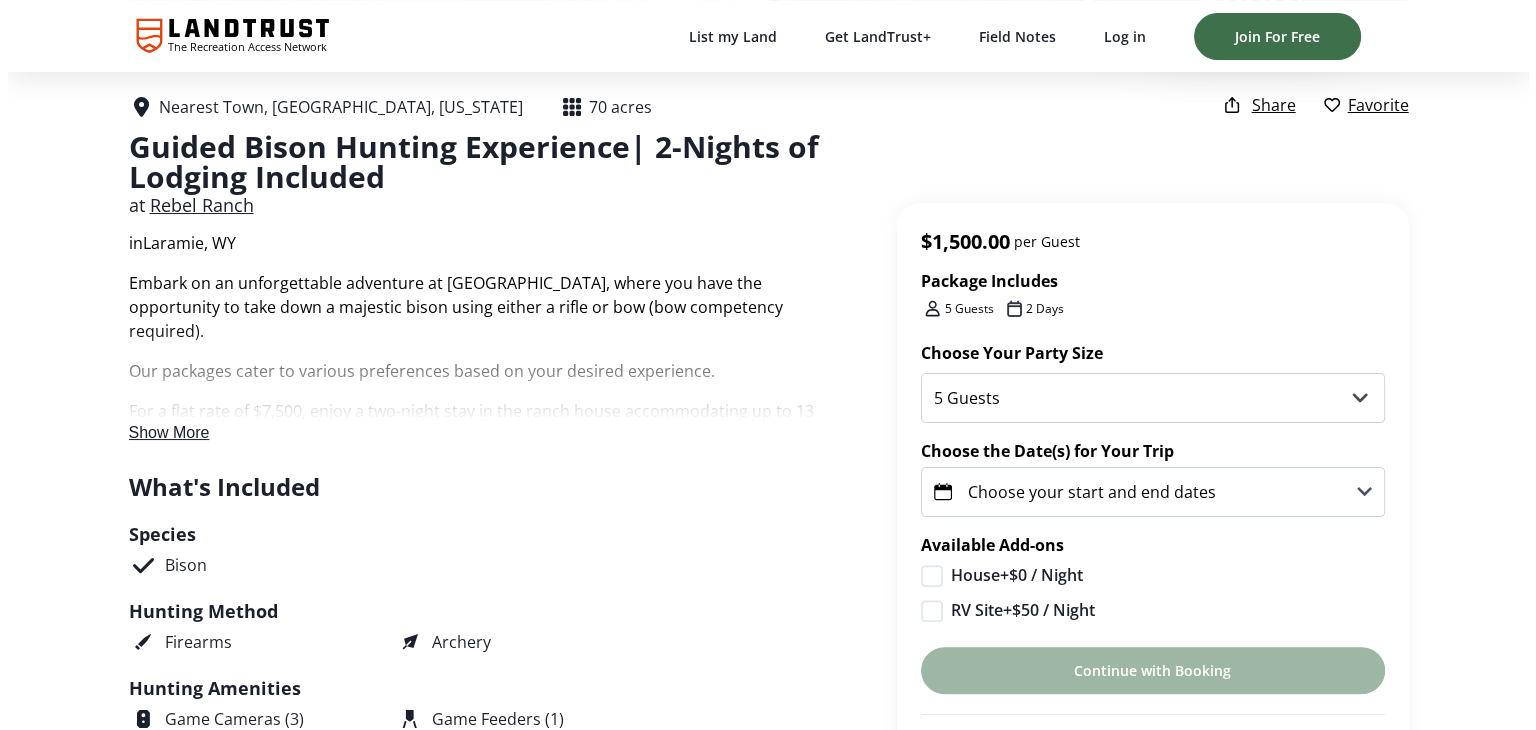 scroll, scrollTop: 0, scrollLeft: 0, axis: both 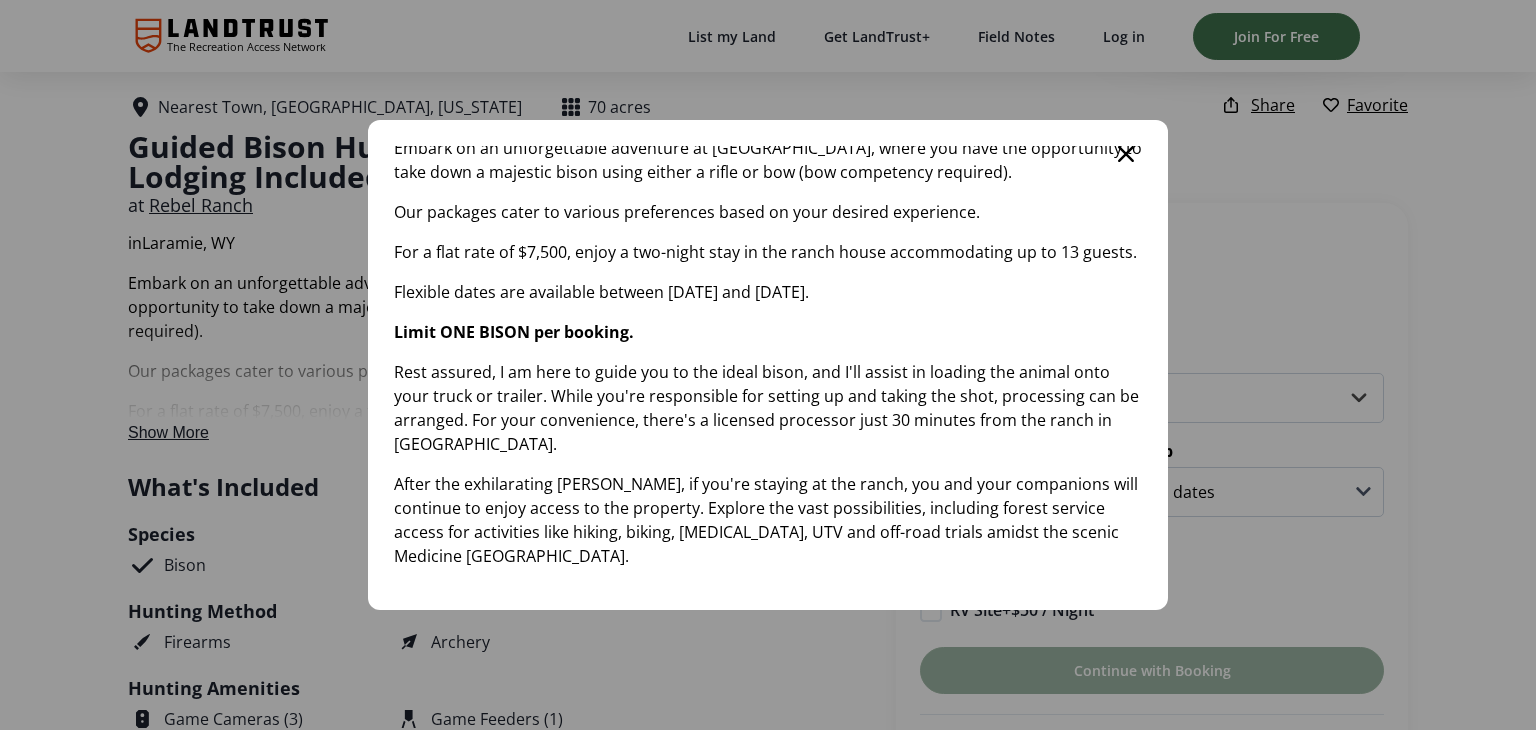 click 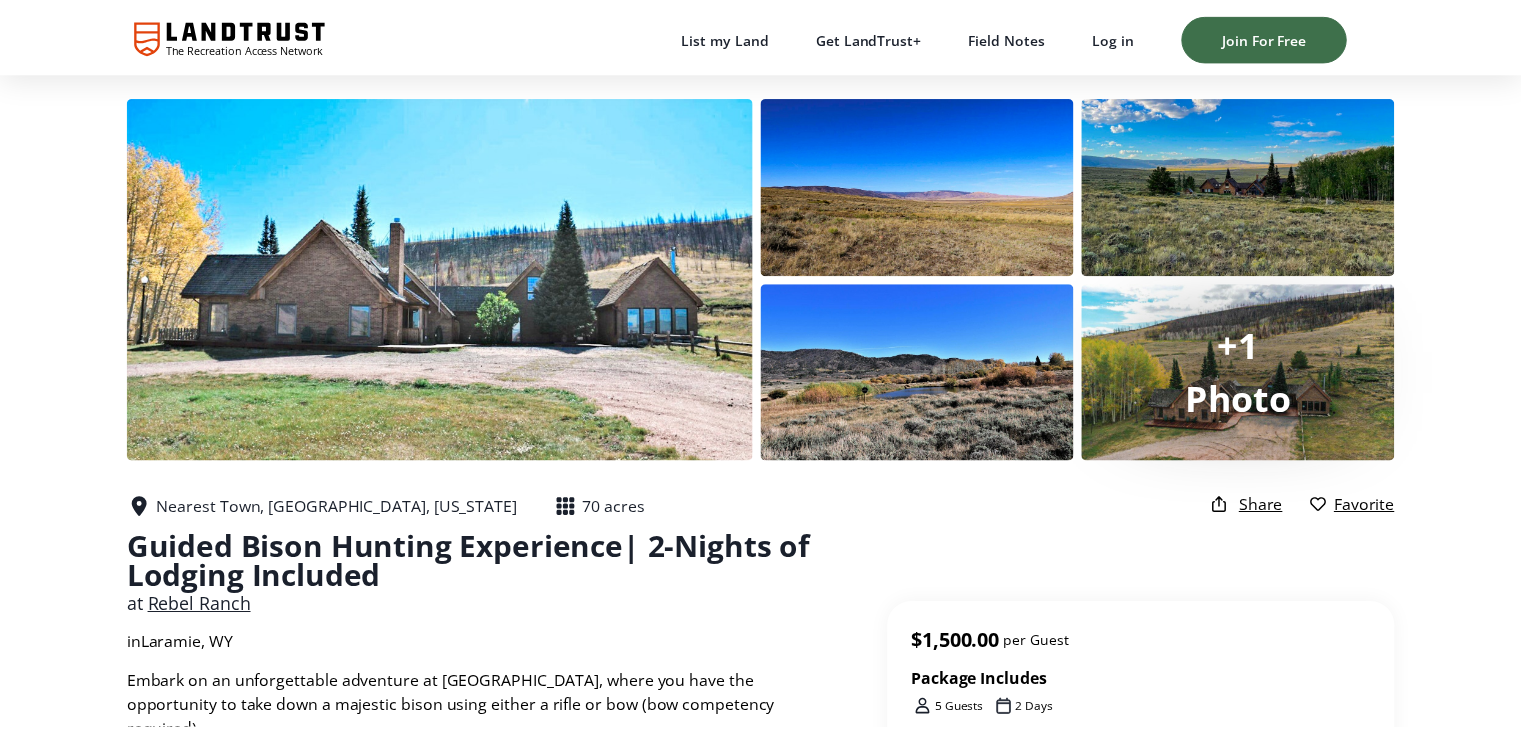 scroll, scrollTop: 400, scrollLeft: 0, axis: vertical 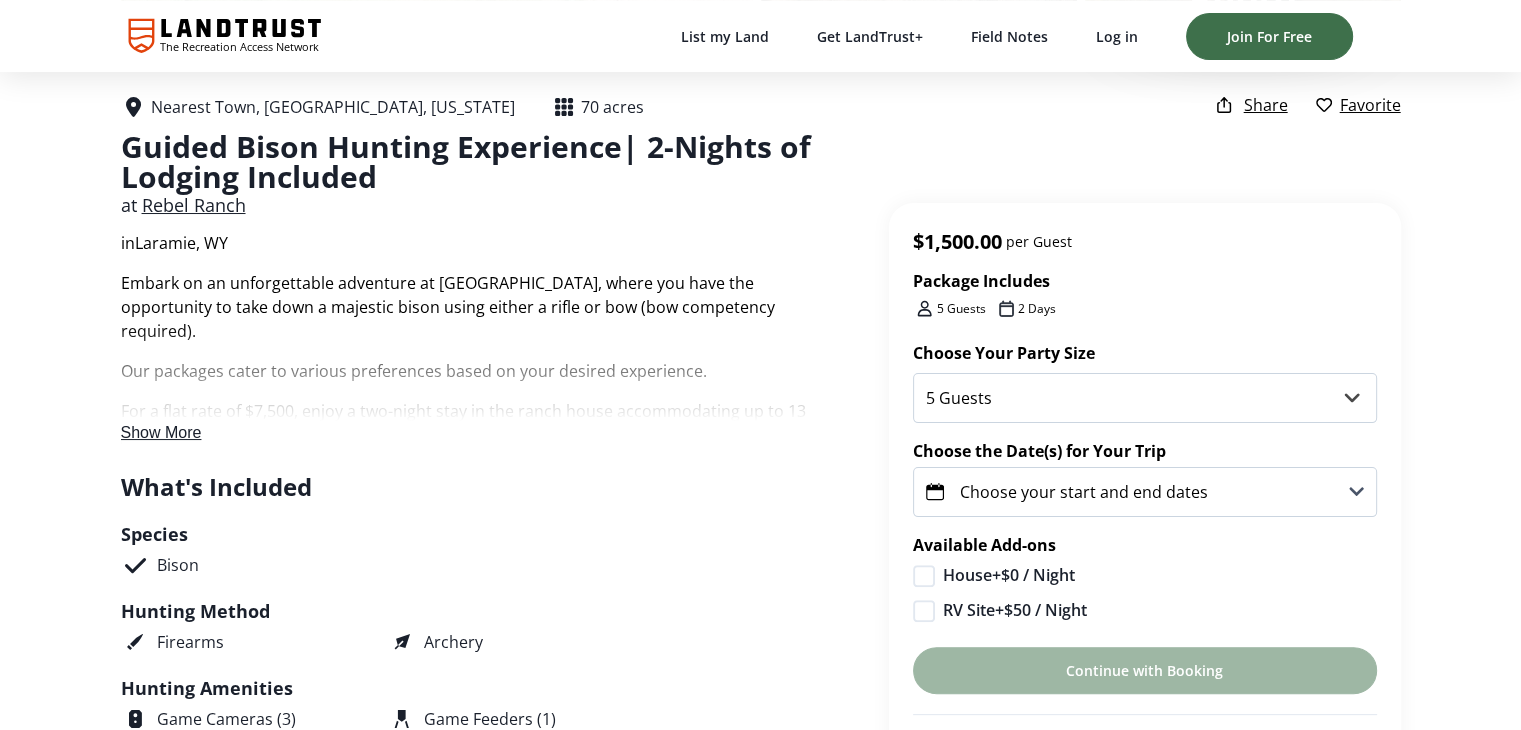 click on "Rebel Ranch" at bounding box center [194, 205] 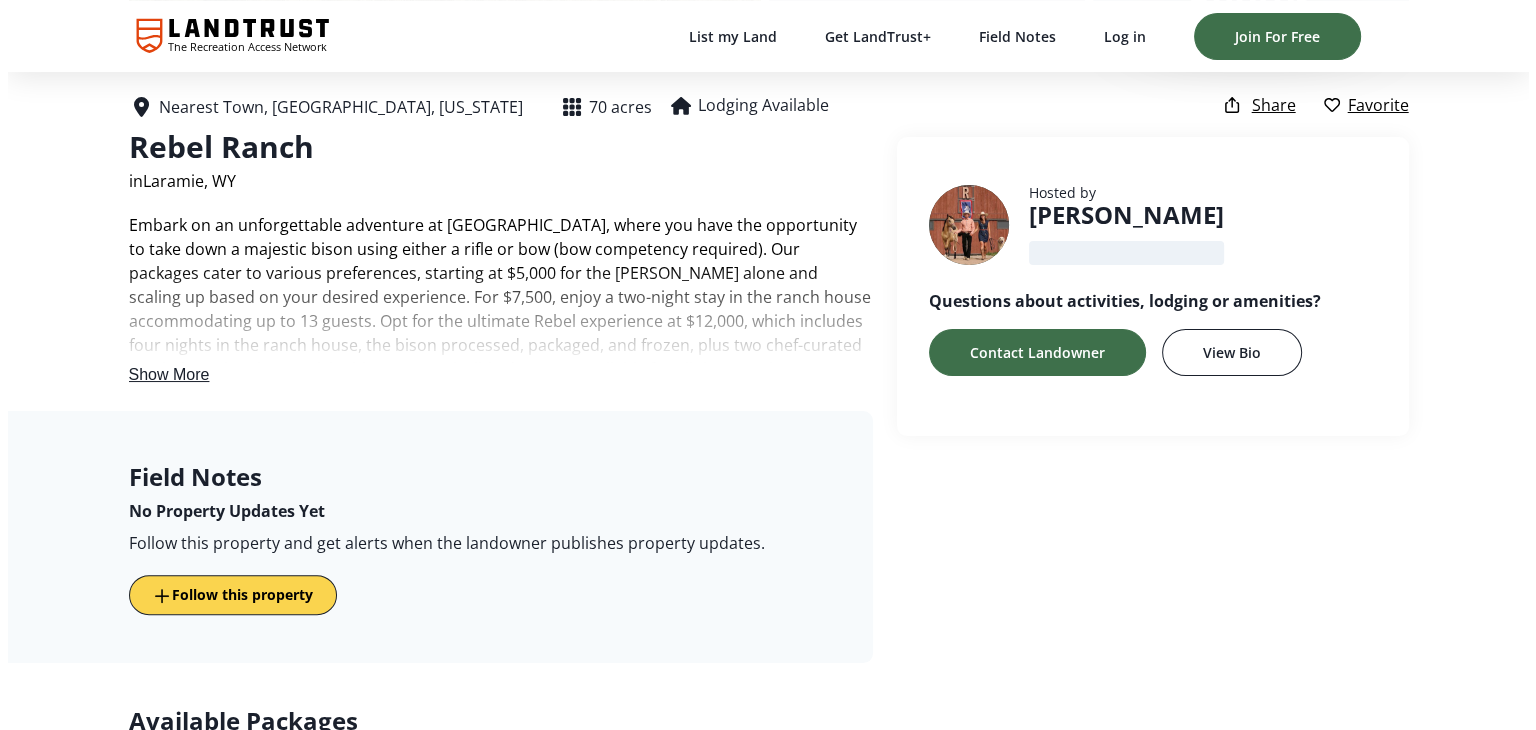 scroll, scrollTop: 0, scrollLeft: 0, axis: both 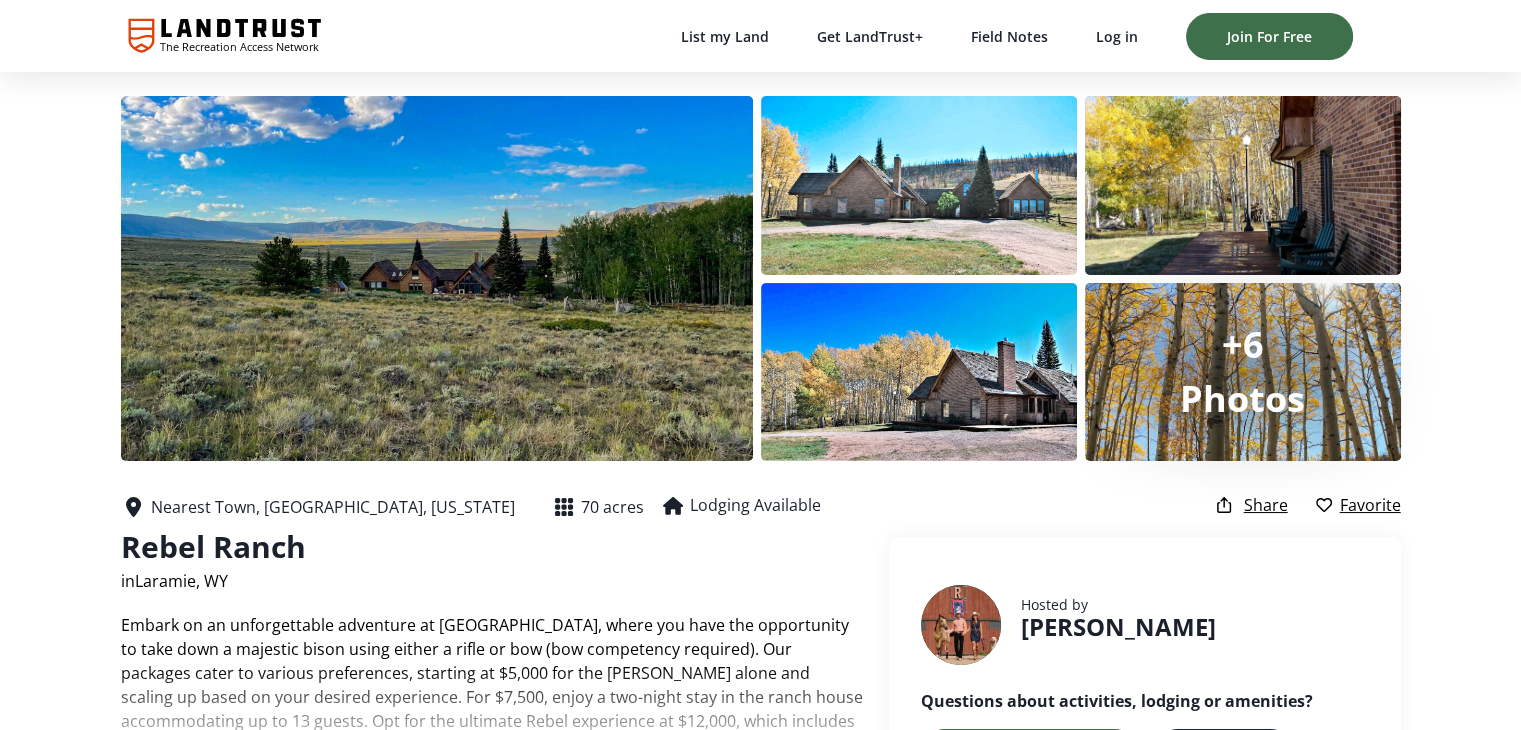 click on "+6" at bounding box center (1243, 345) 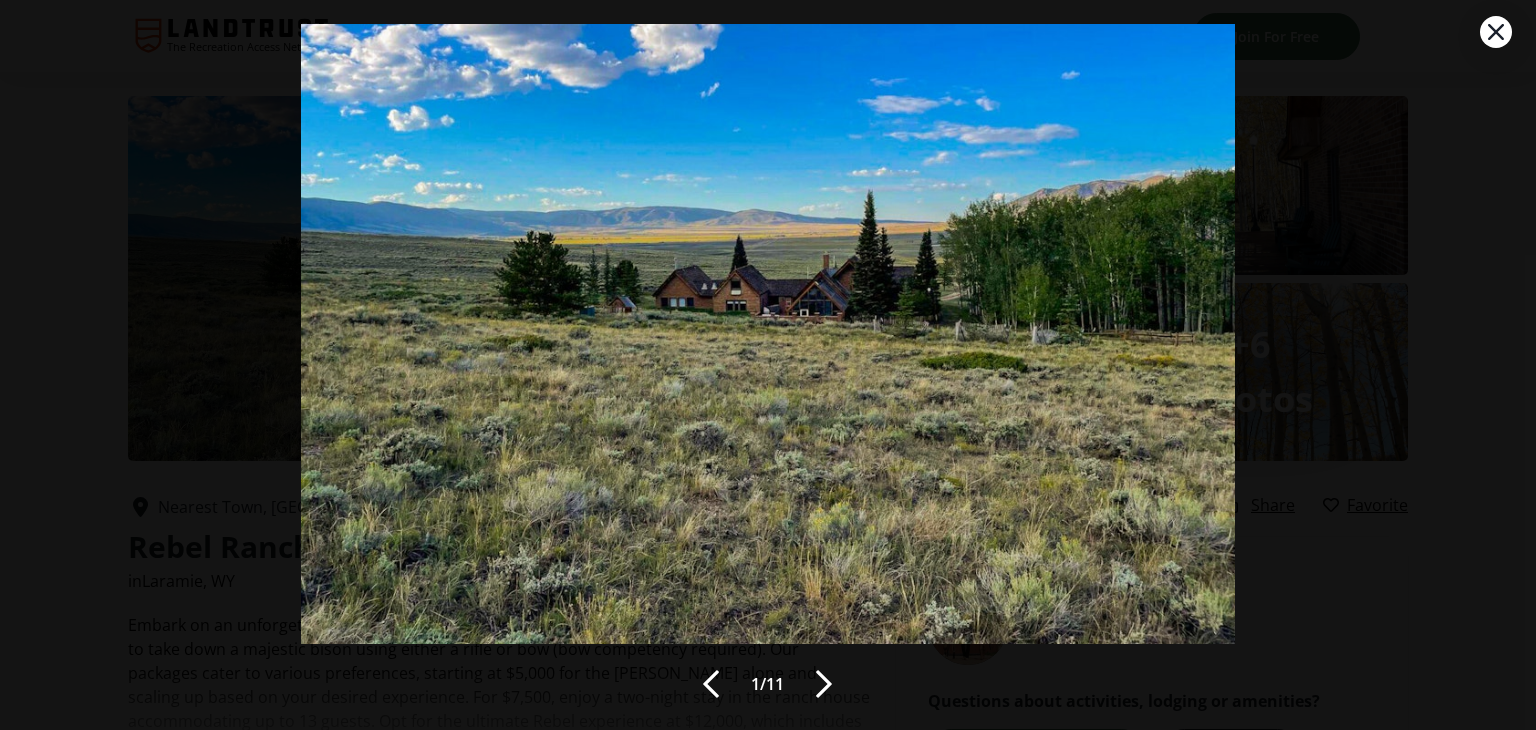 scroll, scrollTop: 53, scrollLeft: 0, axis: vertical 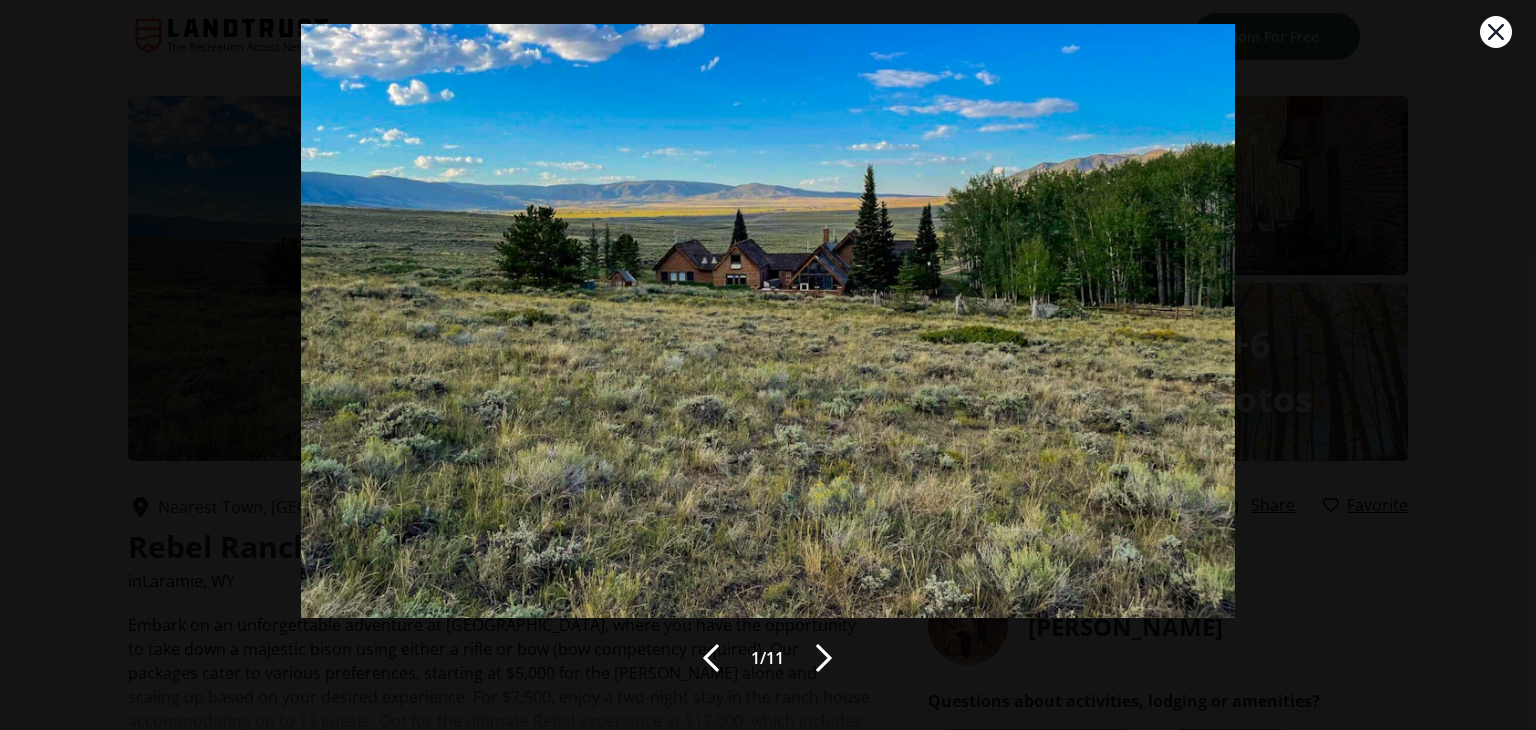 click at bounding box center (824, 658) 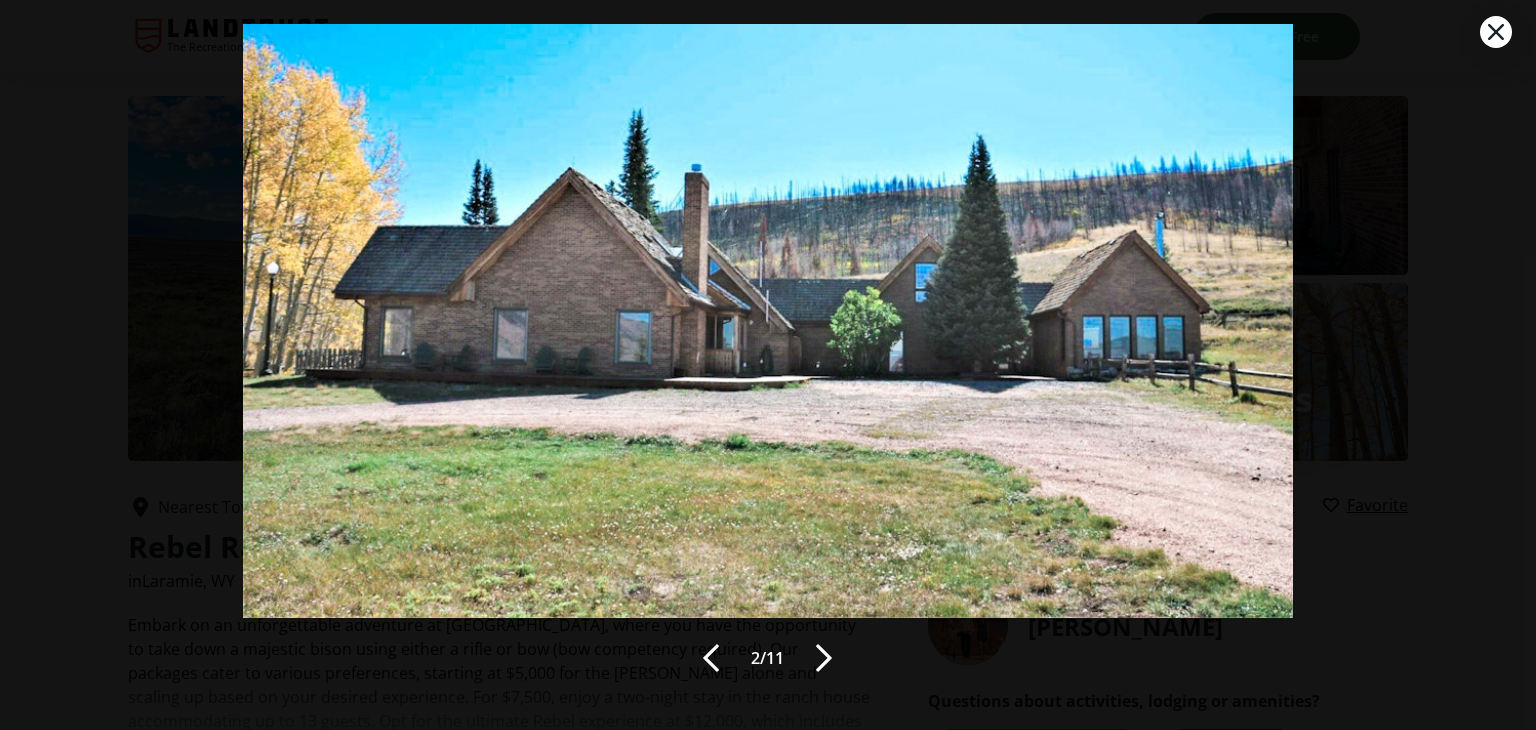 click at bounding box center [824, 658] 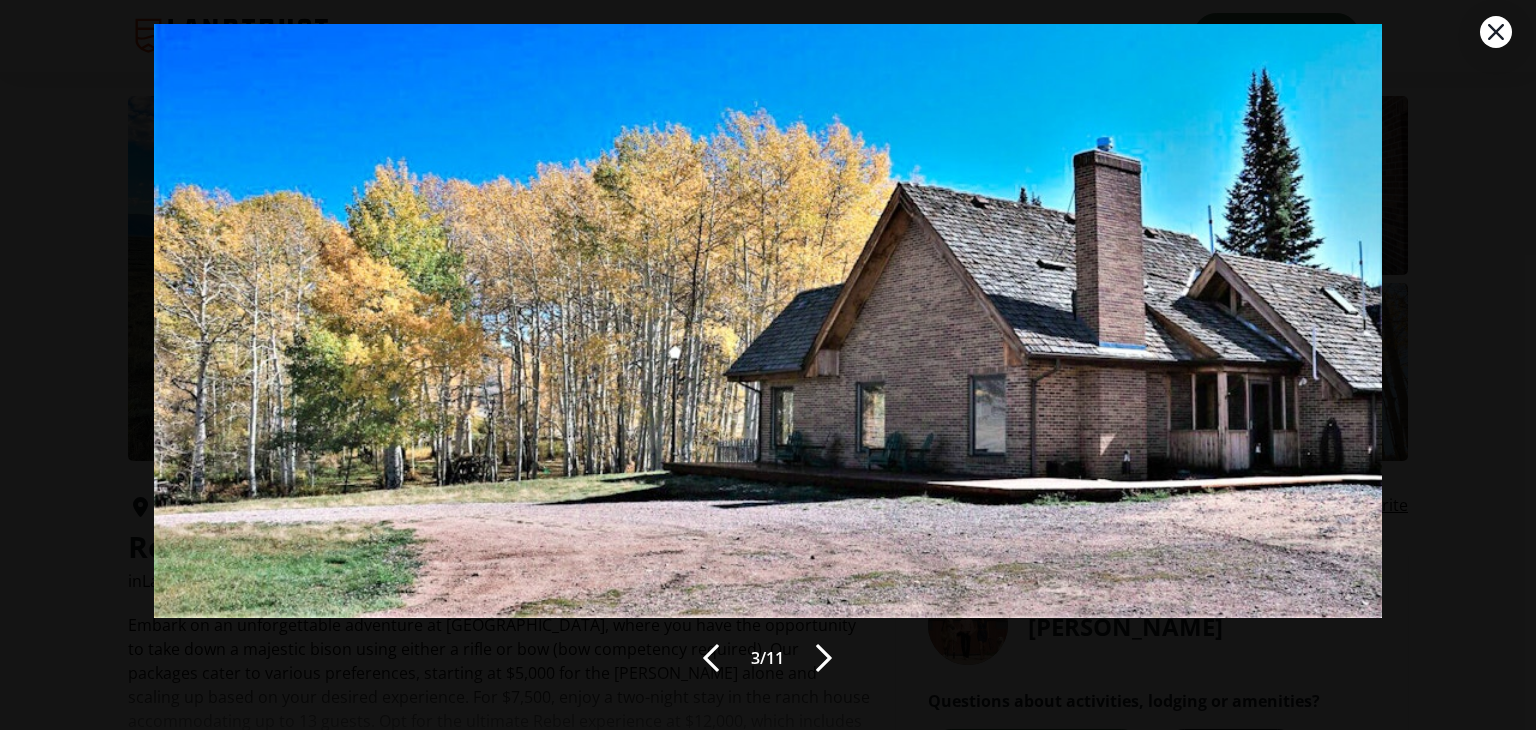 click at bounding box center (824, 658) 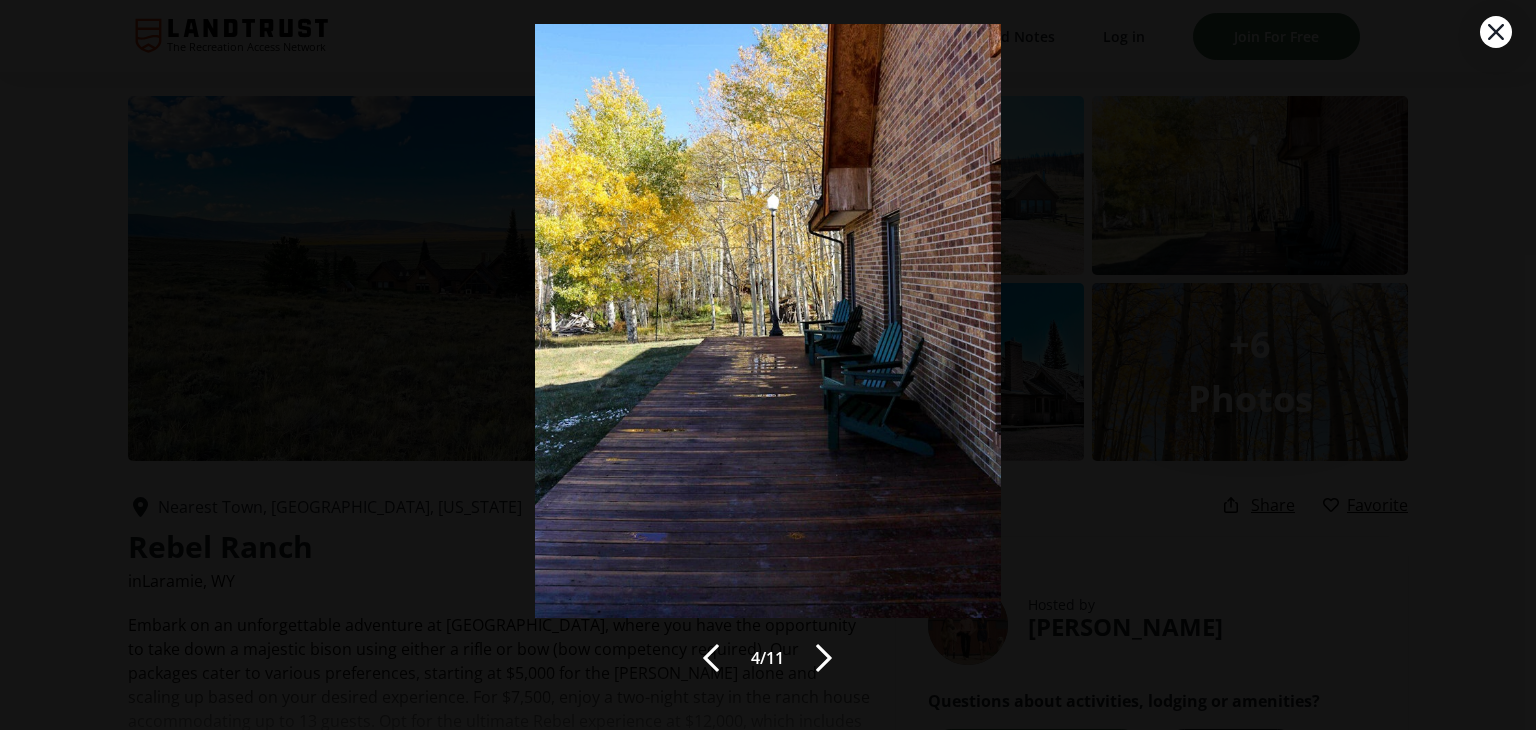 click at bounding box center [824, 658] 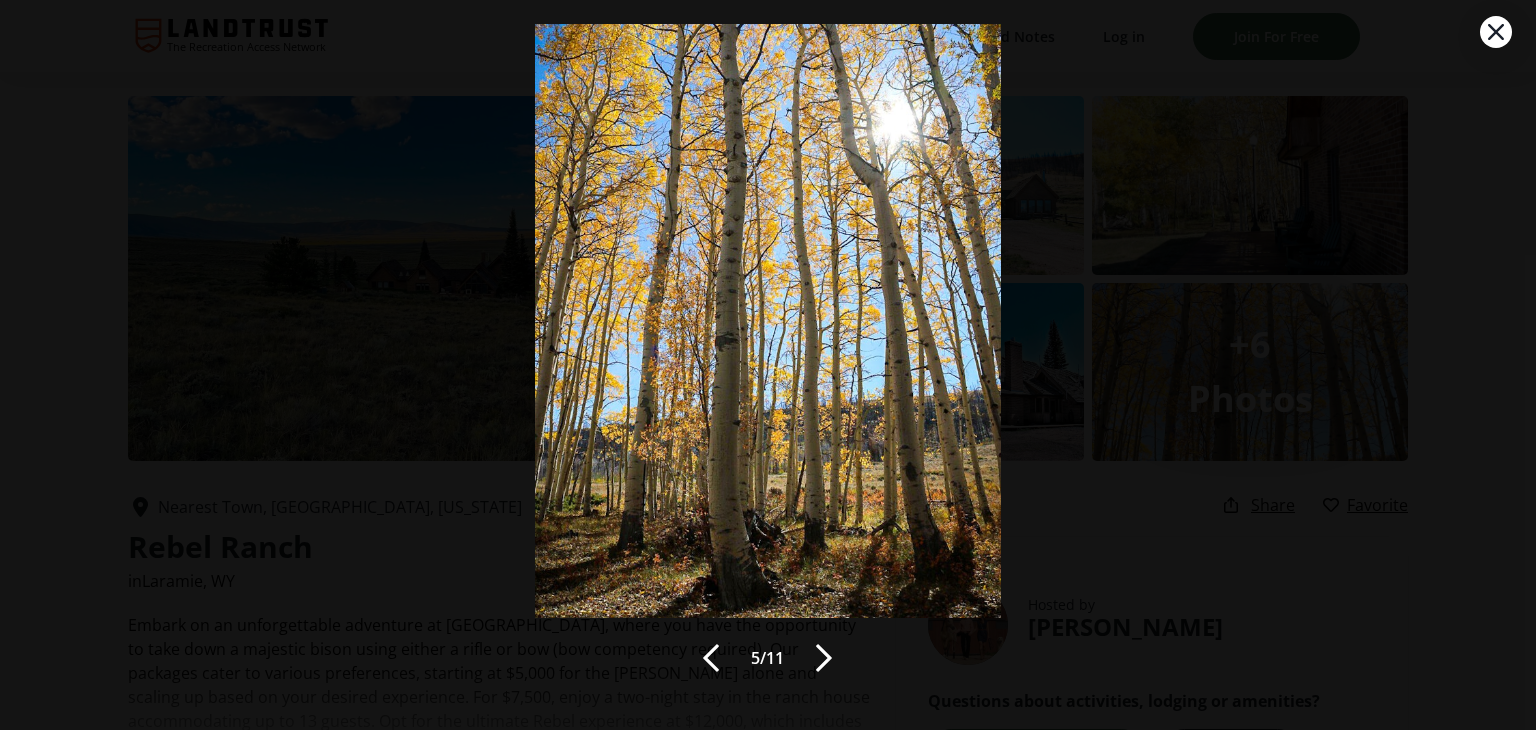 click at bounding box center (824, 658) 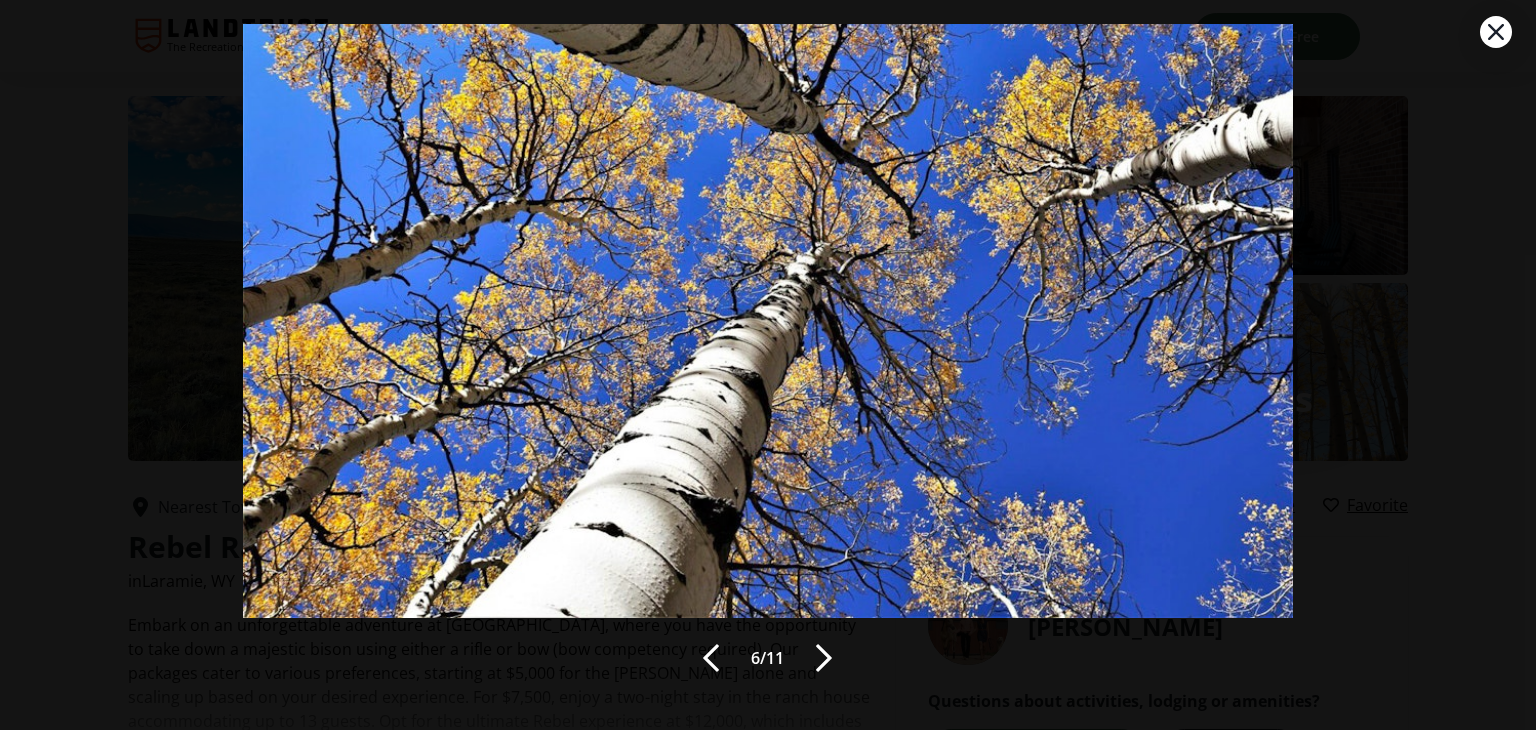 click at bounding box center (824, 658) 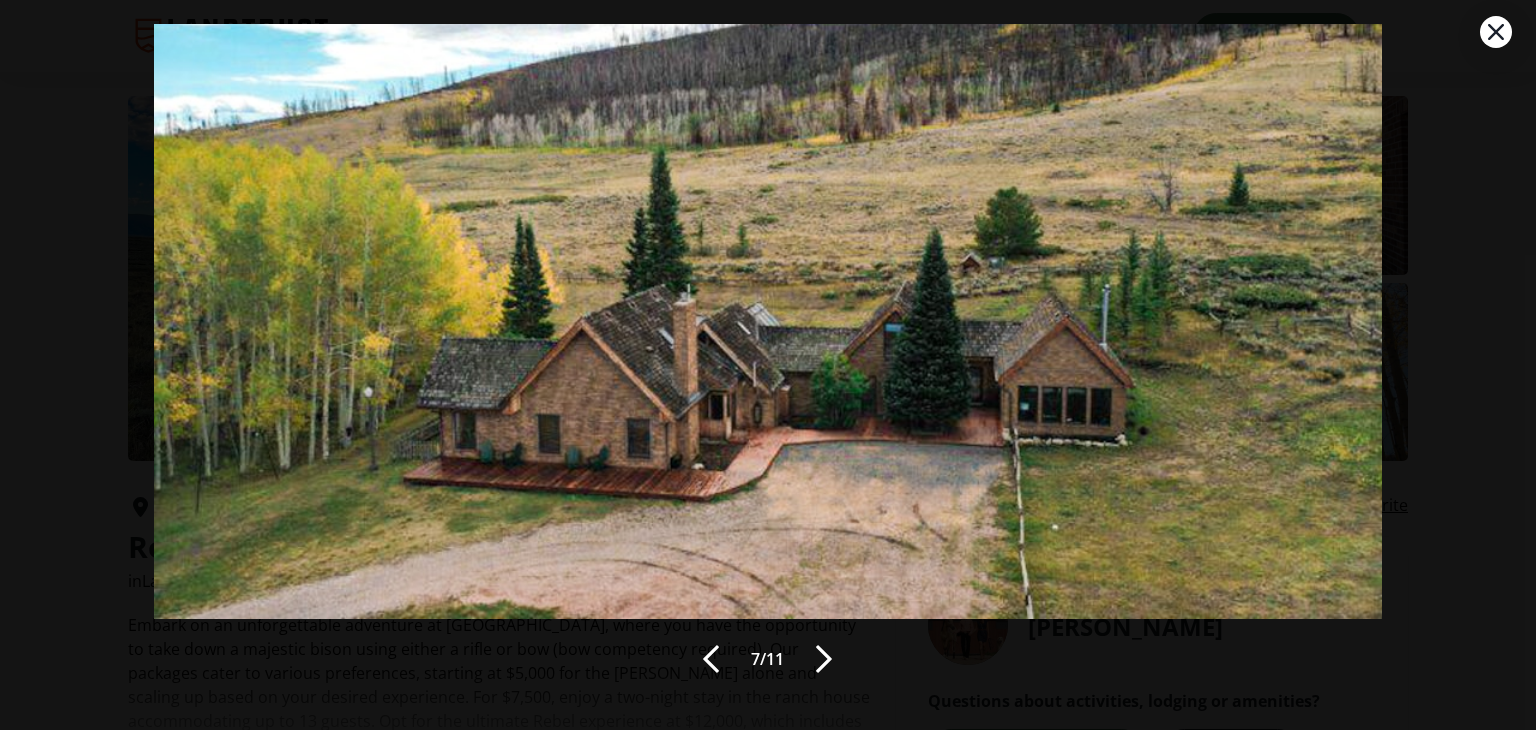 click at bounding box center (824, 659) 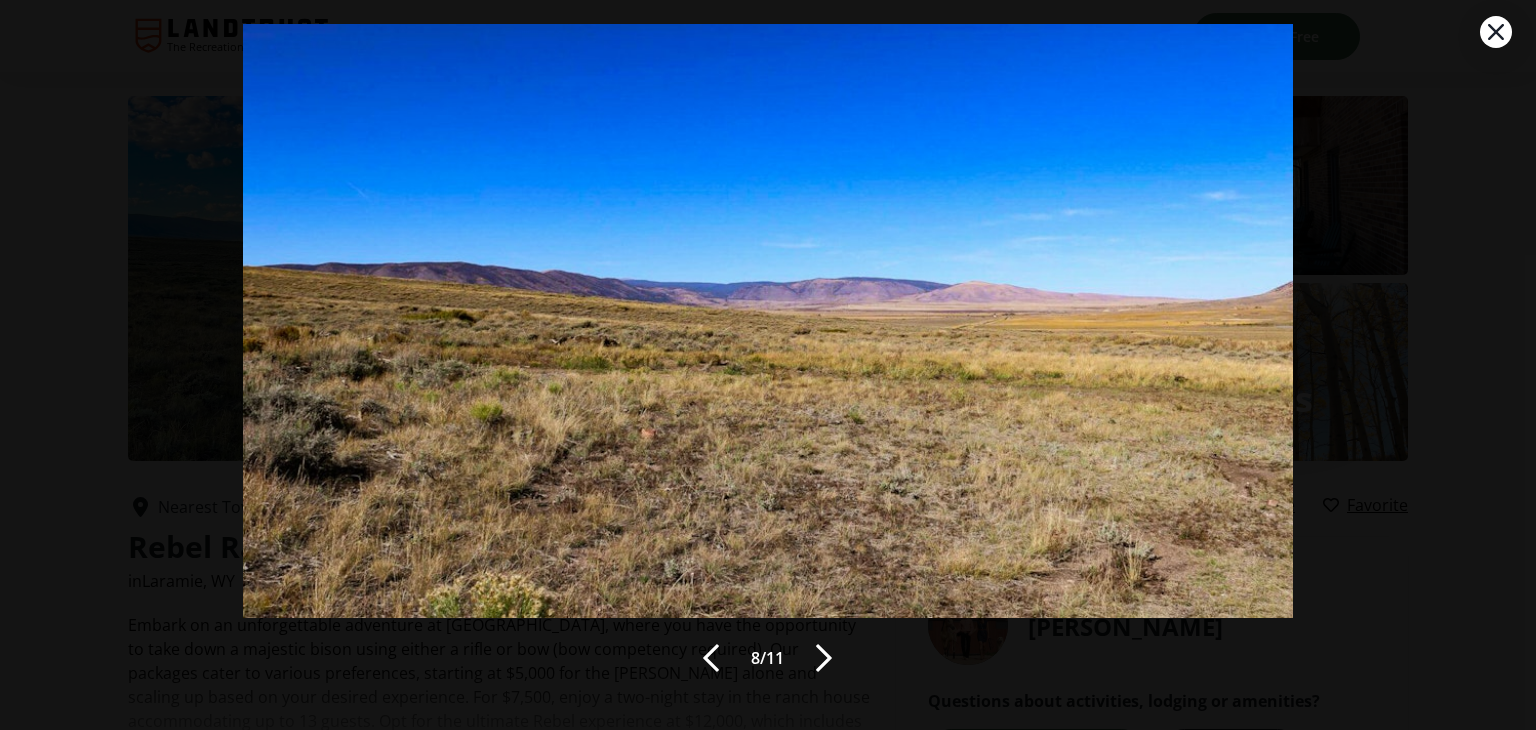 click at bounding box center (824, 658) 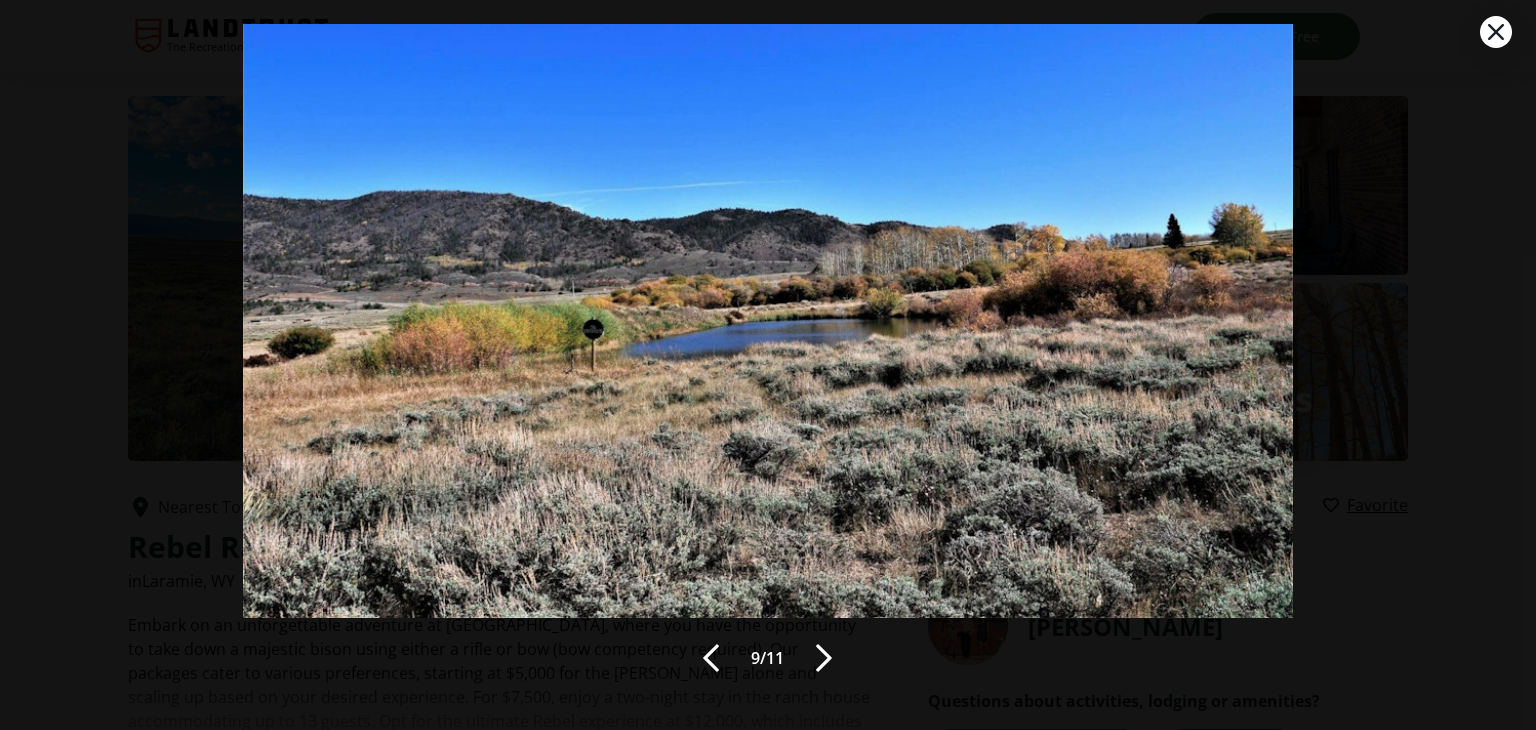 click at bounding box center (824, 658) 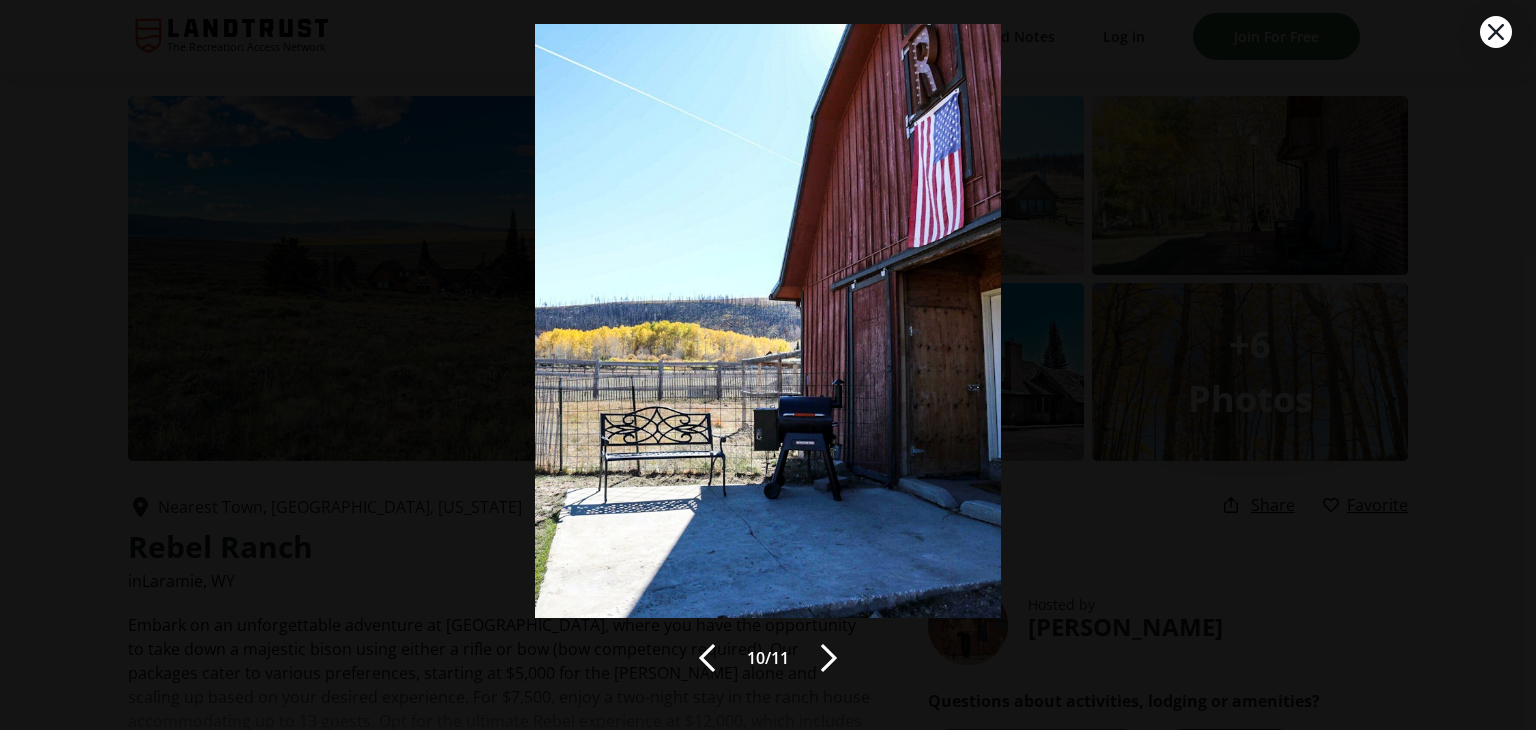 click at bounding box center [829, 658] 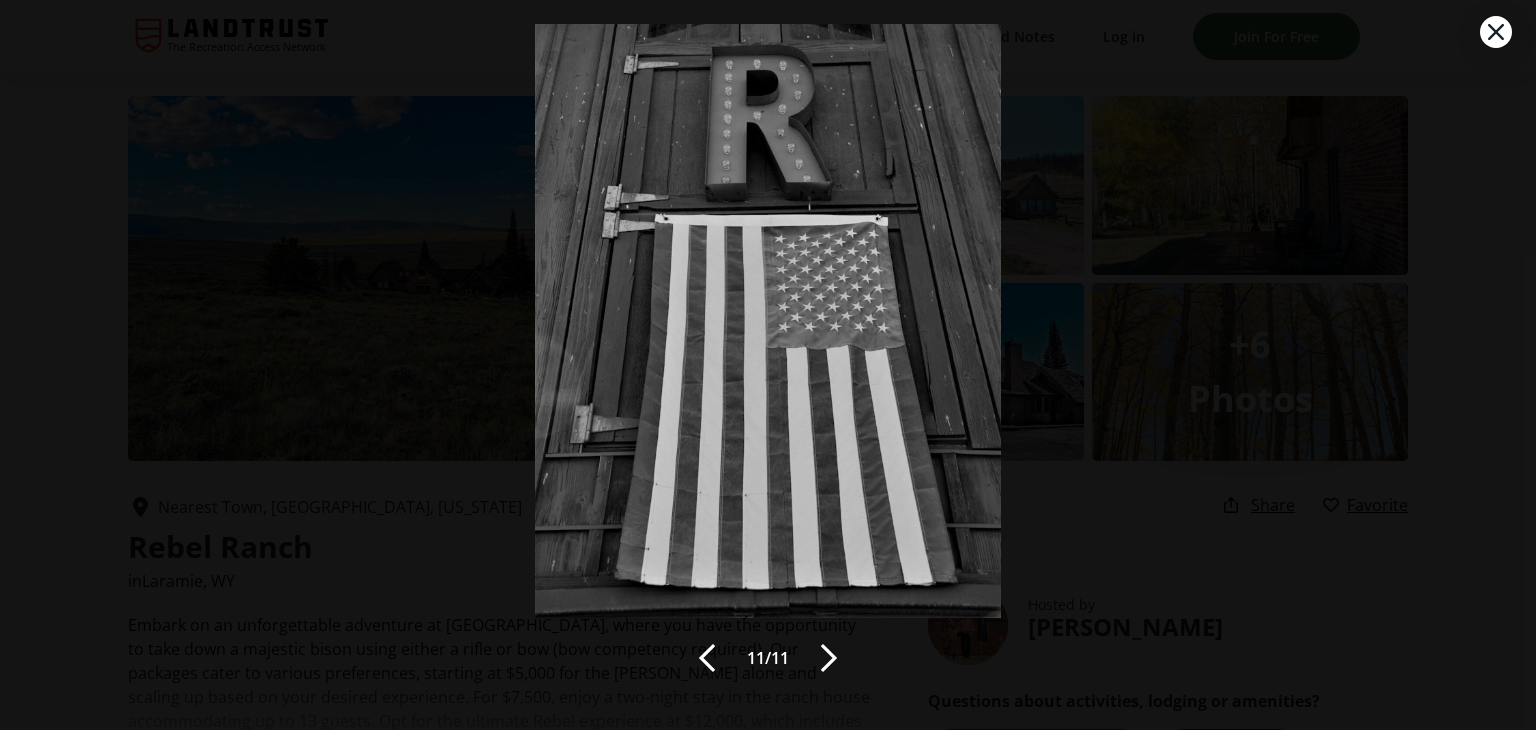 click at bounding box center [829, 658] 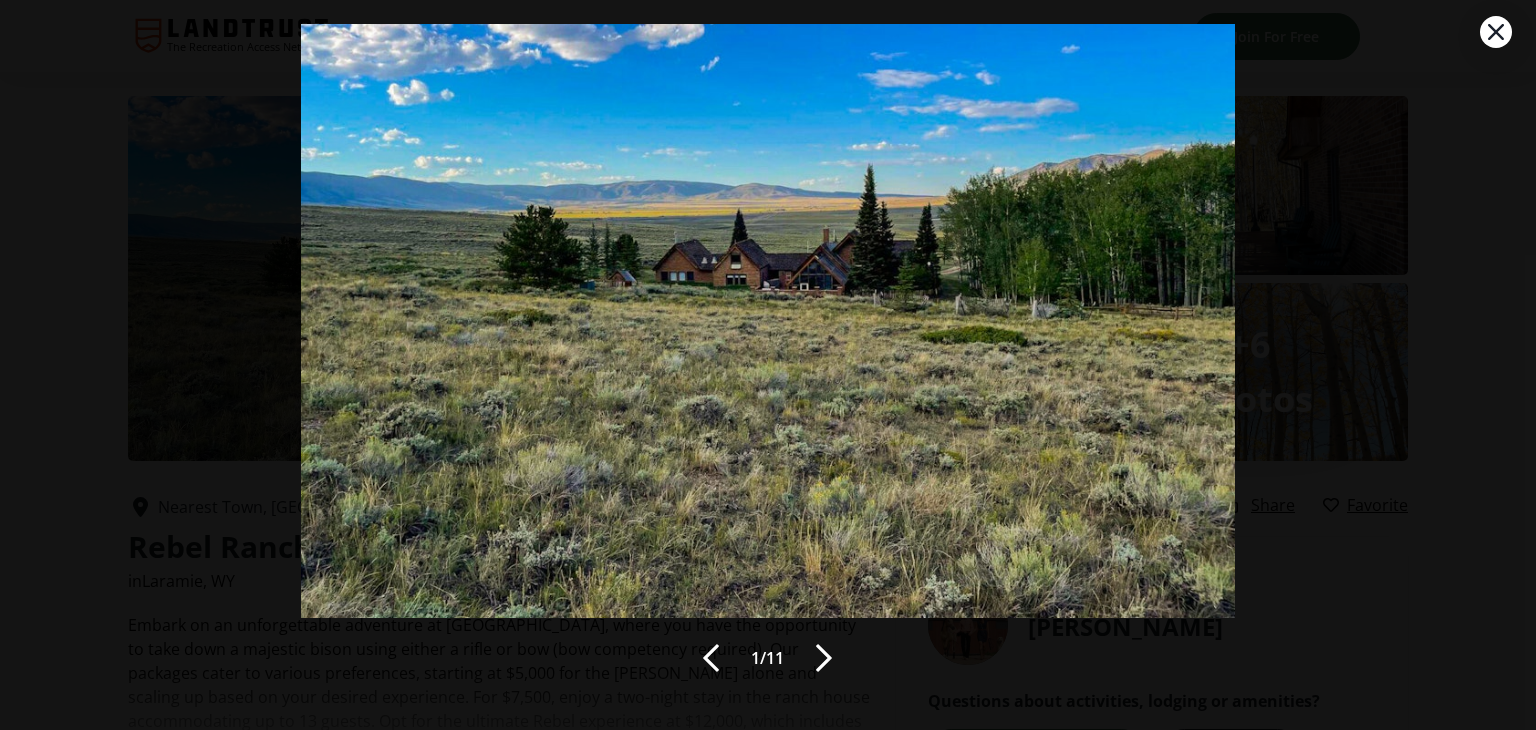 click at bounding box center (824, 658) 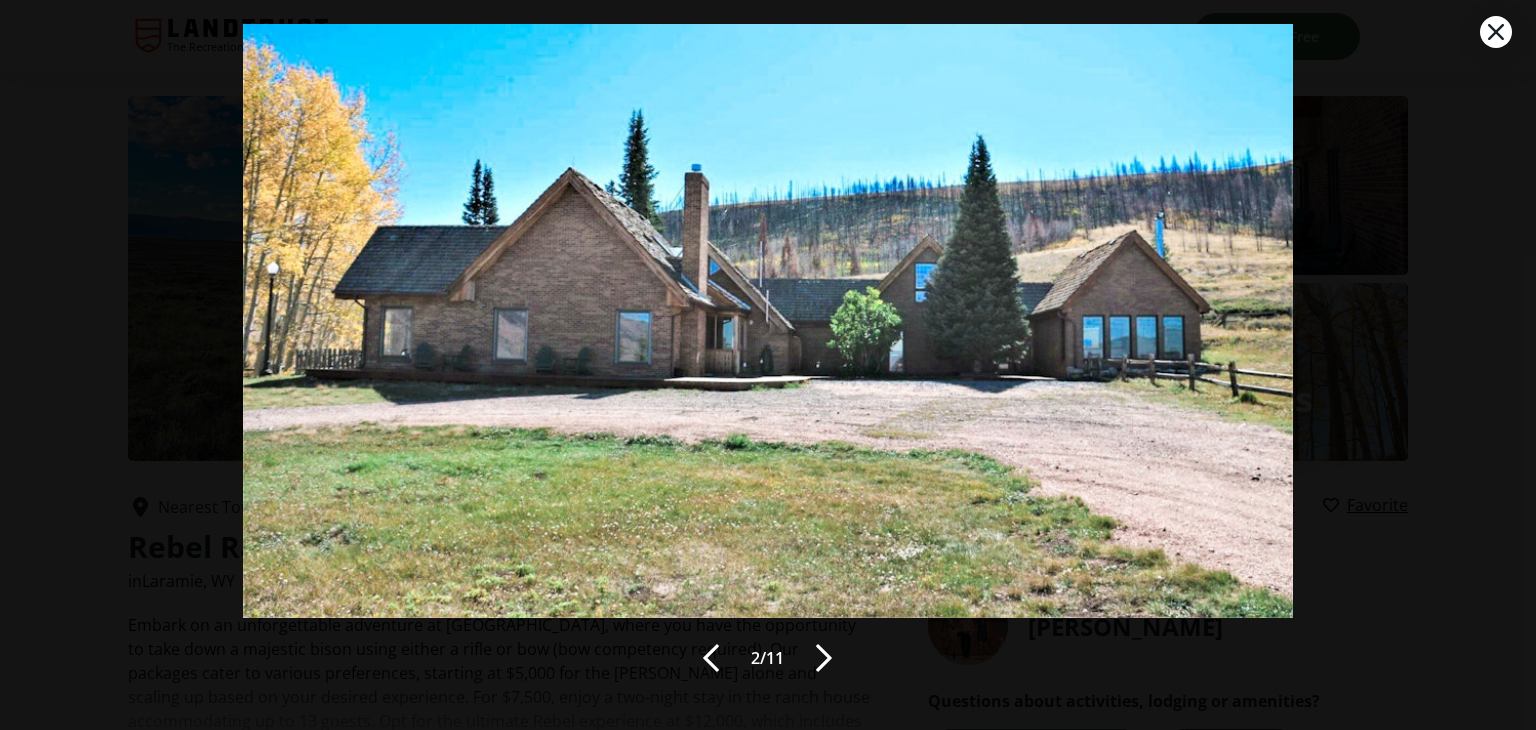 click at bounding box center (824, 658) 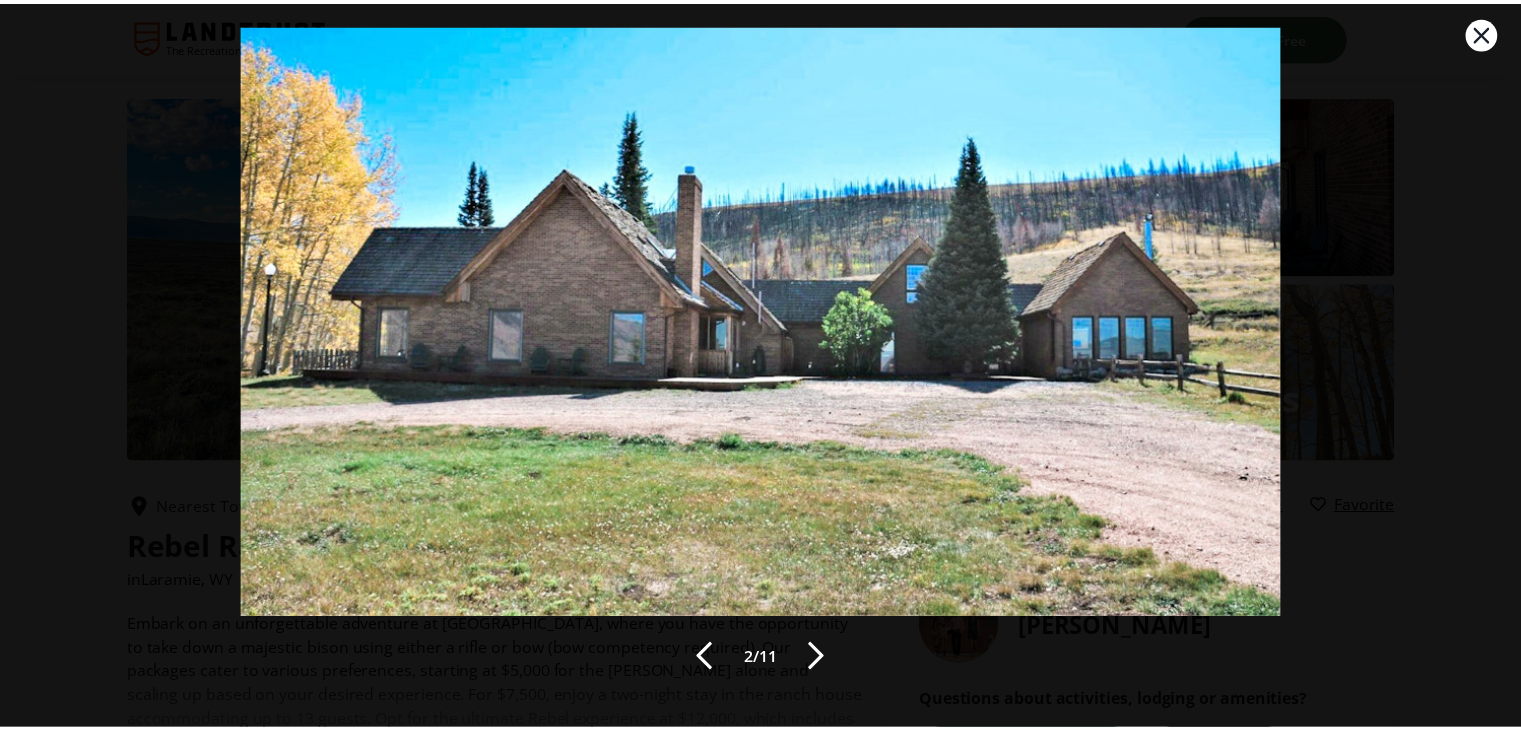 scroll, scrollTop: 49, scrollLeft: 0, axis: vertical 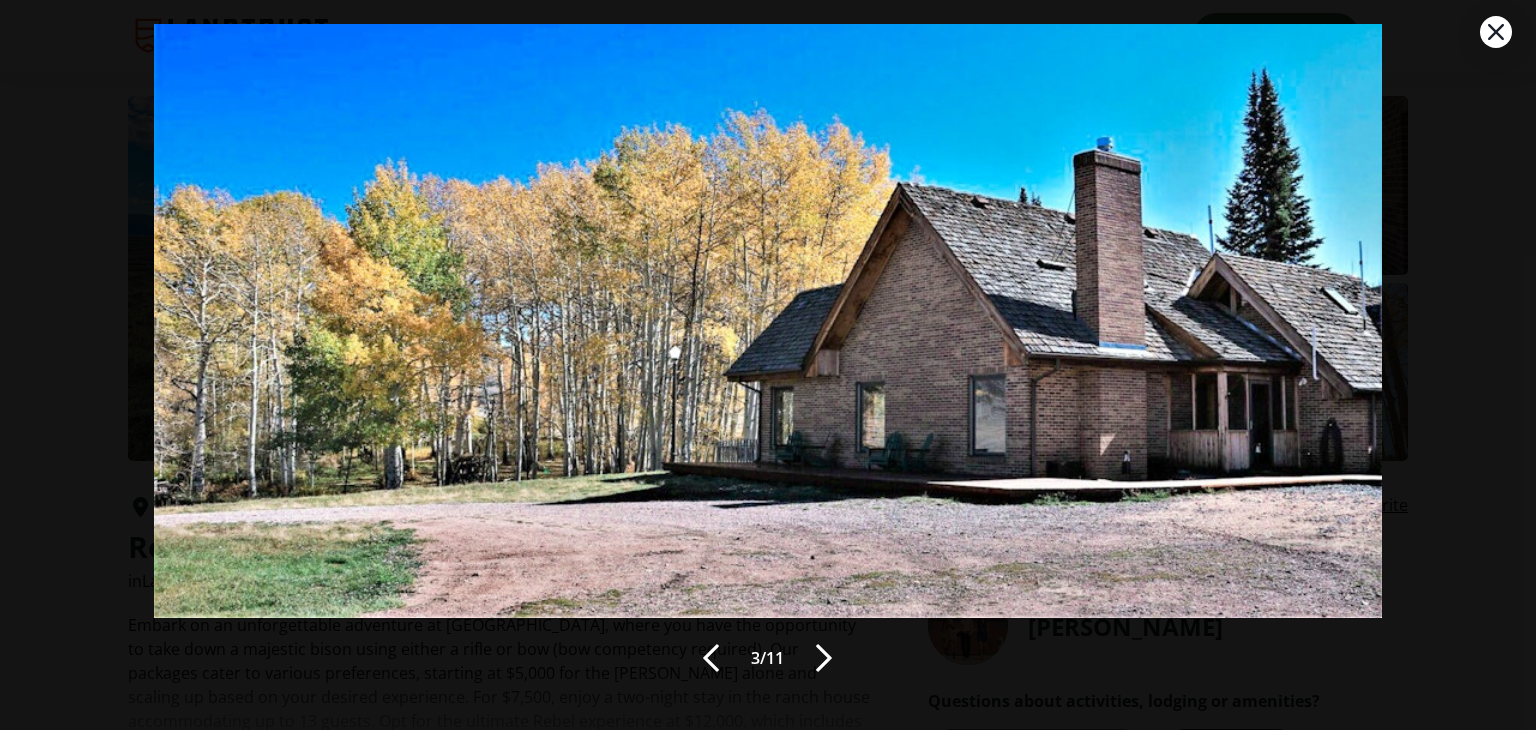 click at bounding box center (1496, 32) 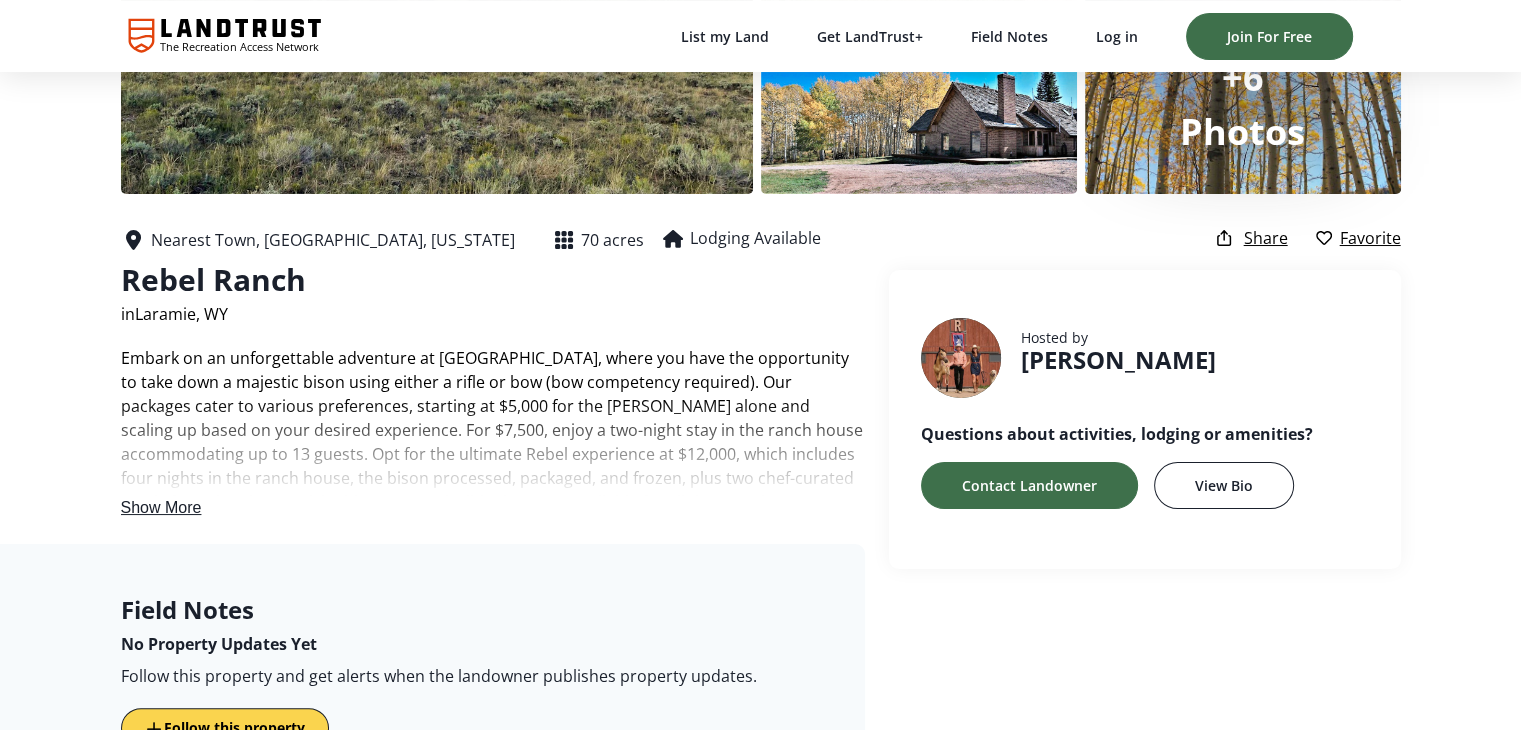 scroll, scrollTop: 300, scrollLeft: 0, axis: vertical 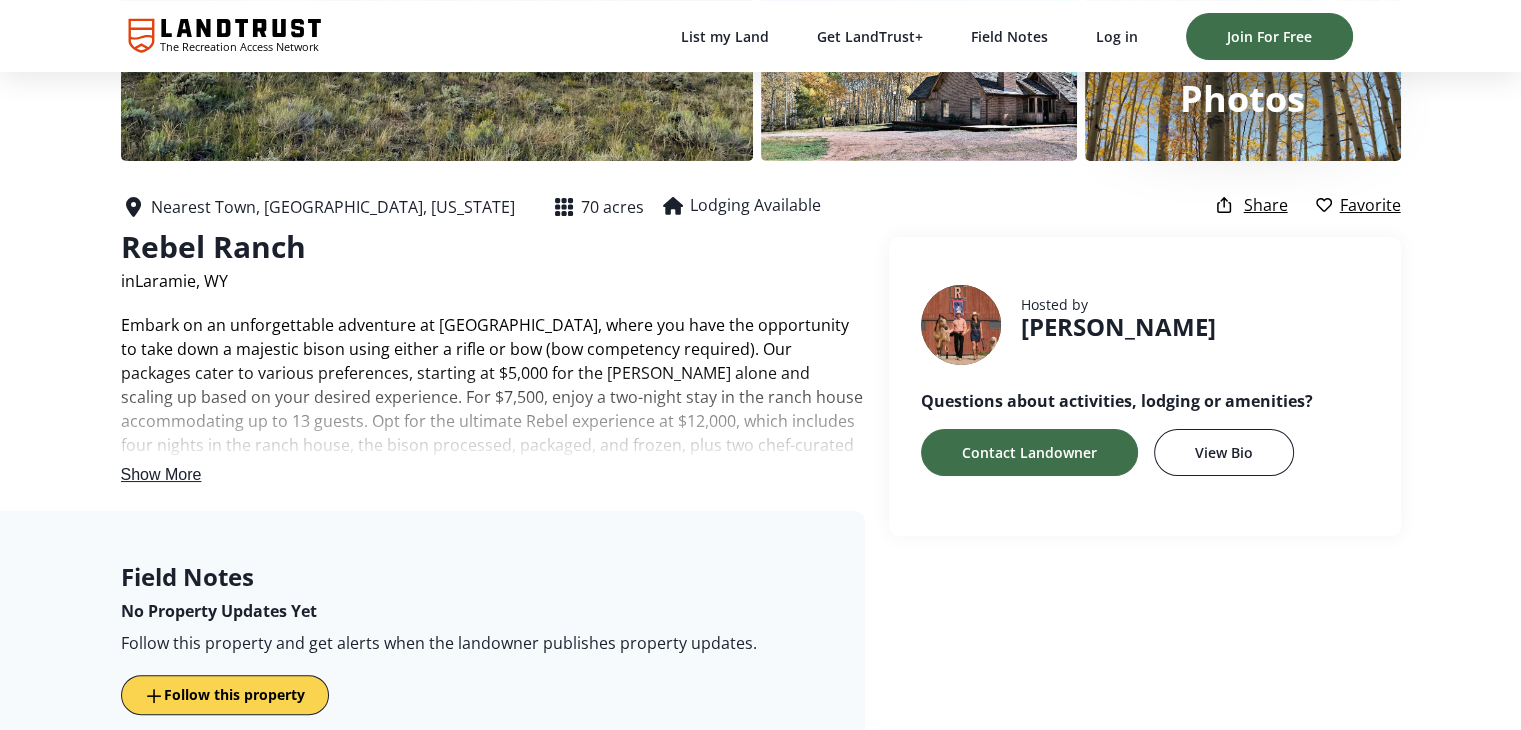 click on "Show More" at bounding box center (161, 474) 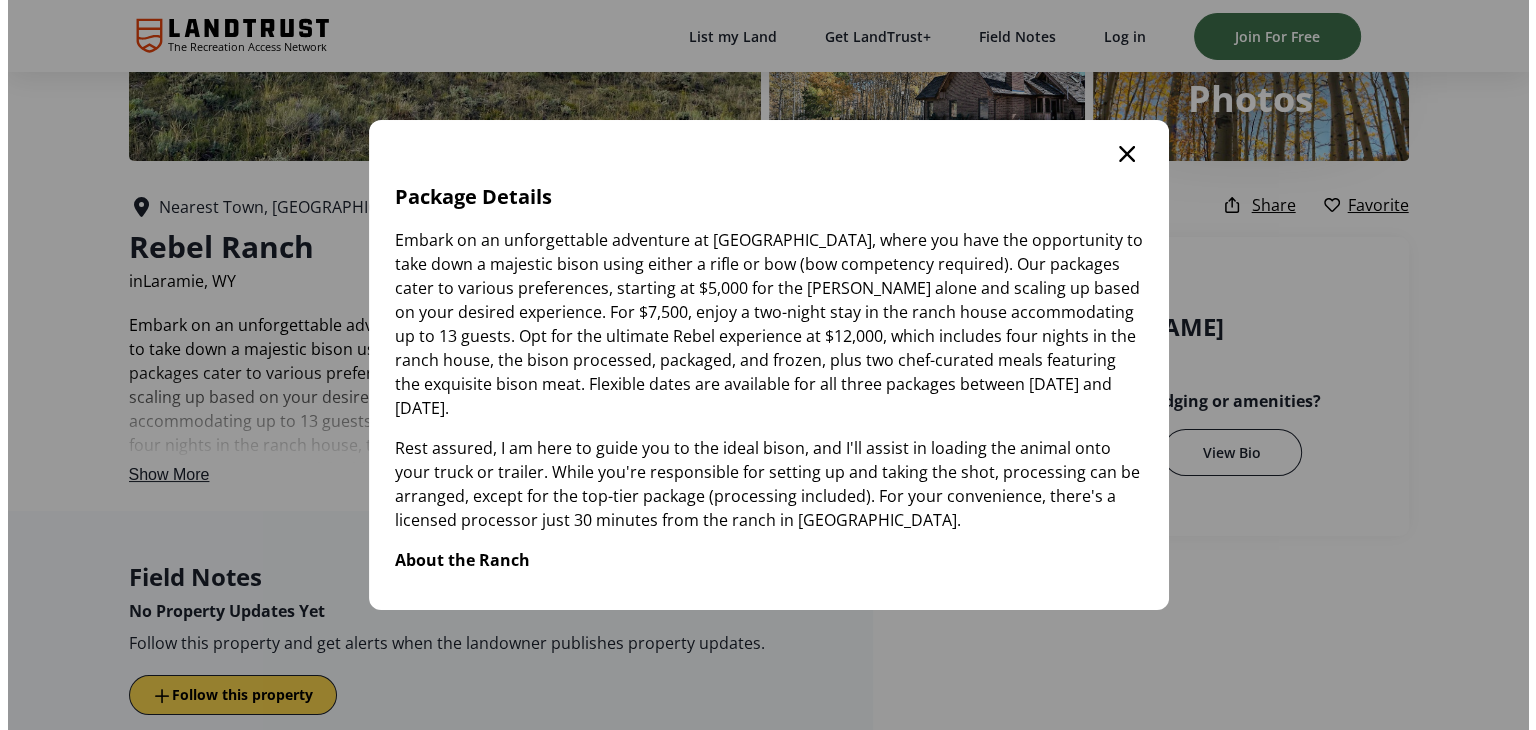 scroll, scrollTop: 0, scrollLeft: 0, axis: both 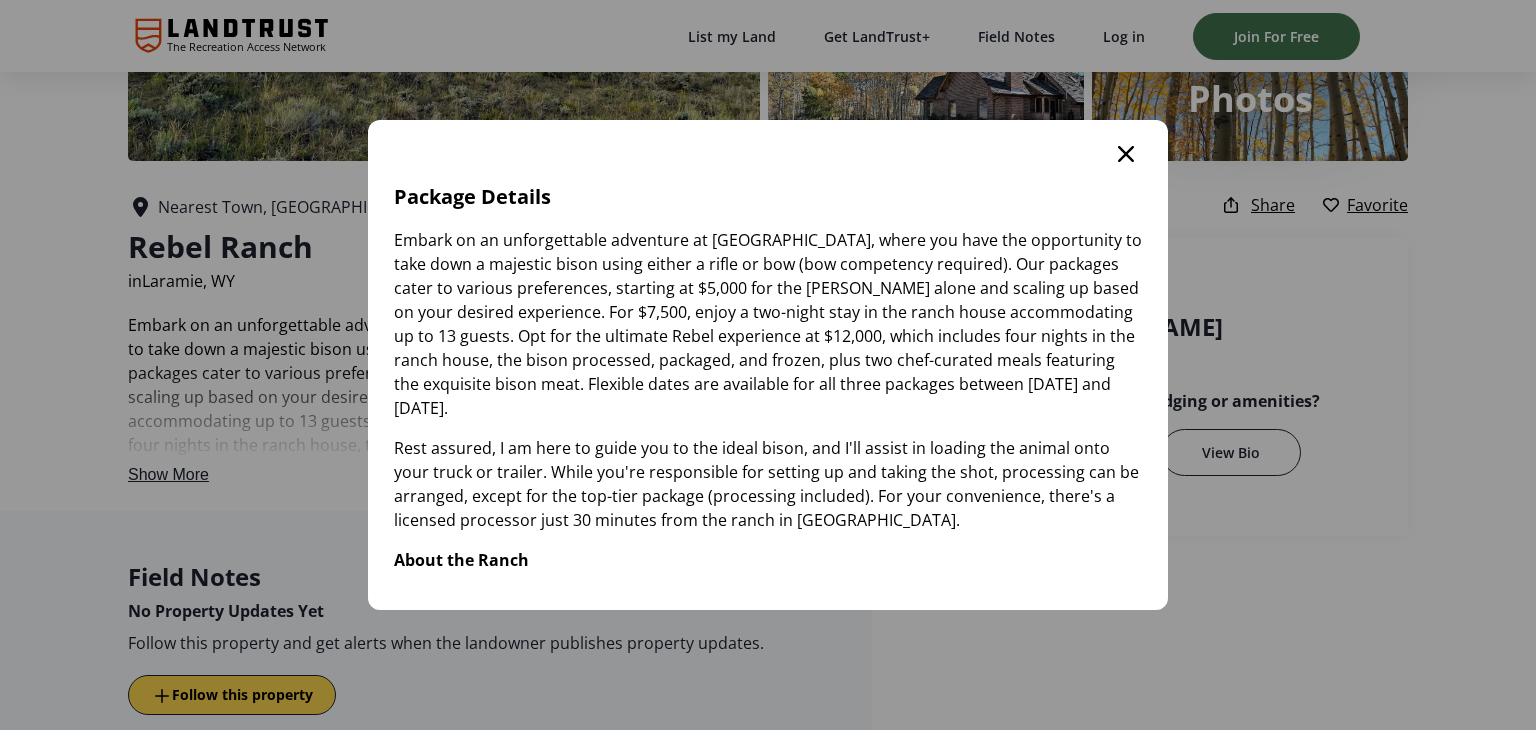drag, startPoint x: 1123, startPoint y: 149, endPoint x: 596, endPoint y: 173, distance: 527.5462 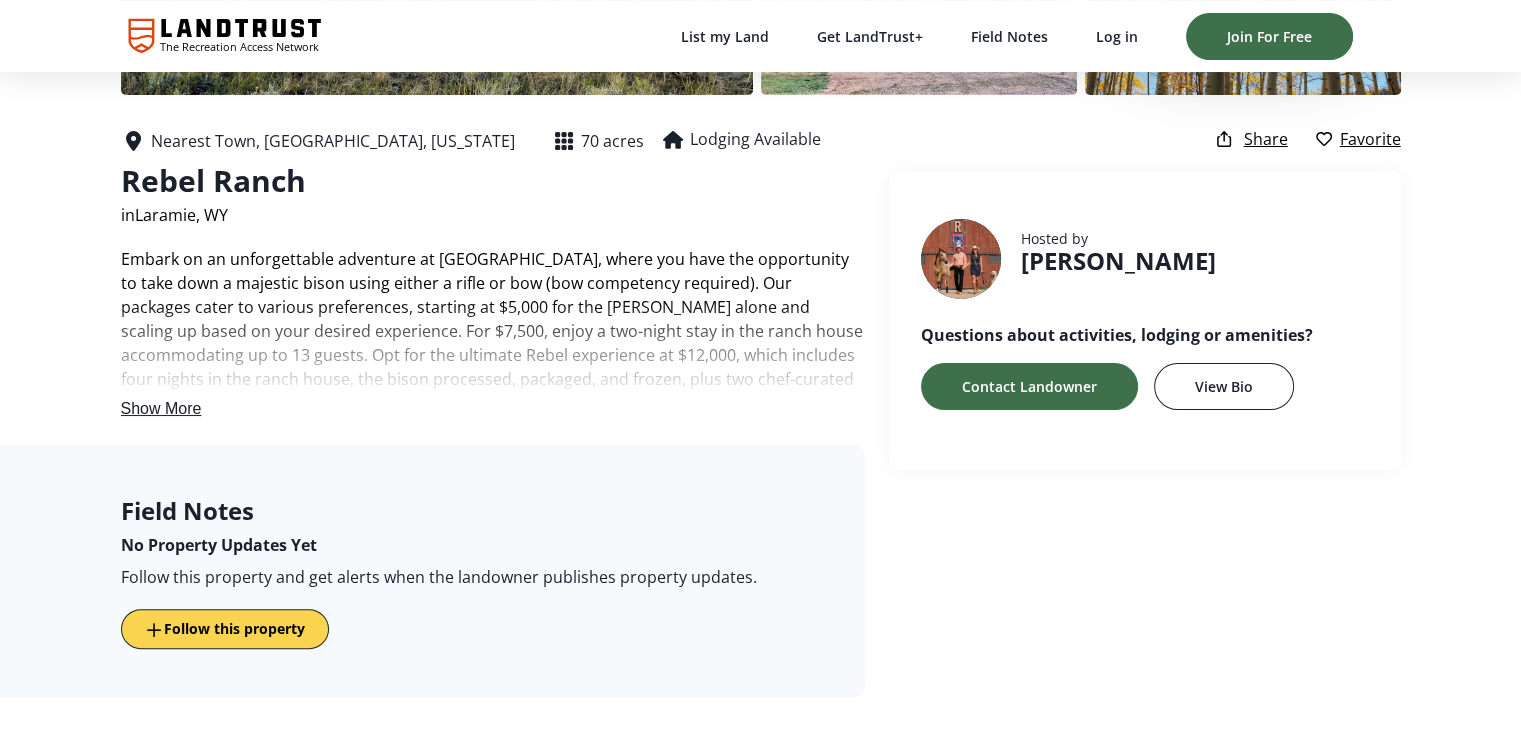 scroll, scrollTop: 400, scrollLeft: 0, axis: vertical 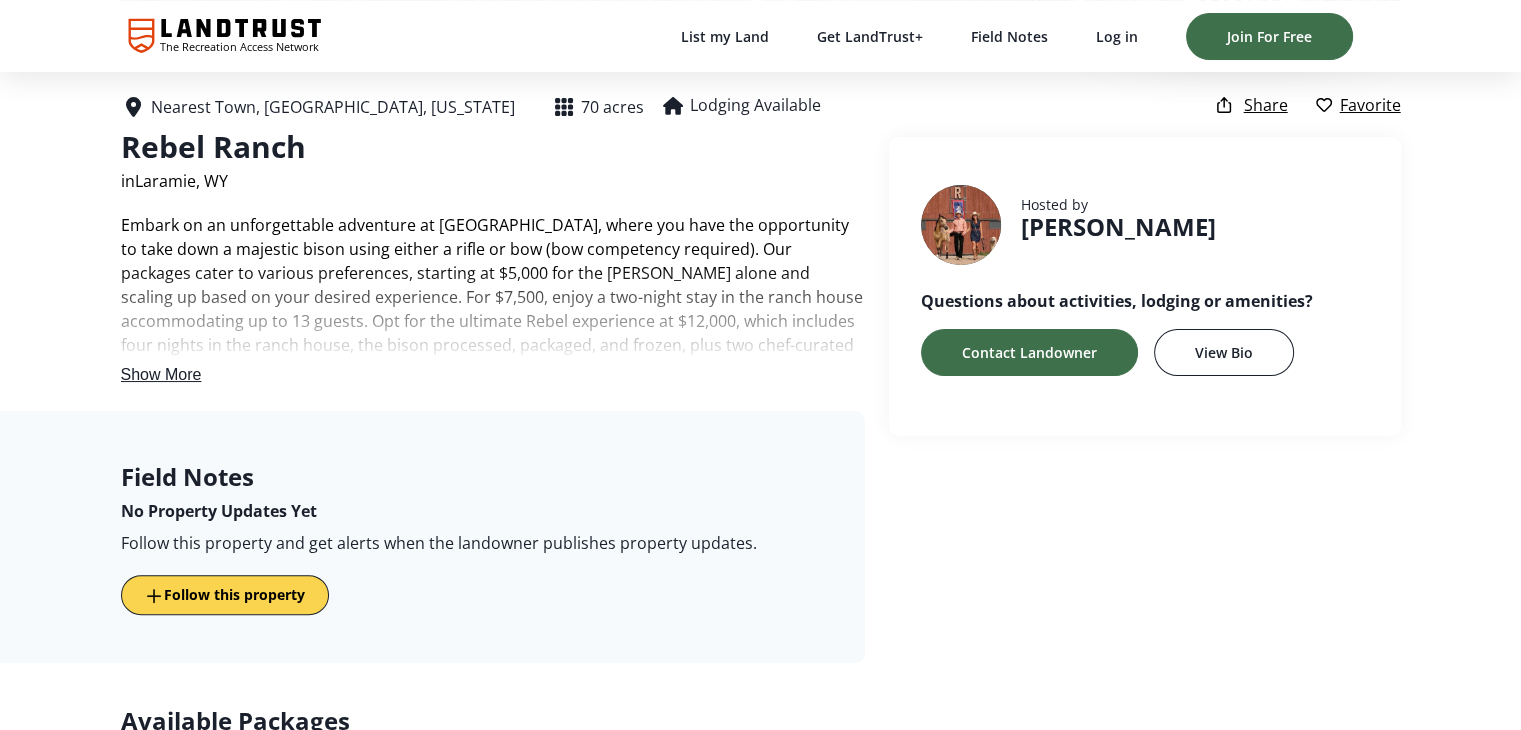 click on "Show More" at bounding box center [493, 327] 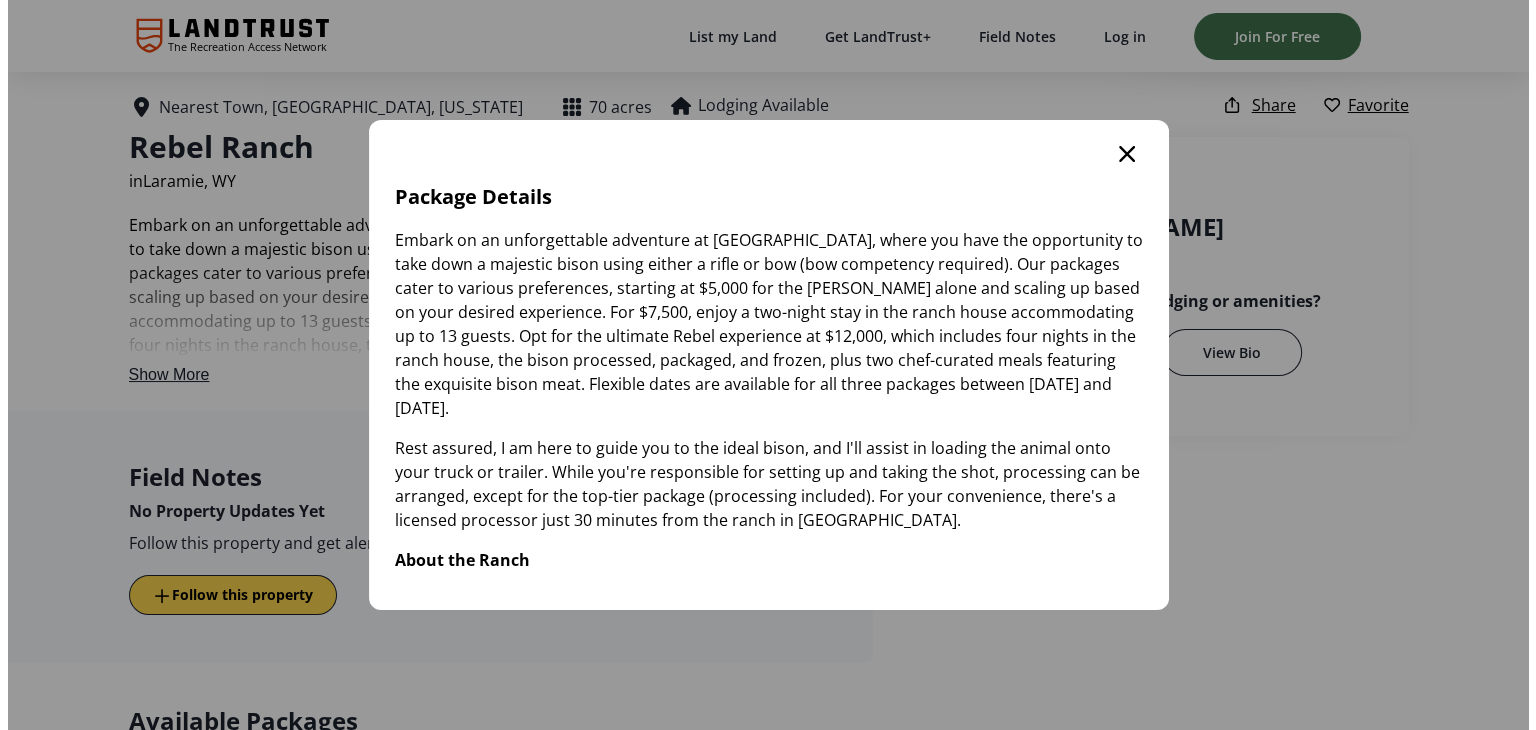 scroll, scrollTop: 0, scrollLeft: 0, axis: both 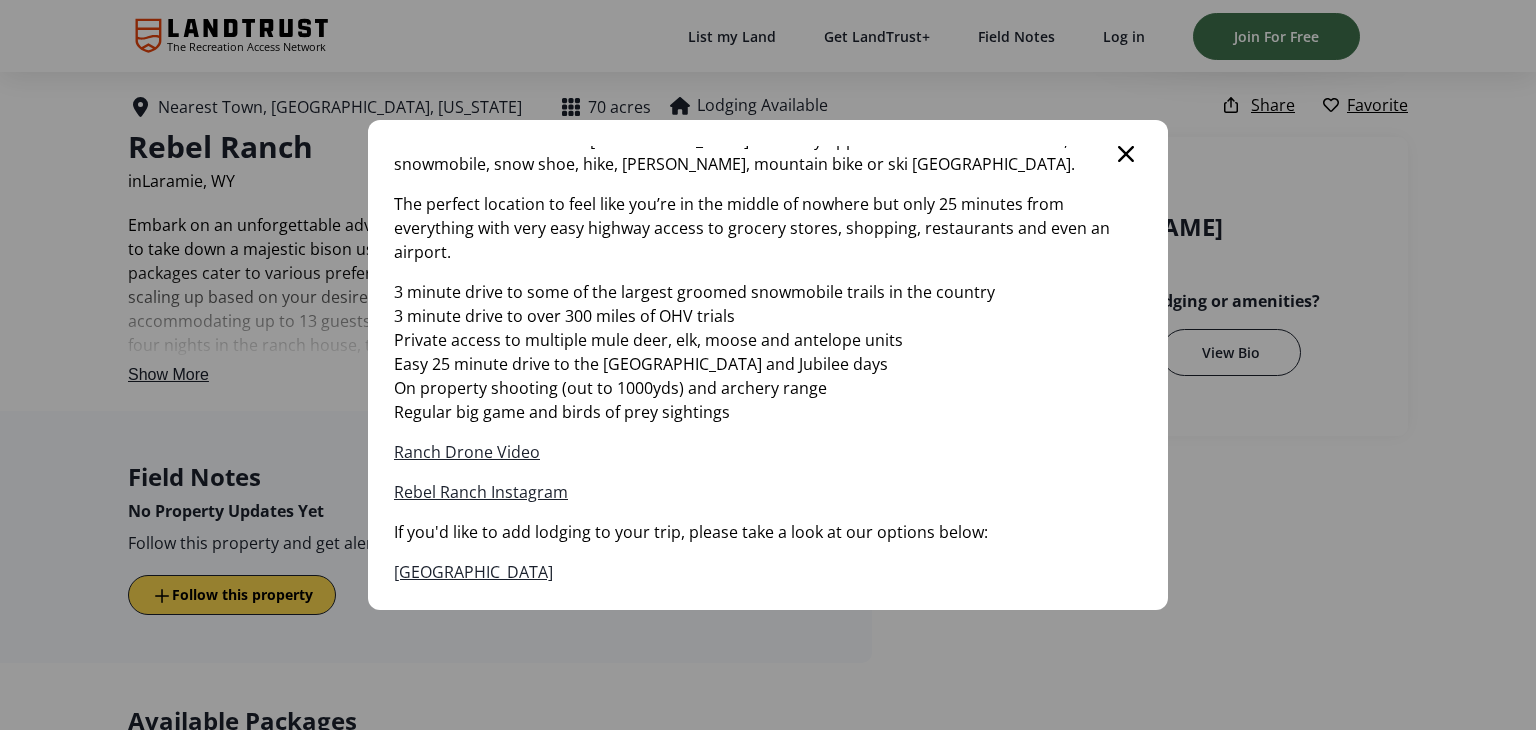 click on "Ranch Drone Video" at bounding box center (467, 452) 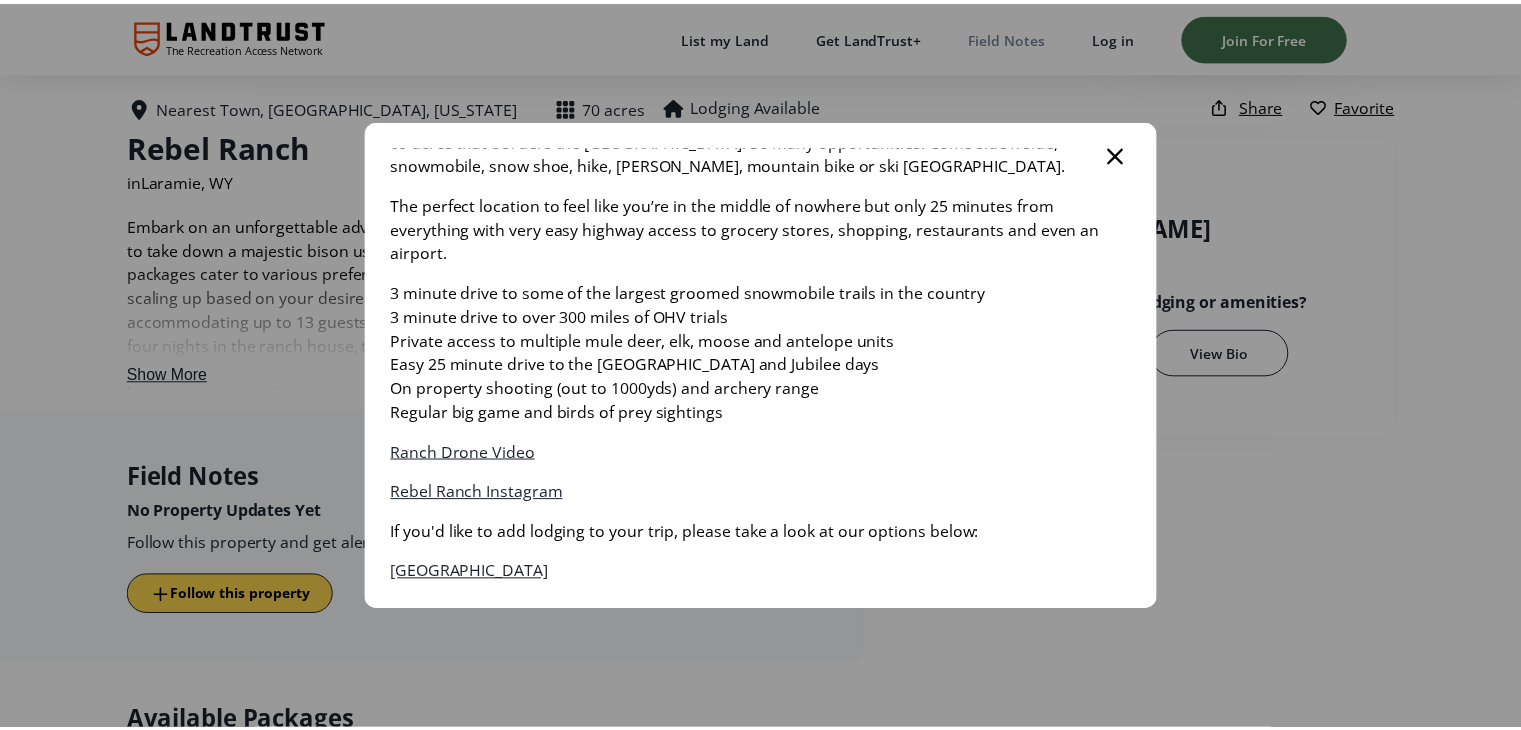 scroll, scrollTop: 400, scrollLeft: 0, axis: vertical 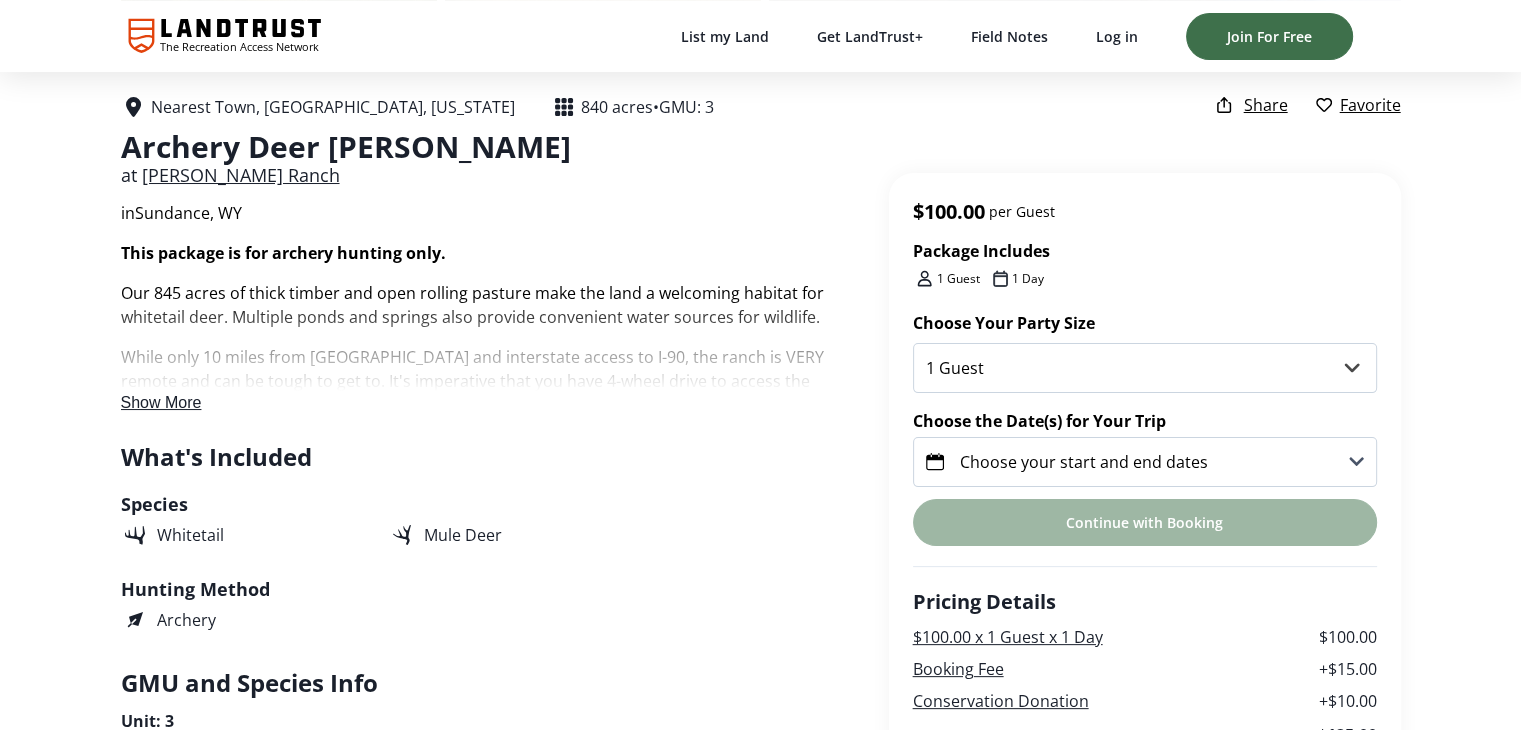 click on "Choose your start and end dates" at bounding box center [1084, 462] 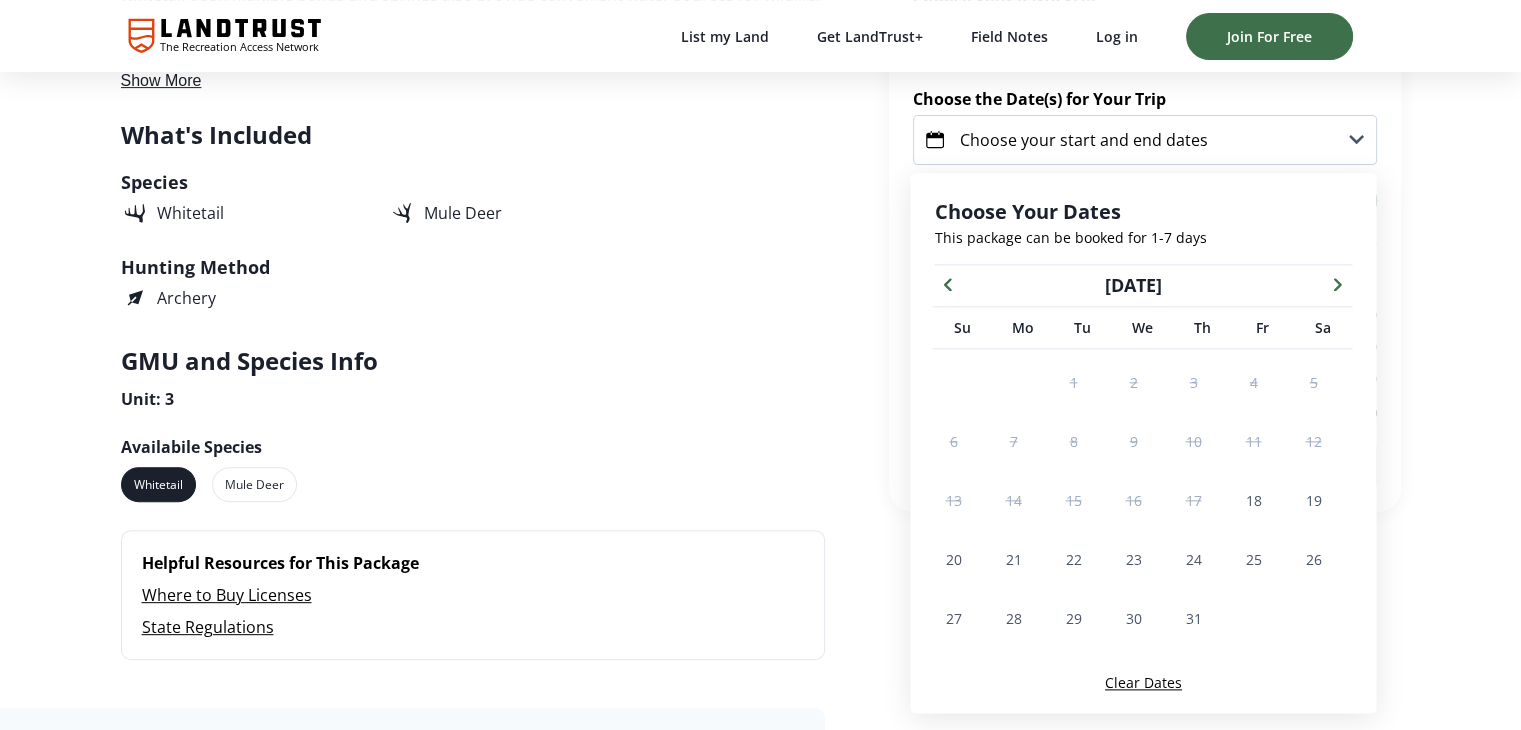 scroll, scrollTop: 724, scrollLeft: 0, axis: vertical 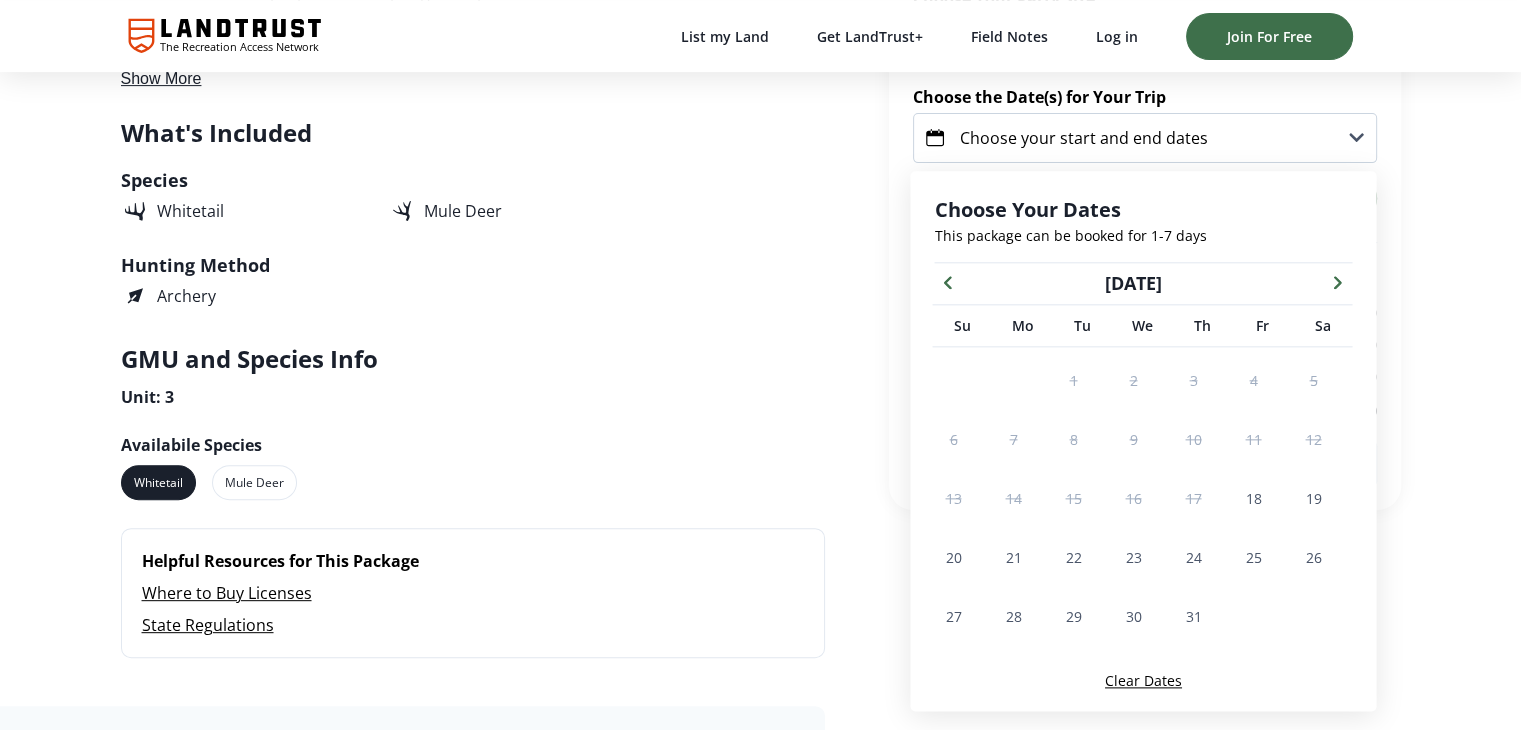 click 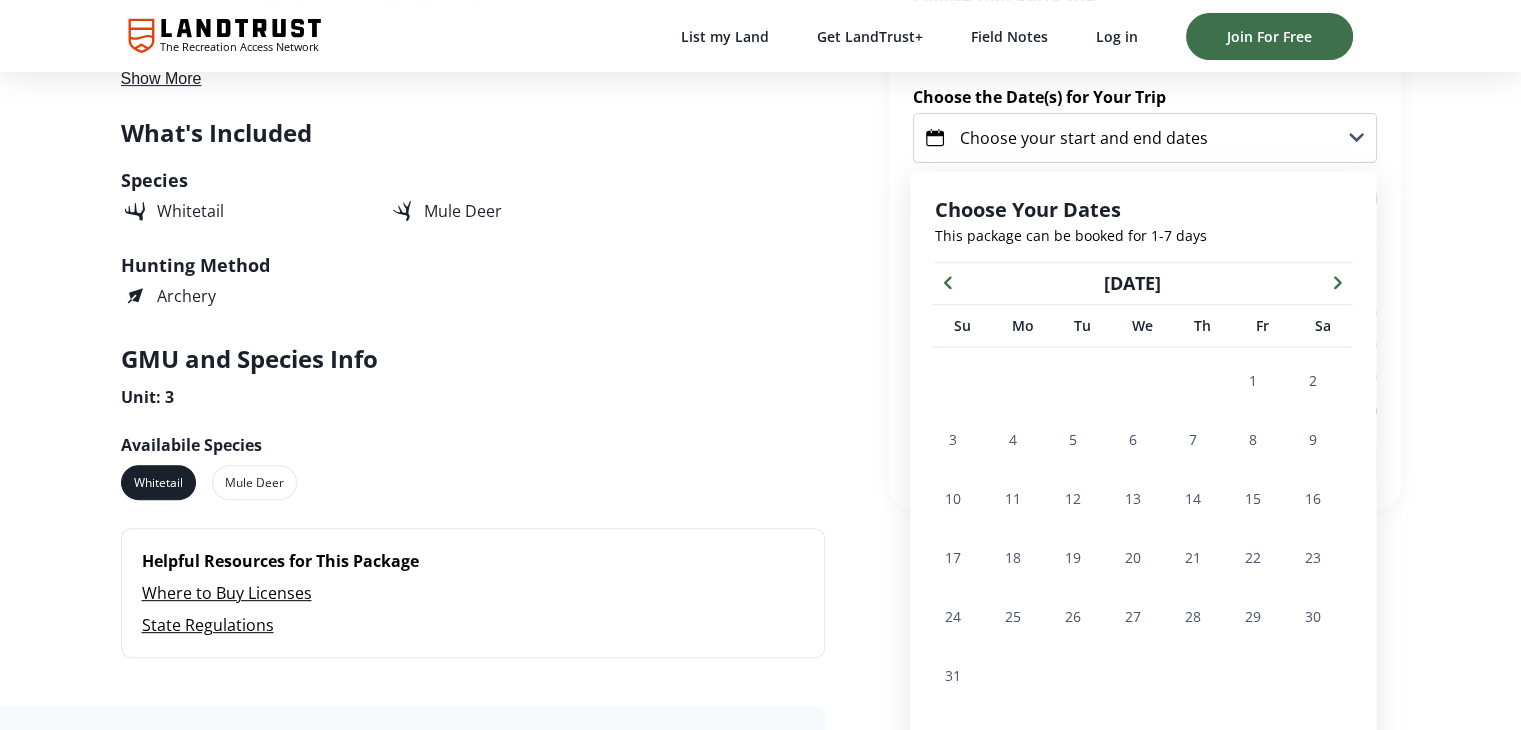 click 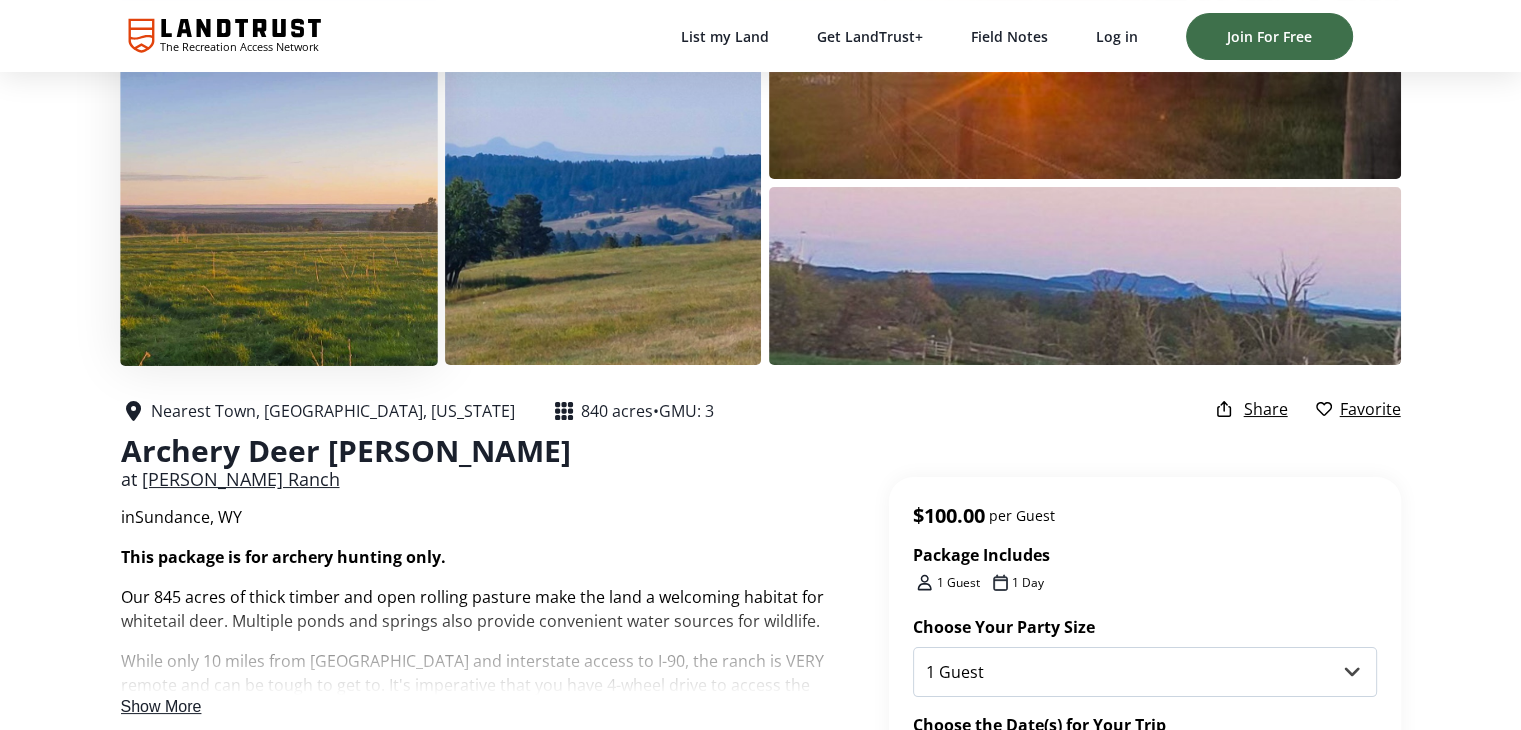 scroll, scrollTop: 0, scrollLeft: 0, axis: both 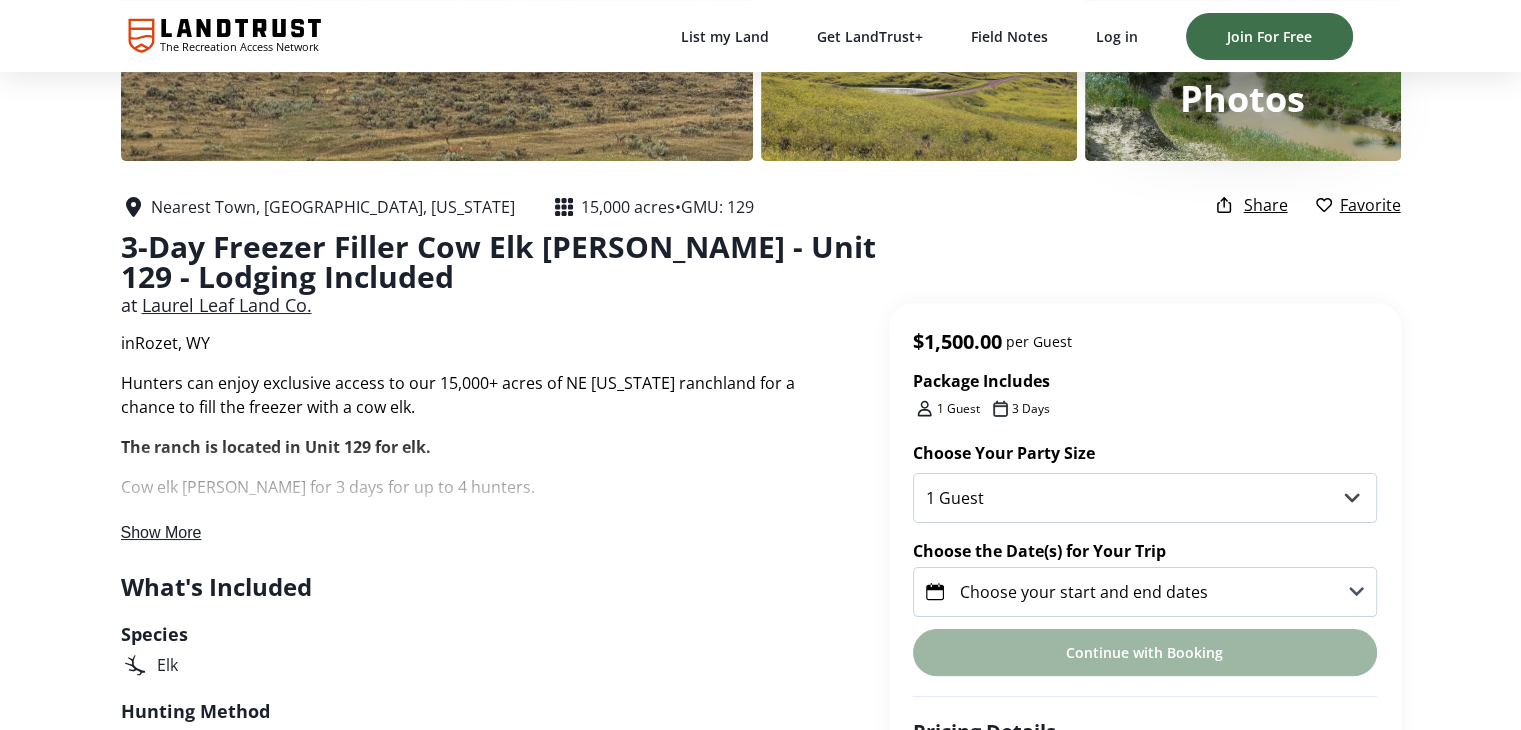 click on "Show More" at bounding box center (161, 532) 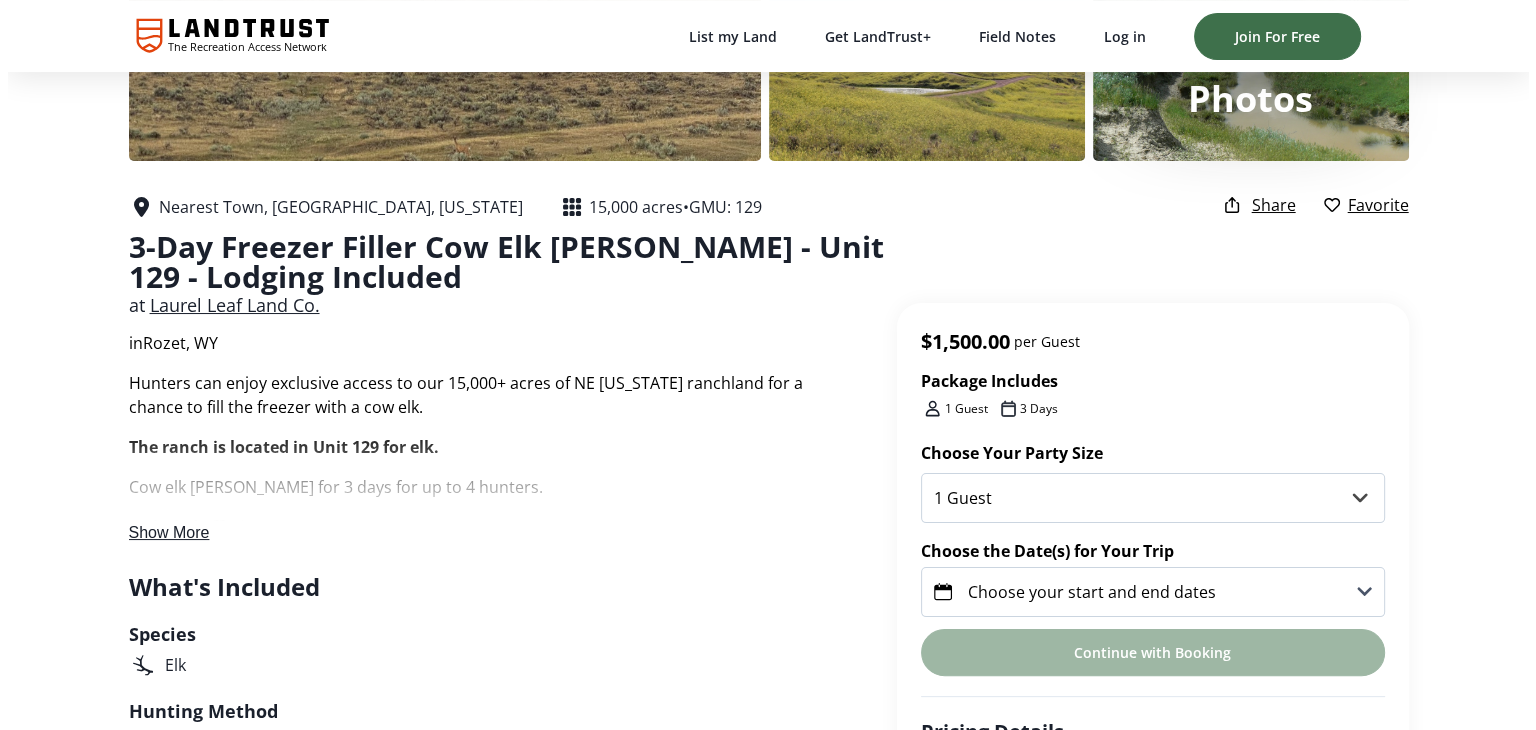 scroll, scrollTop: 0, scrollLeft: 0, axis: both 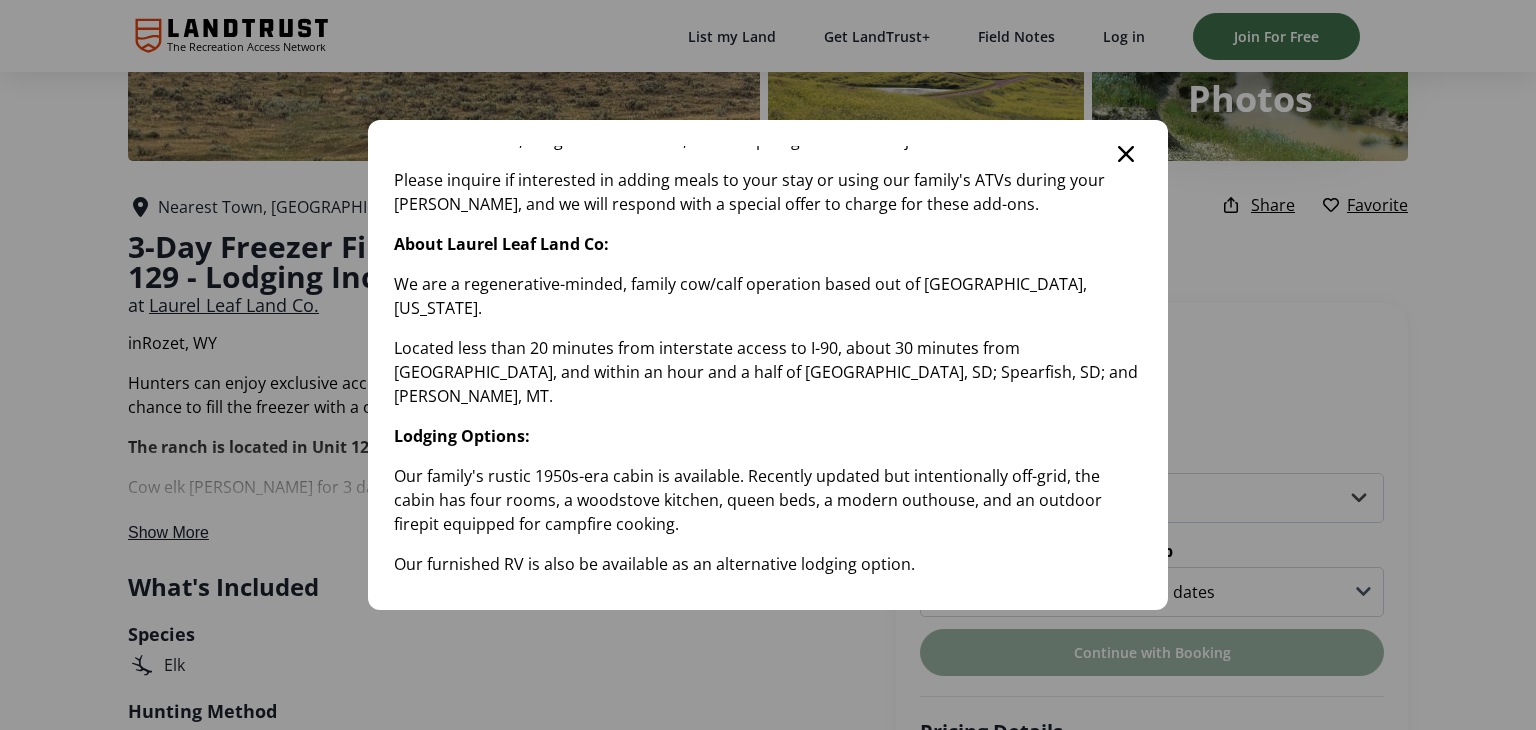 click 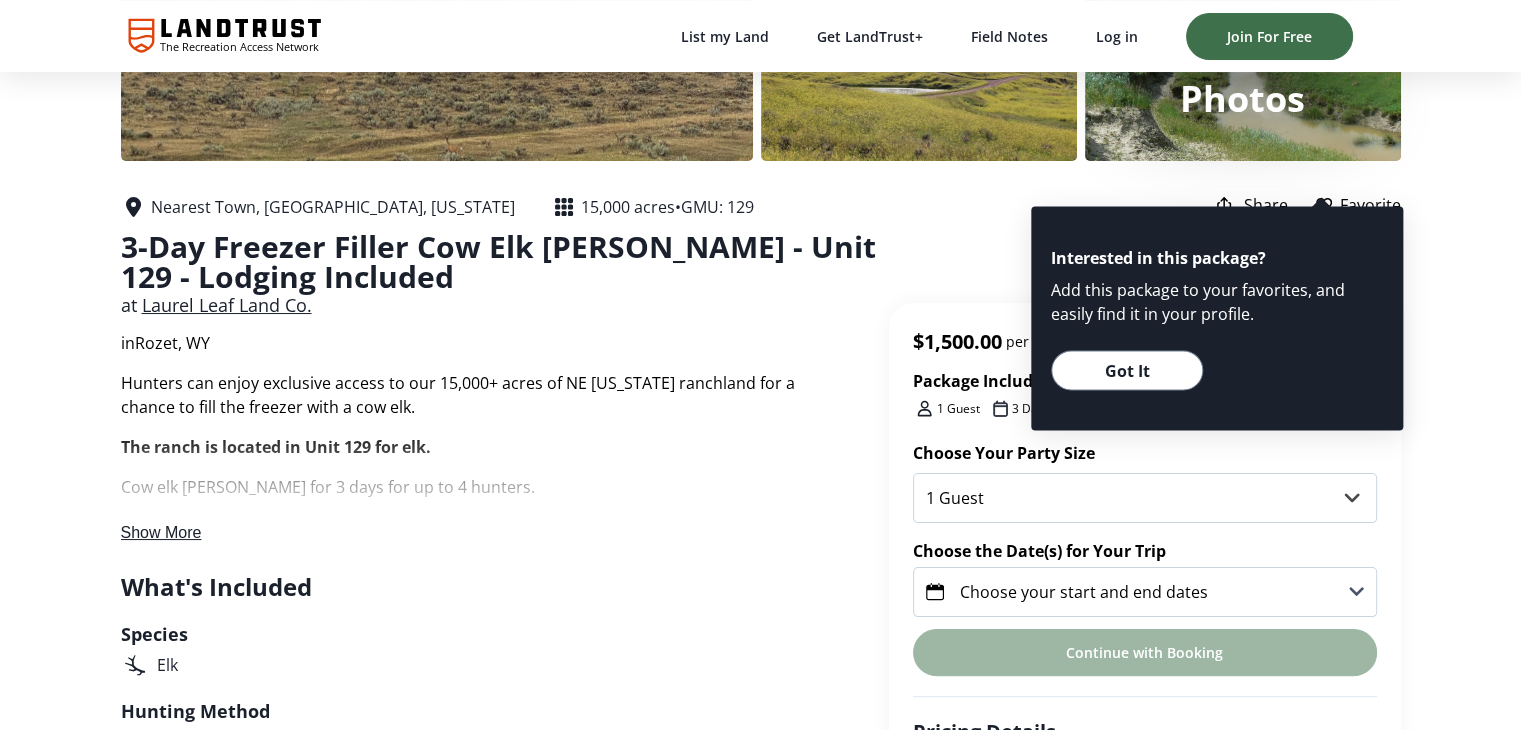 scroll, scrollTop: 500, scrollLeft: 0, axis: vertical 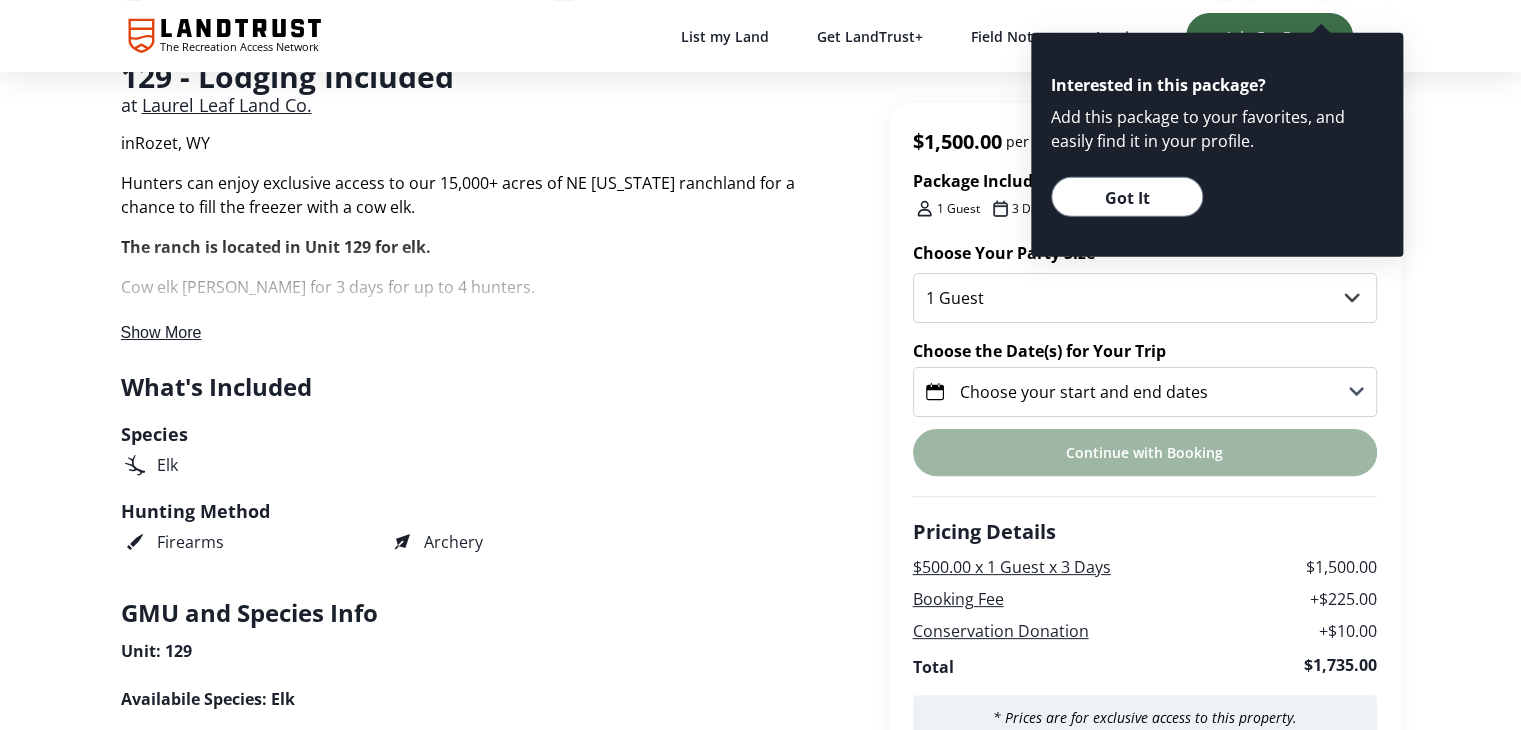 click on "at   Laurel Leaf Land Co." at bounding box center (511, 105) 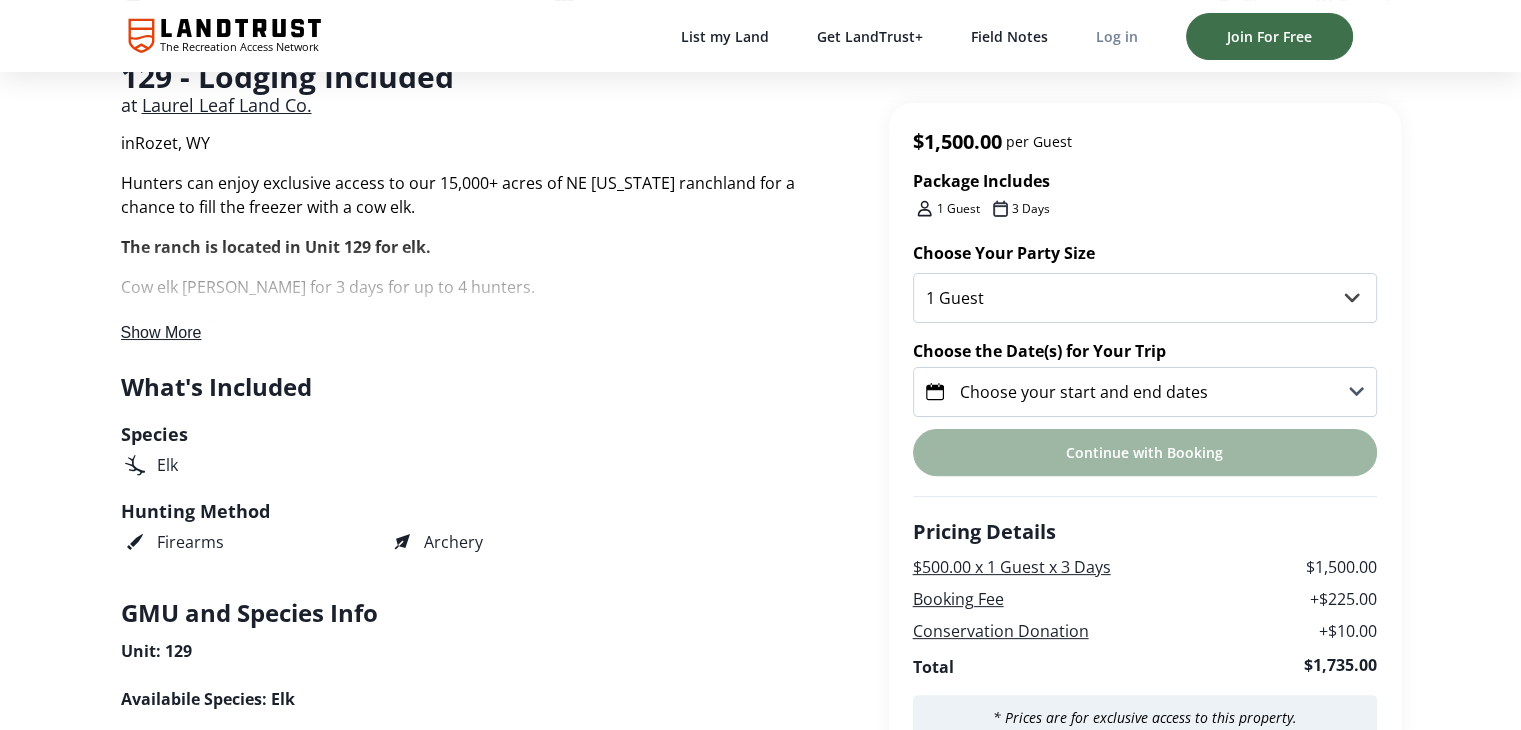 click on "Log in" at bounding box center (1117, 36) 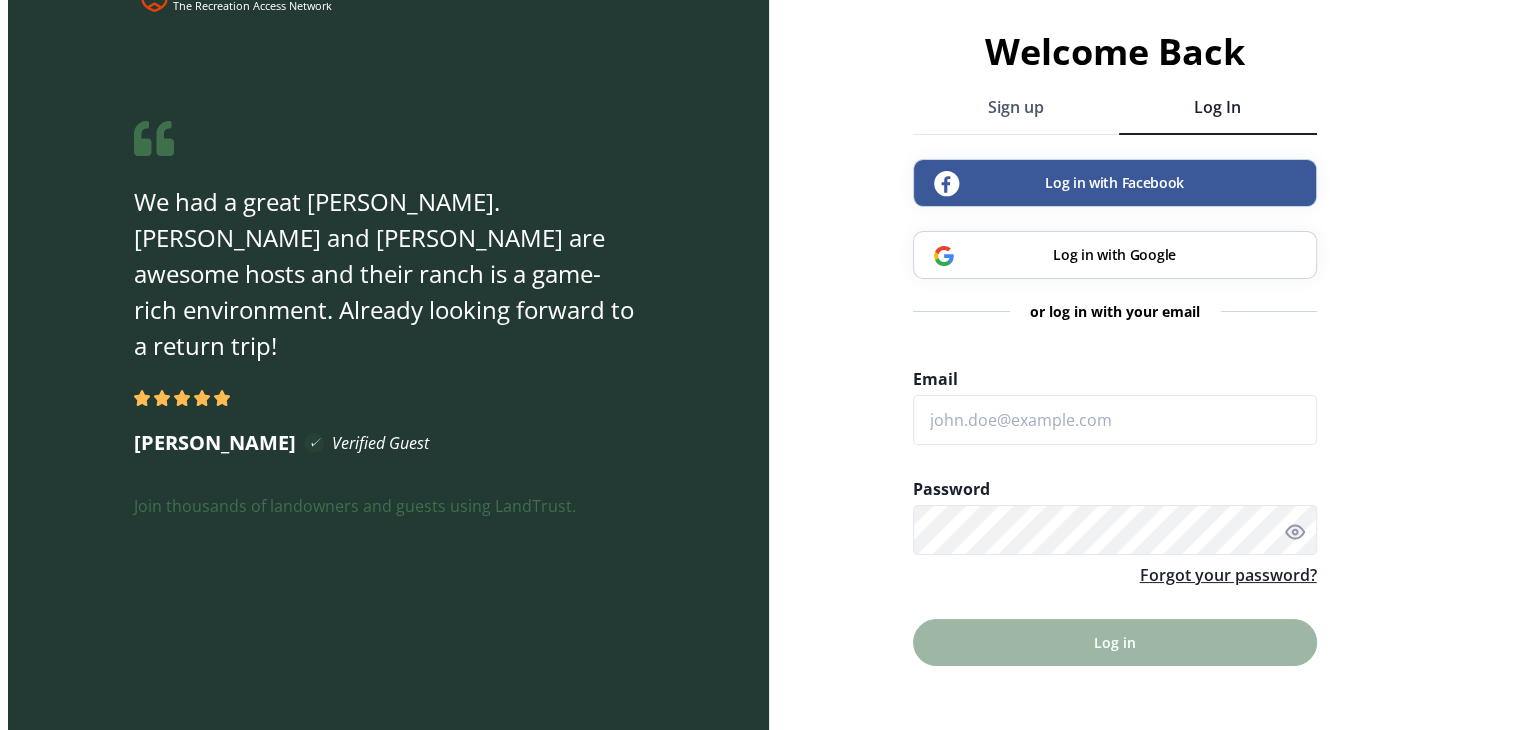 scroll, scrollTop: 0, scrollLeft: 0, axis: both 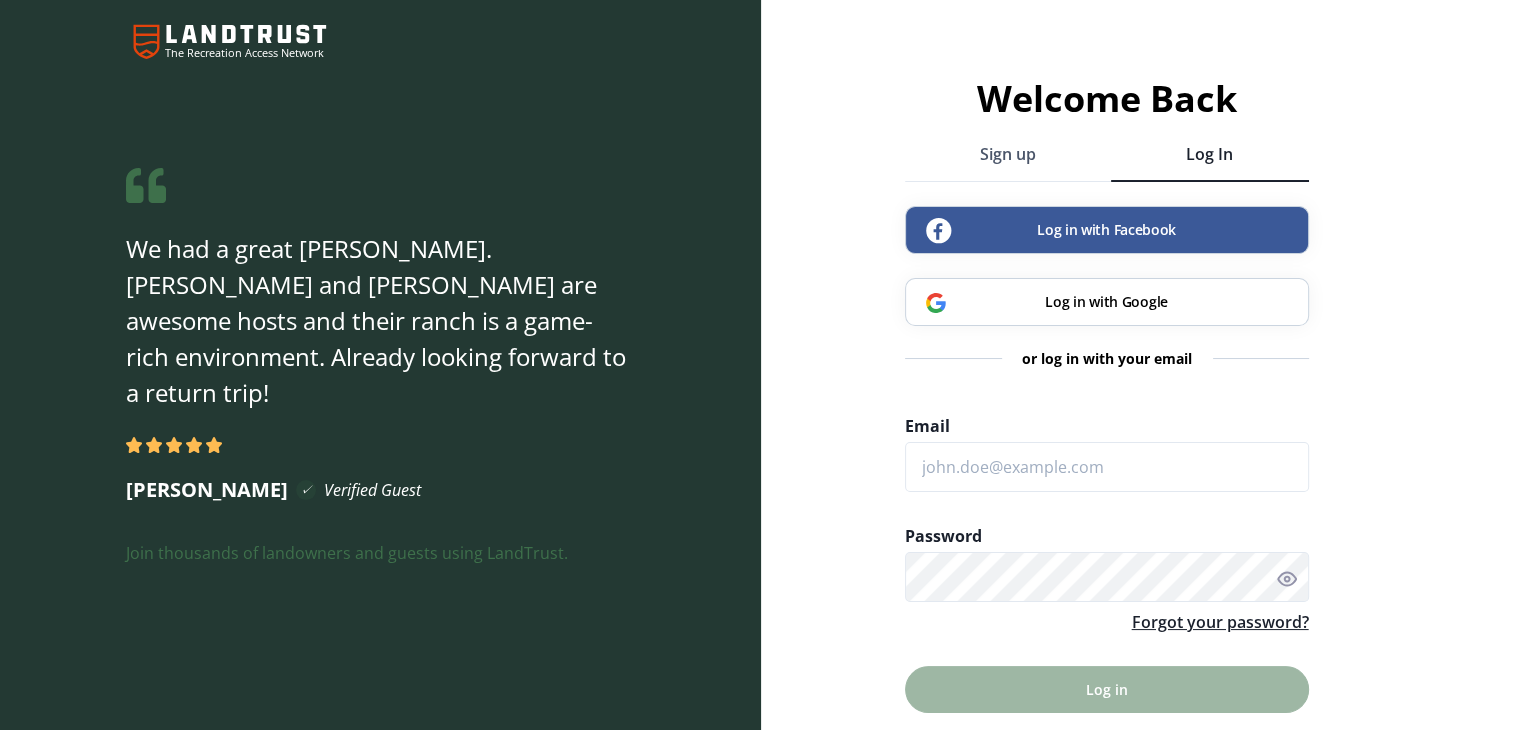 type on "[EMAIL_ADDRESS][DOMAIN_NAME]" 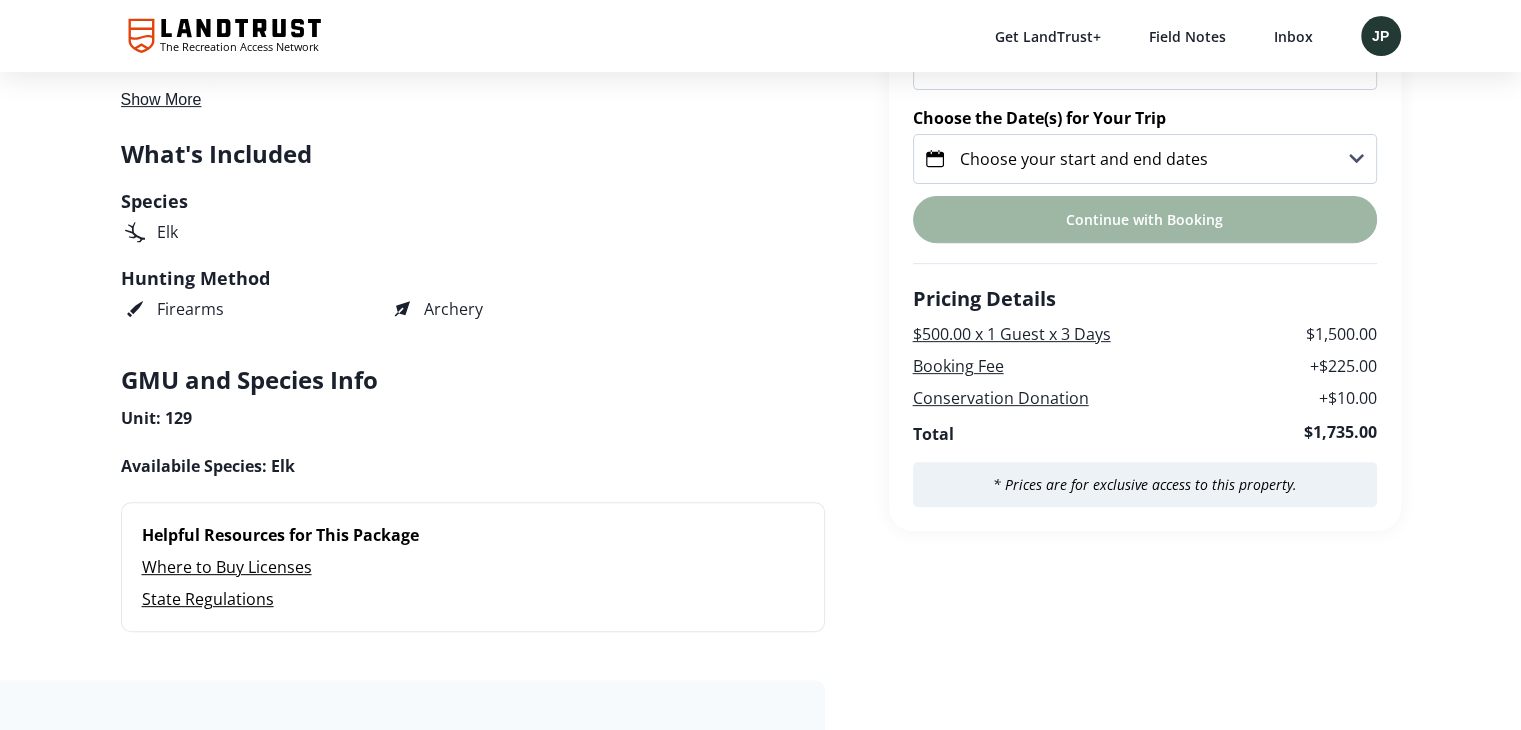 scroll, scrollTop: 700, scrollLeft: 0, axis: vertical 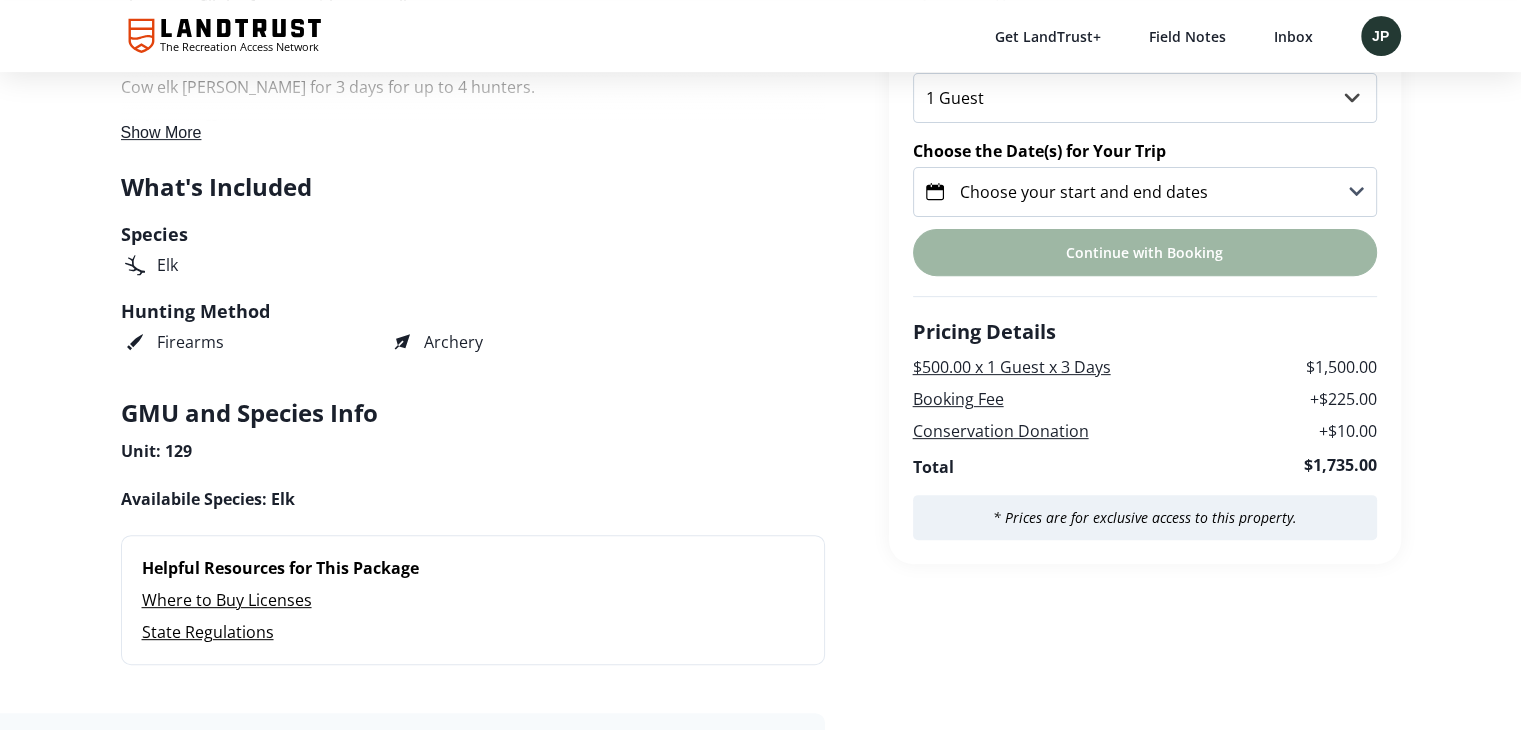 click on "Choose your start and end dates" at bounding box center (1084, 192) 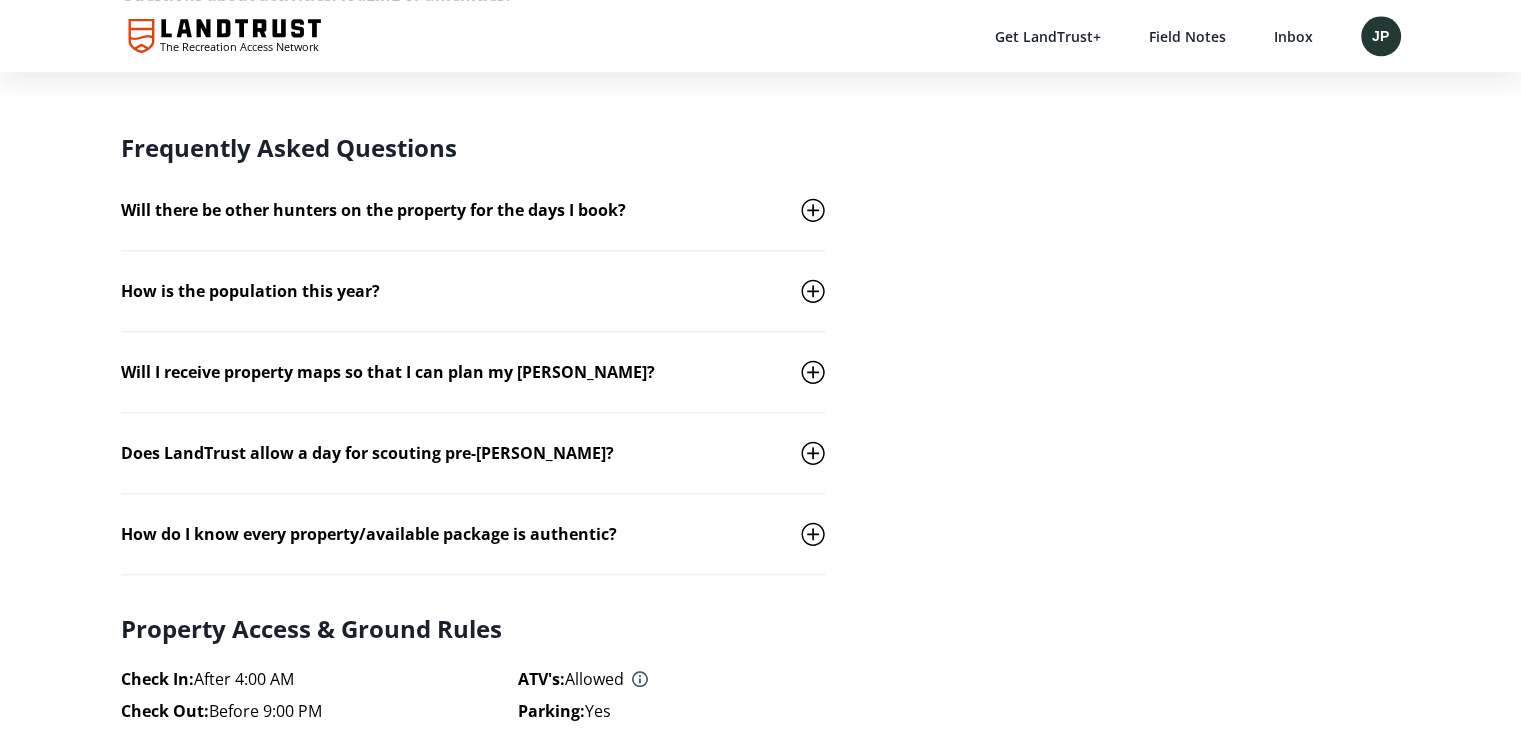 scroll, scrollTop: 2155, scrollLeft: 0, axis: vertical 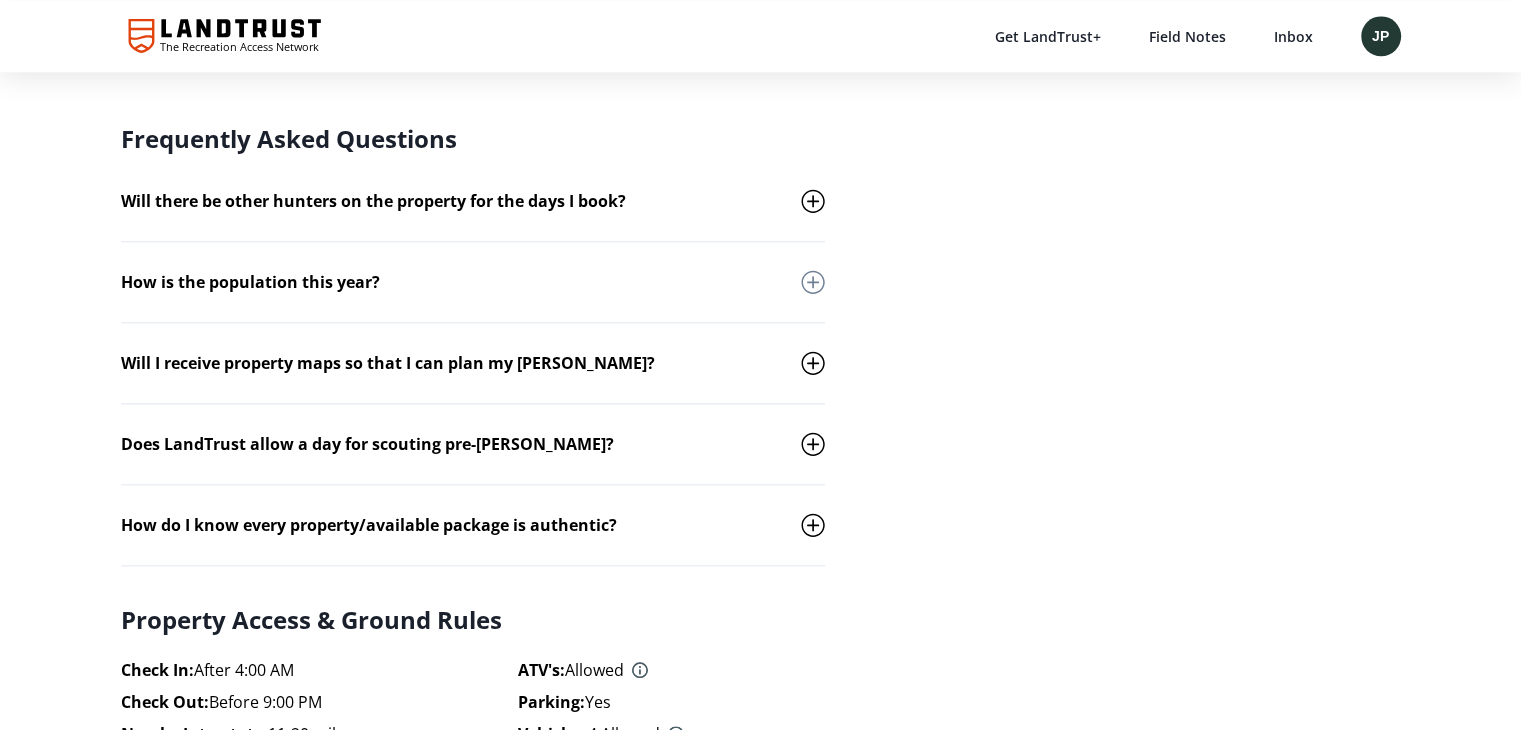 click 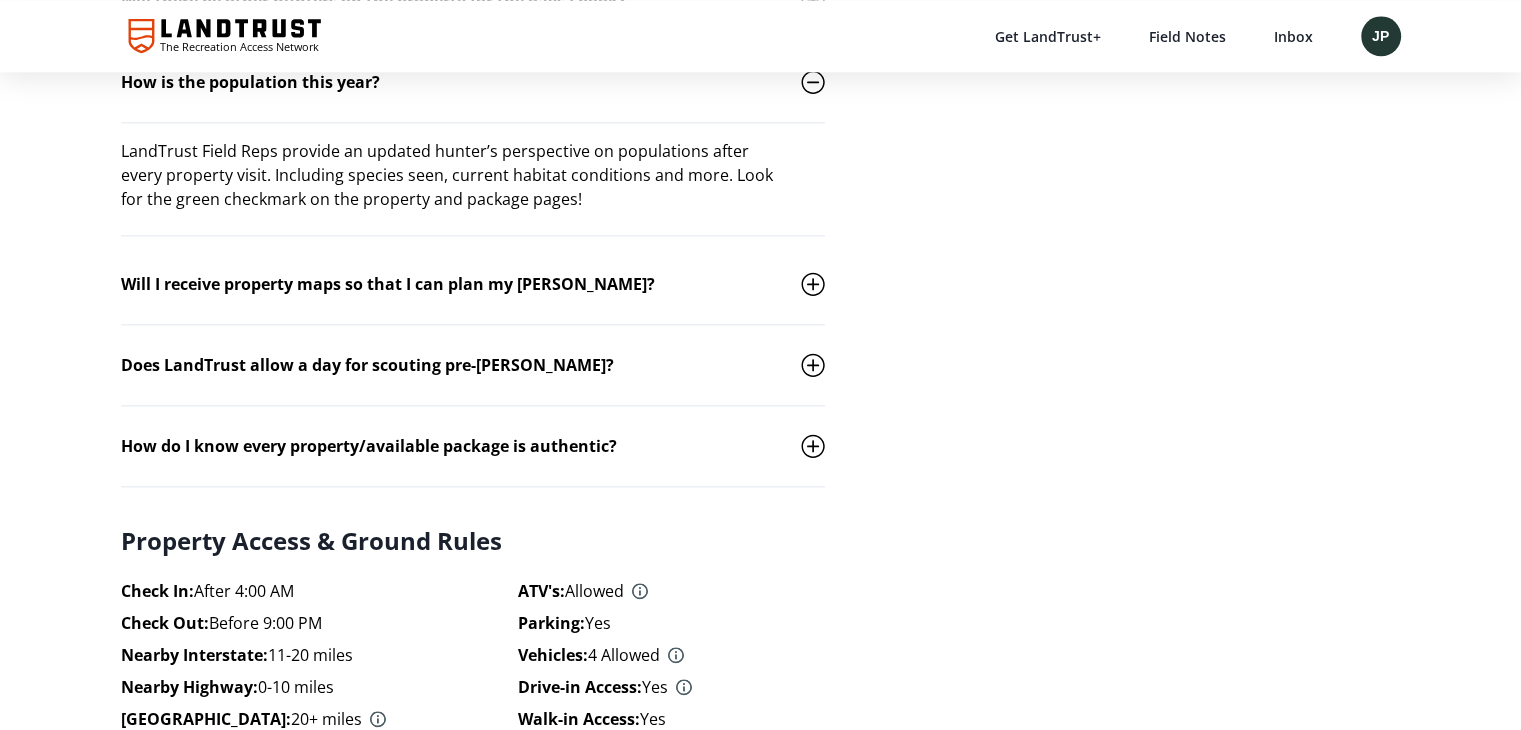 scroll, scrollTop: 2455, scrollLeft: 0, axis: vertical 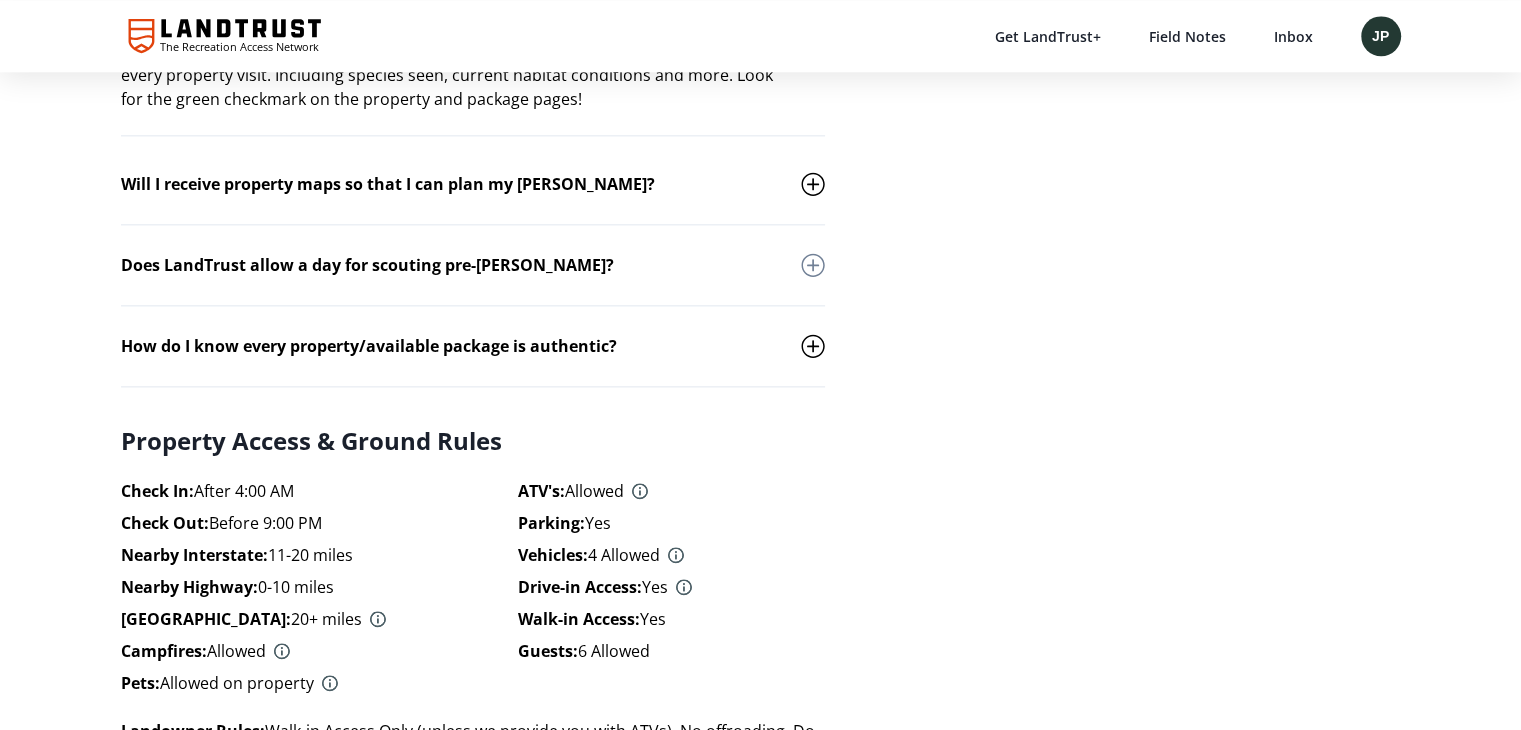 click 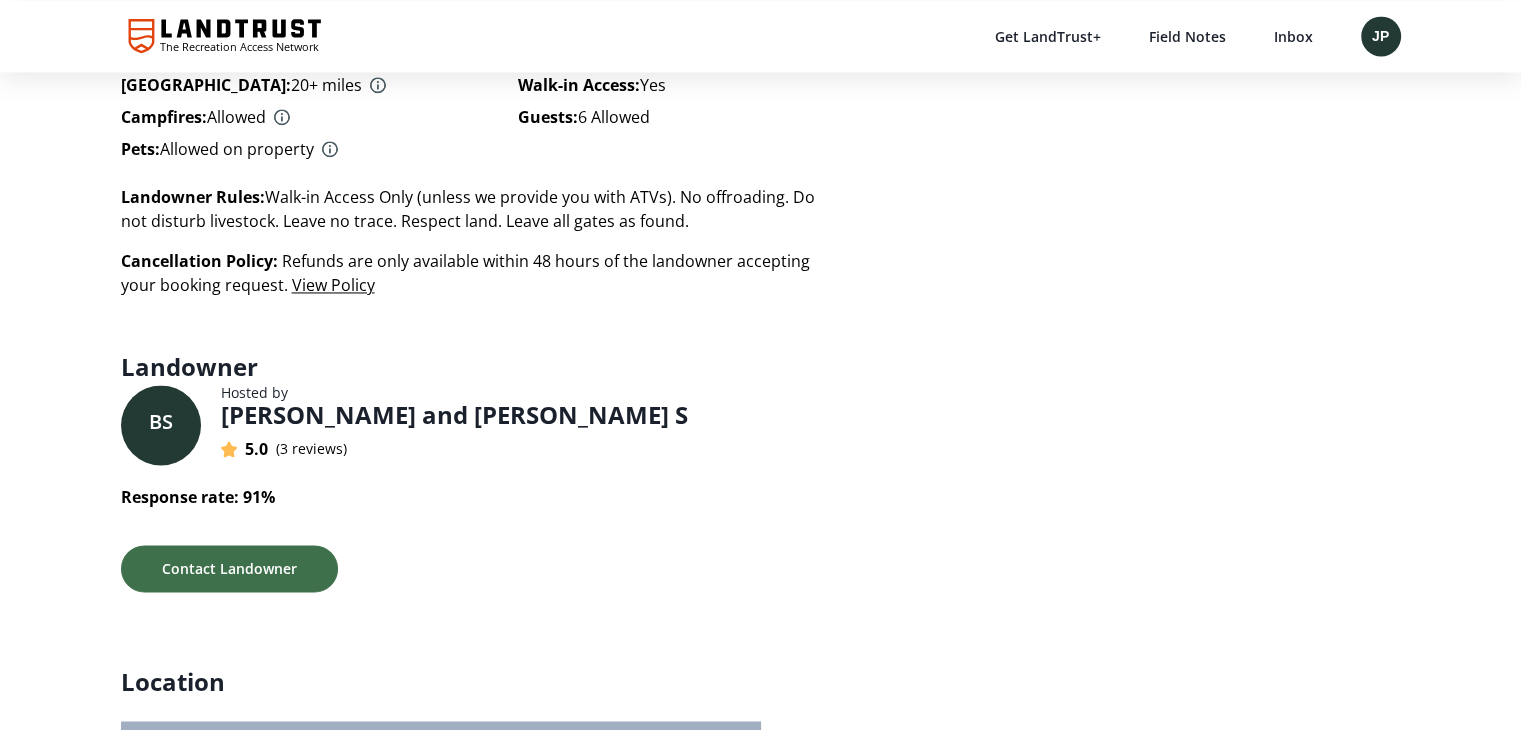 scroll, scrollTop: 3114, scrollLeft: 0, axis: vertical 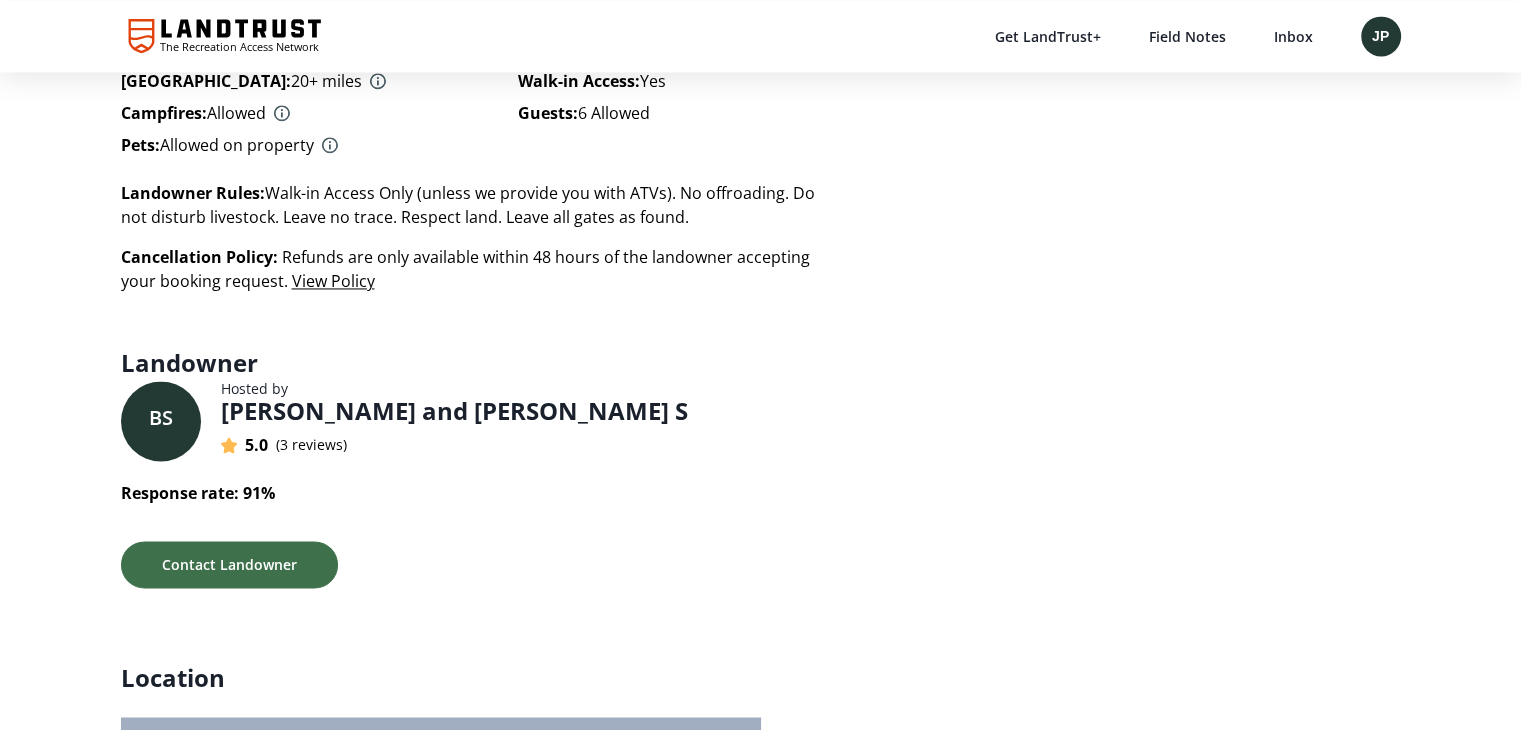 click on "3 reviews" at bounding box center [311, 444] 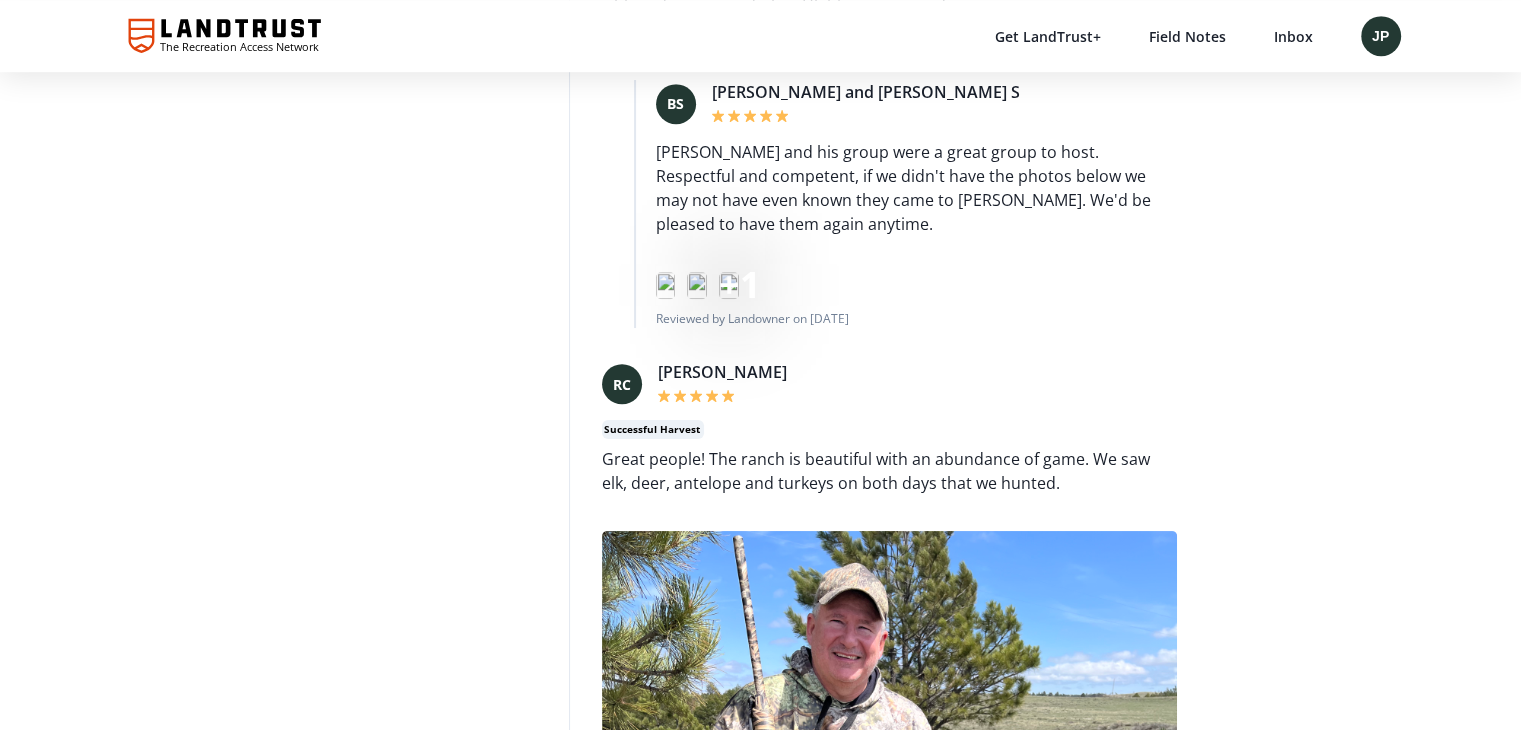 scroll, scrollTop: 1400, scrollLeft: 0, axis: vertical 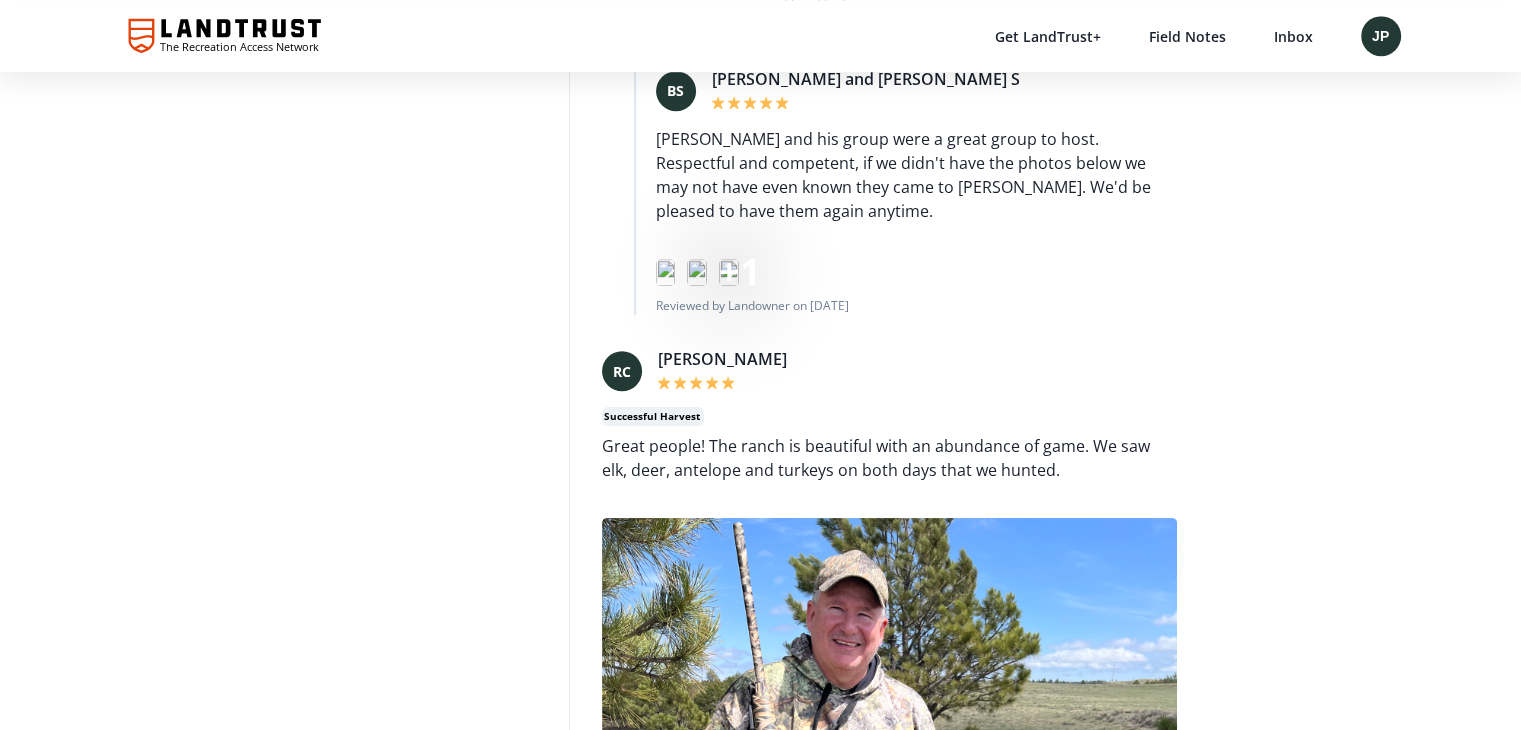 click at bounding box center [666, 272] 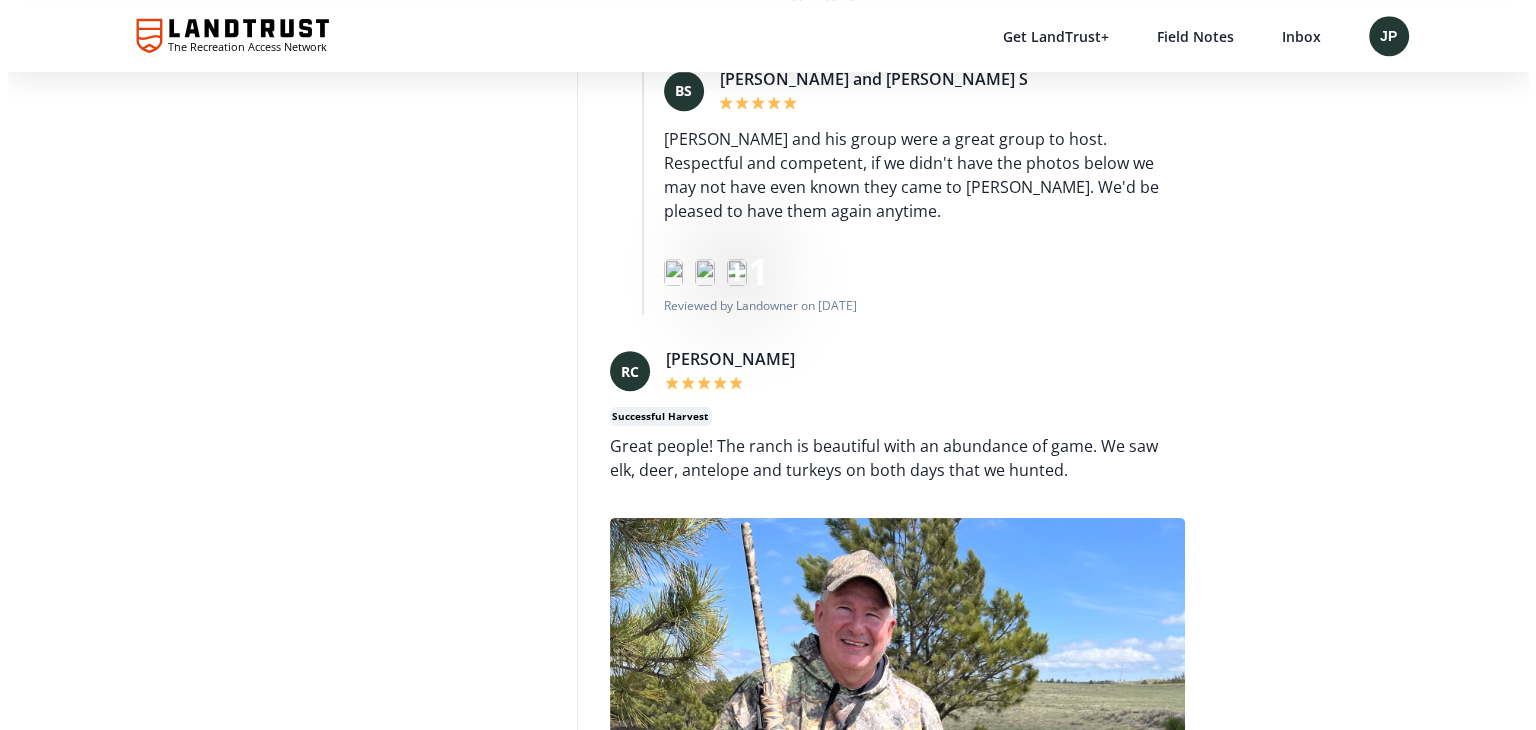 scroll, scrollTop: 0, scrollLeft: 0, axis: both 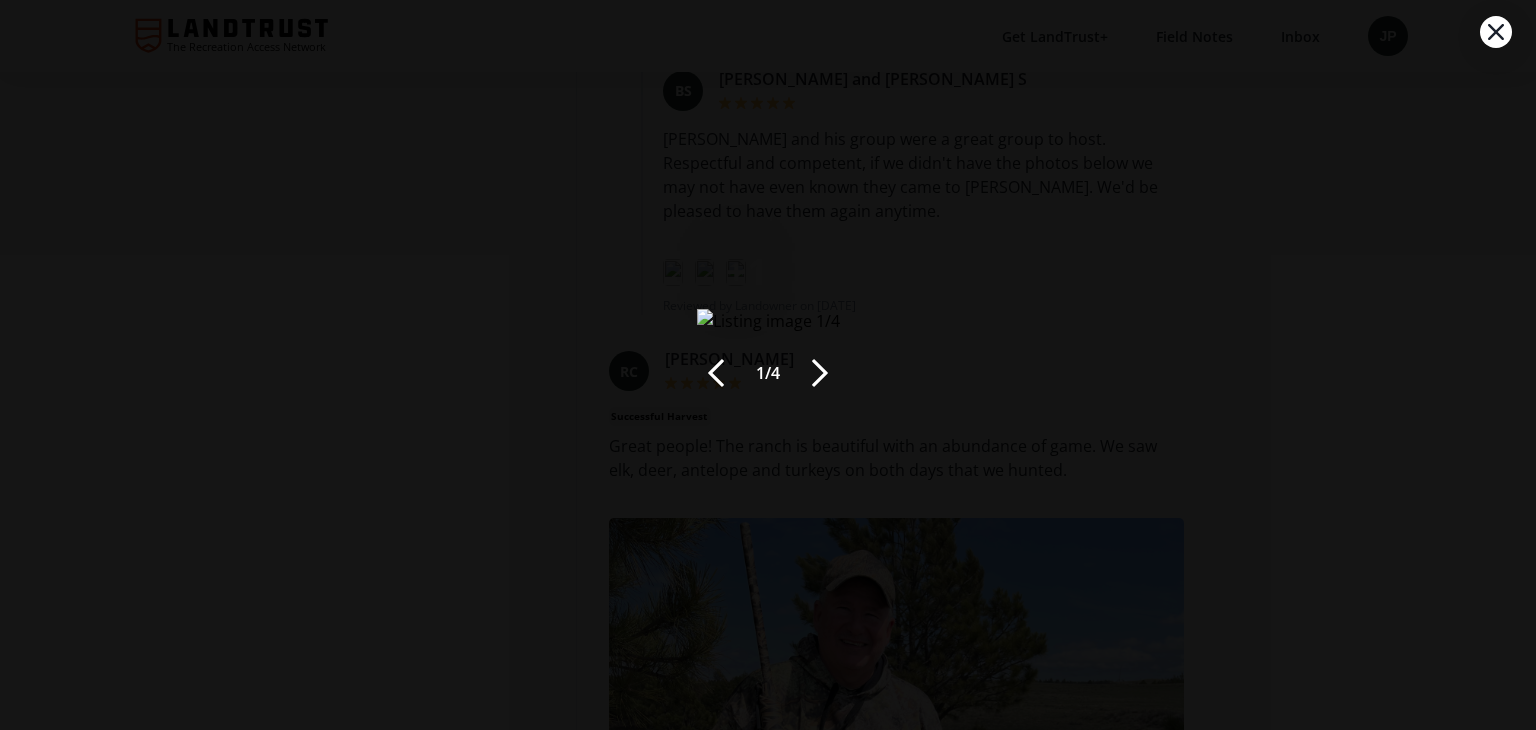 click at bounding box center (820, 373) 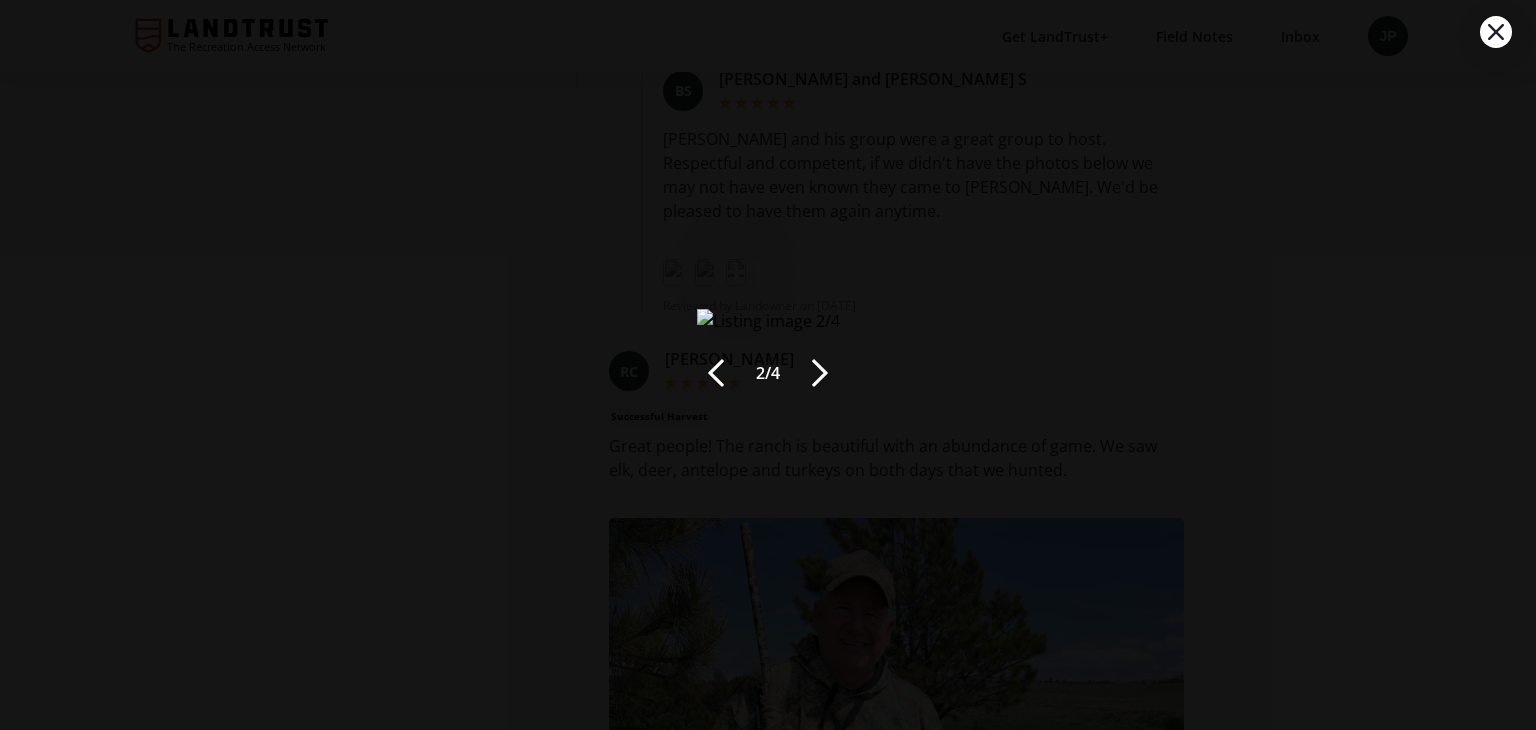 click at bounding box center [820, 373] 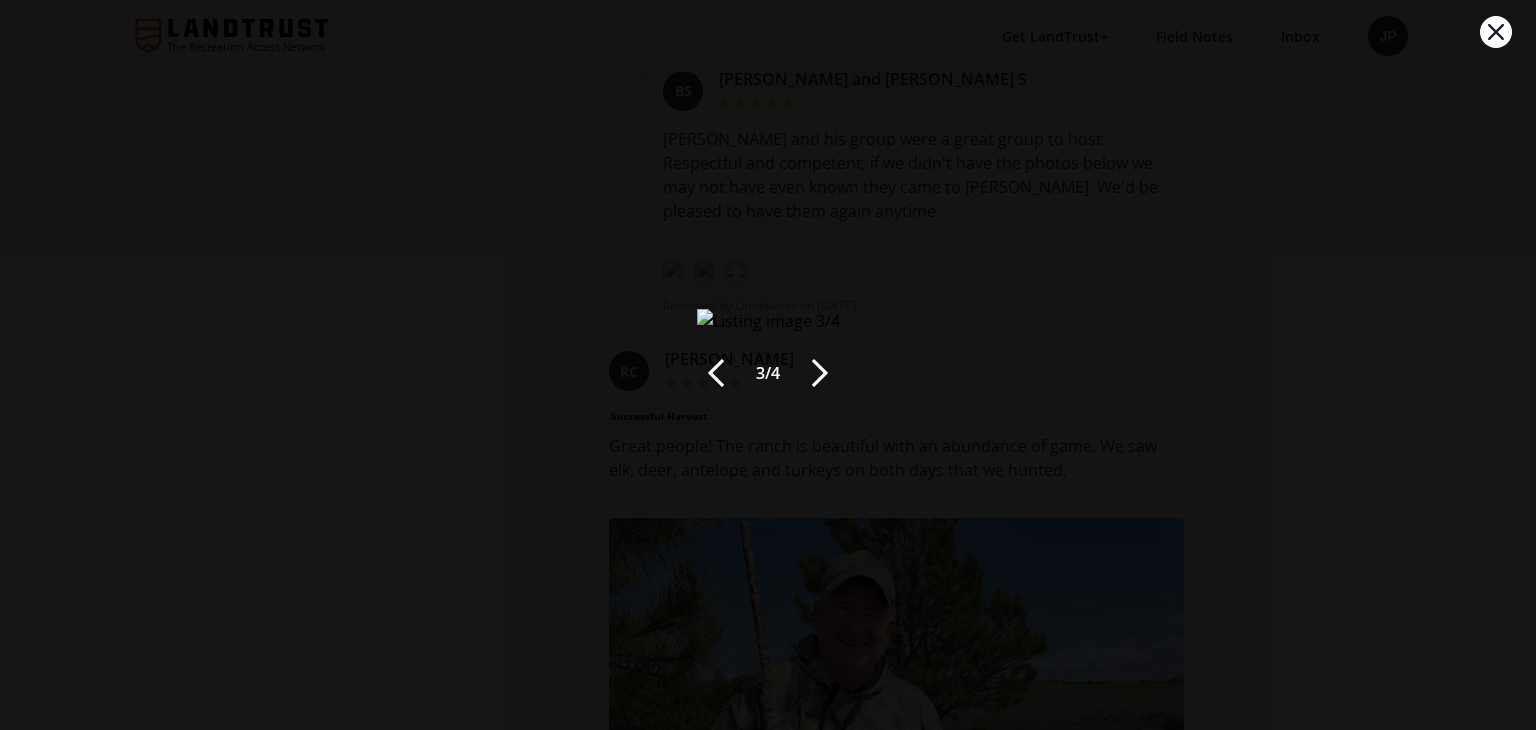 click 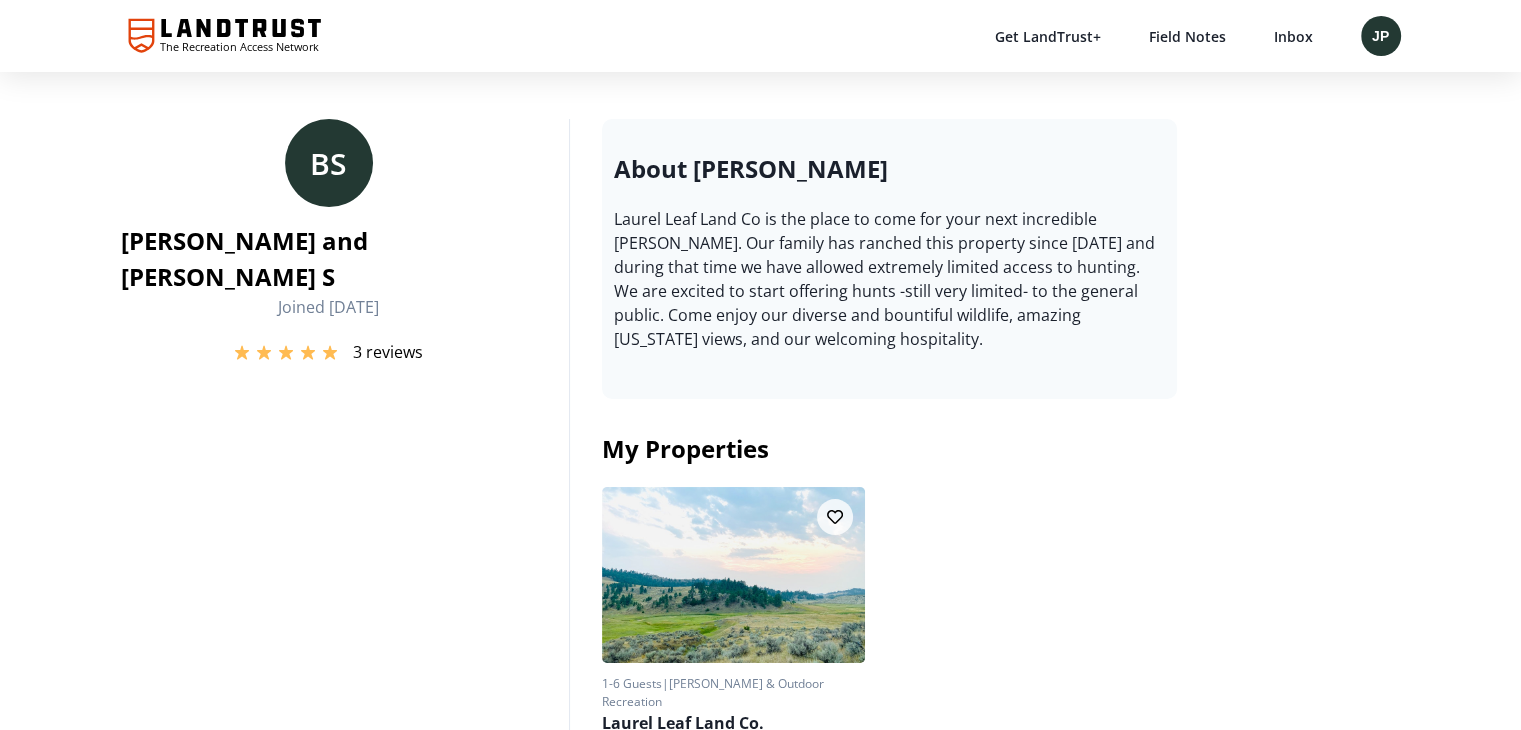 scroll, scrollTop: 0, scrollLeft: 0, axis: both 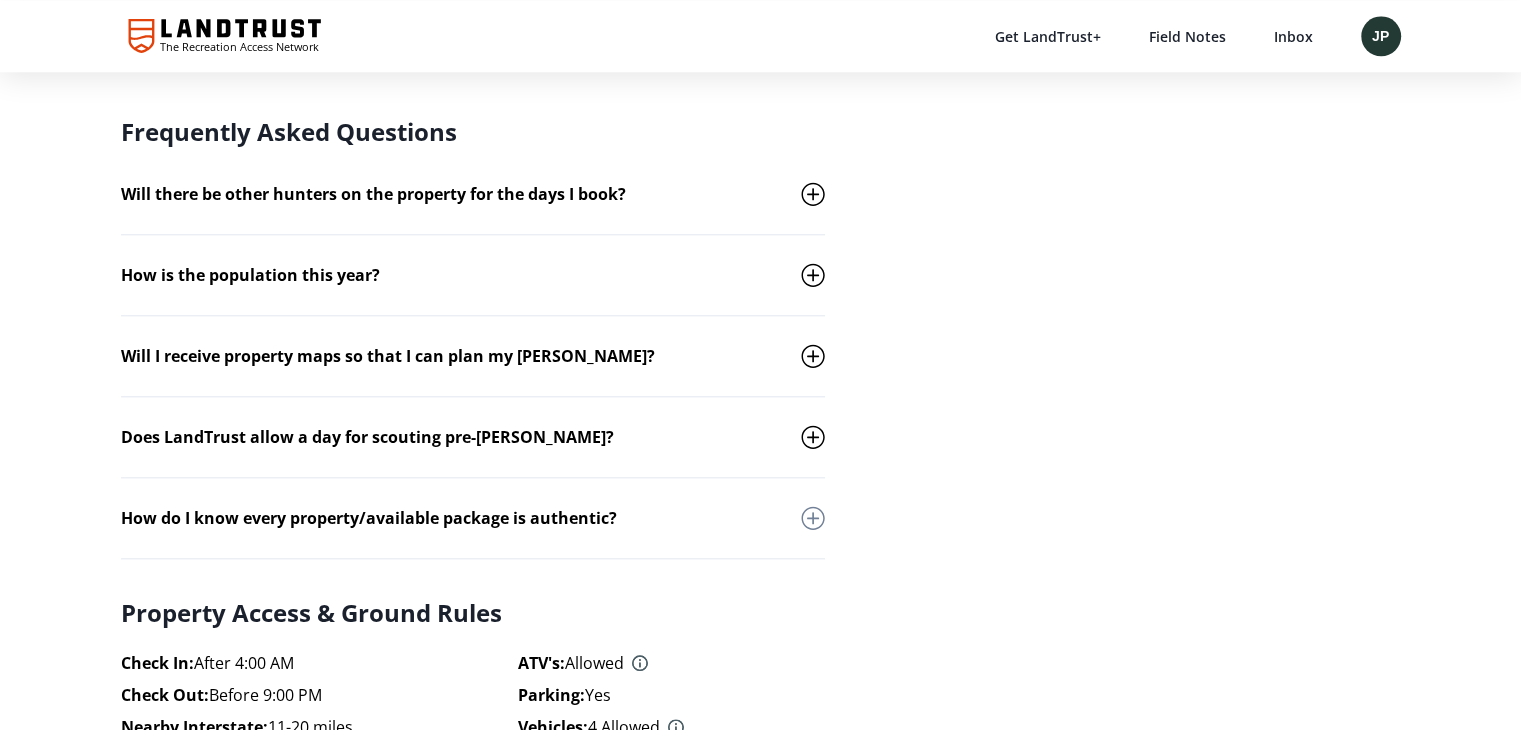 click 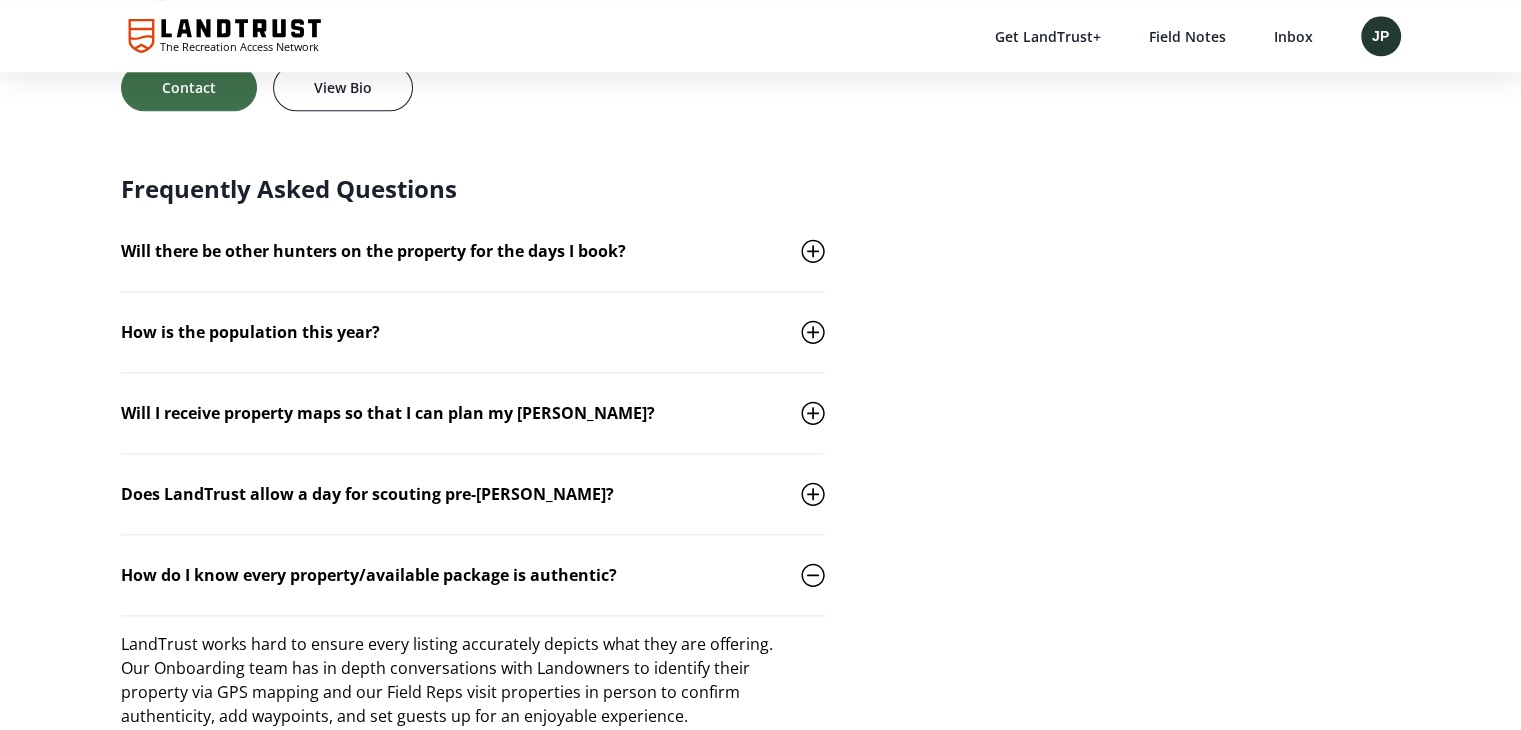 scroll, scrollTop: 1962, scrollLeft: 0, axis: vertical 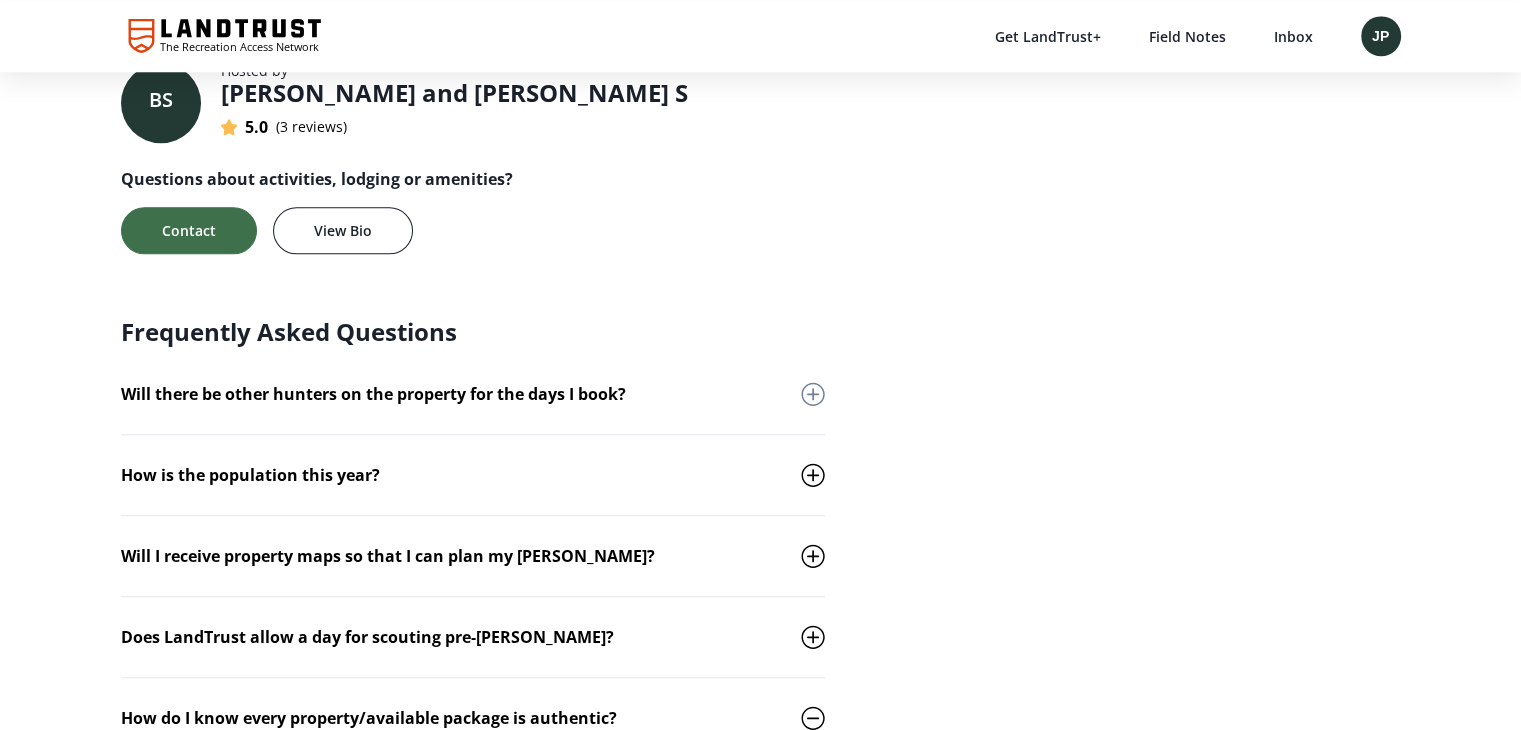 click 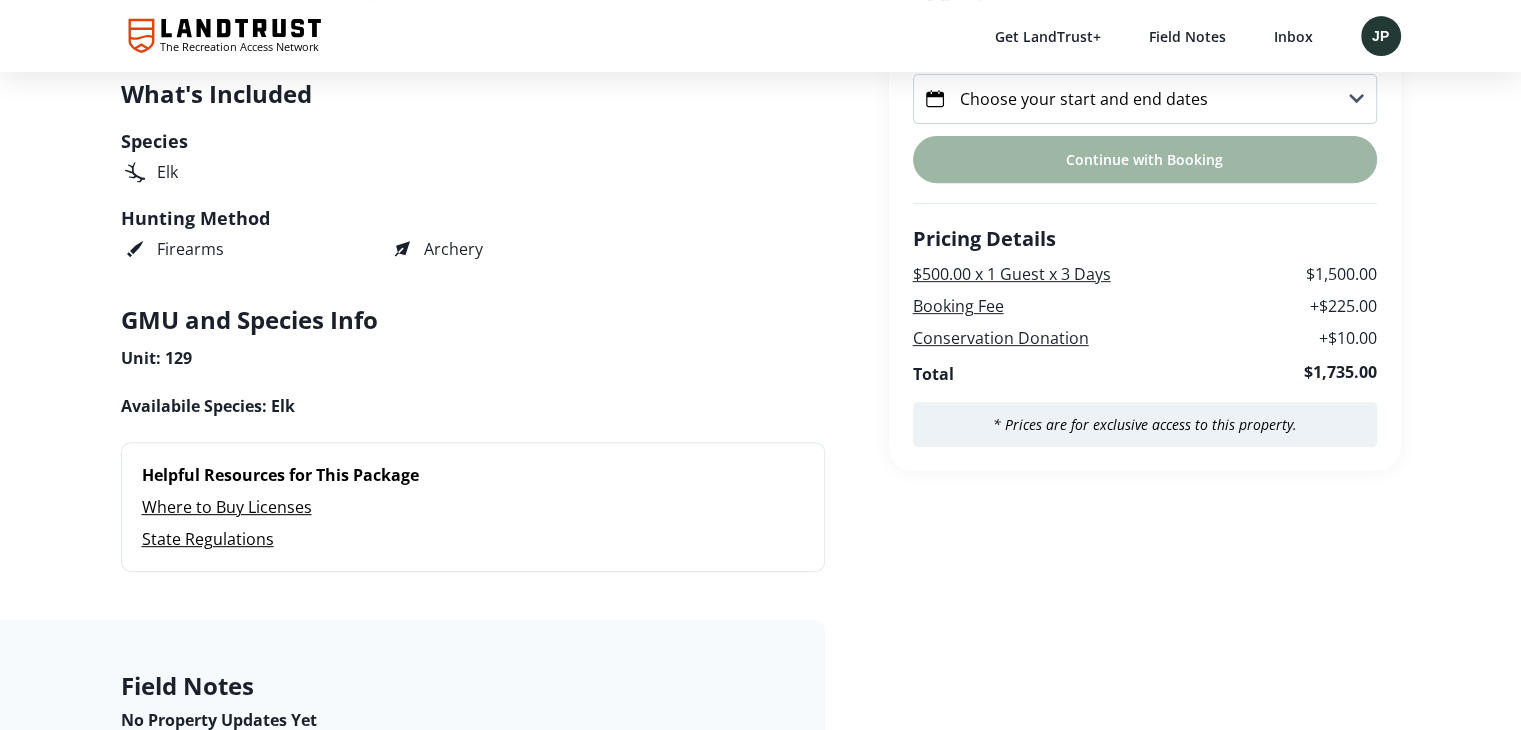 scroll, scrollTop: 762, scrollLeft: 0, axis: vertical 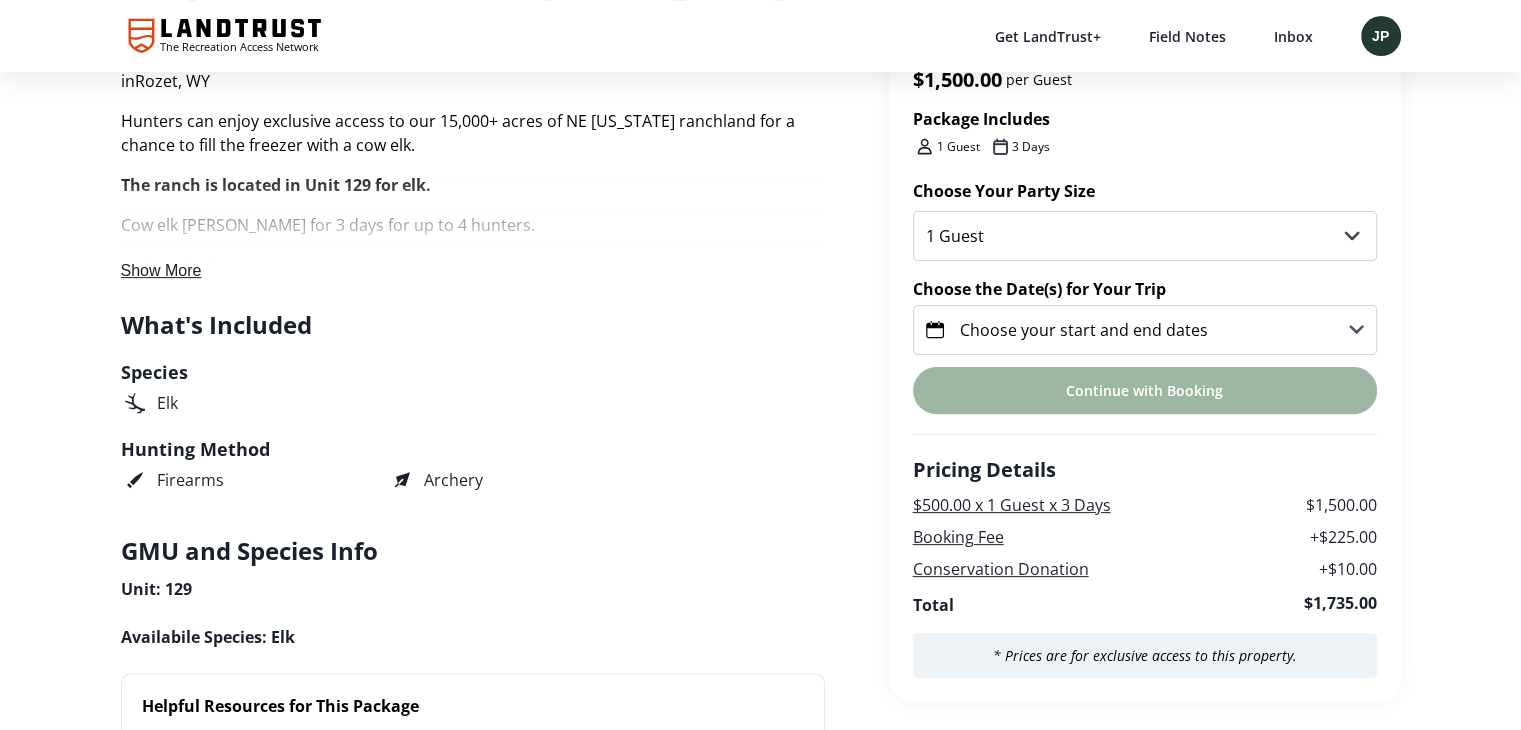 click on "Choose your start and end dates" at bounding box center (1084, 330) 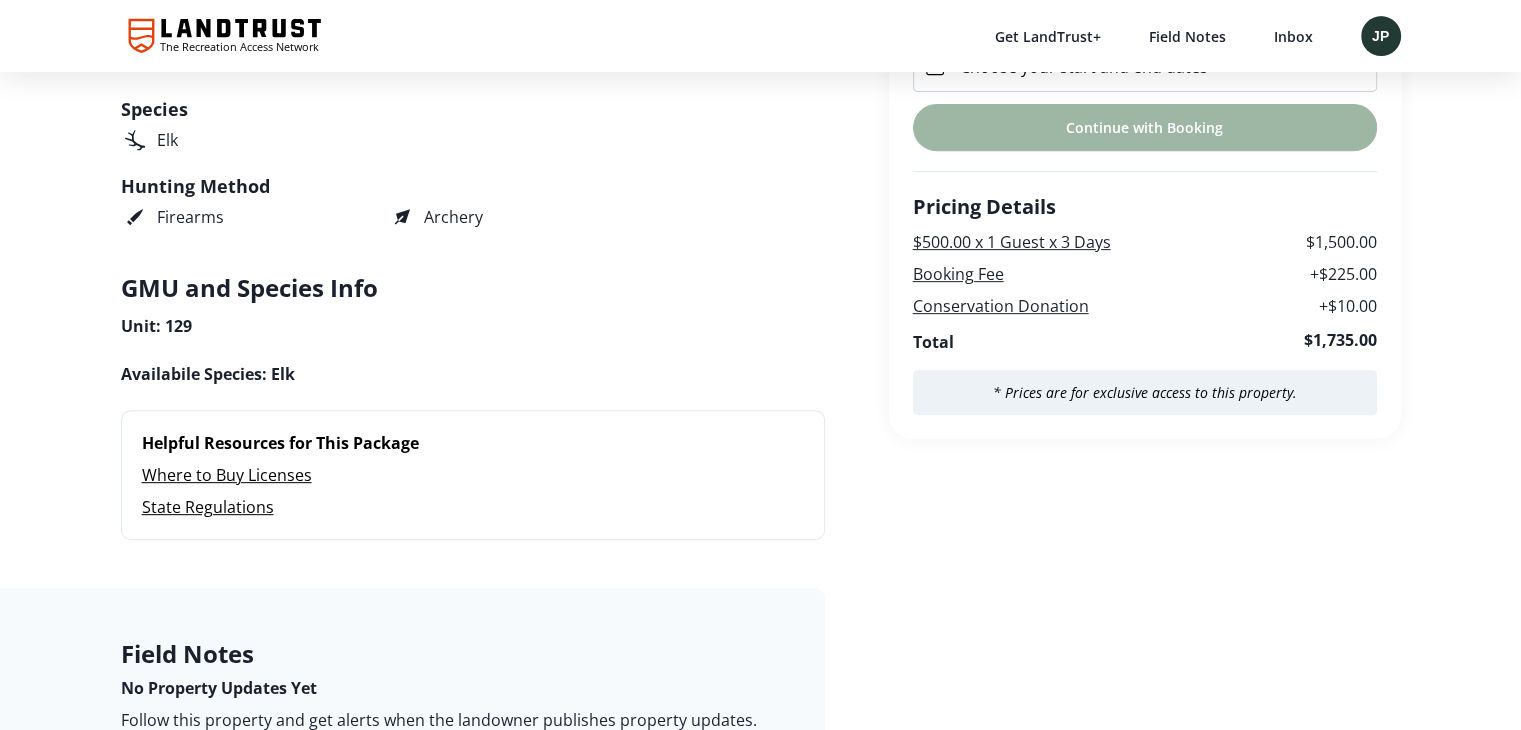 scroll, scrollTop: 820, scrollLeft: 0, axis: vertical 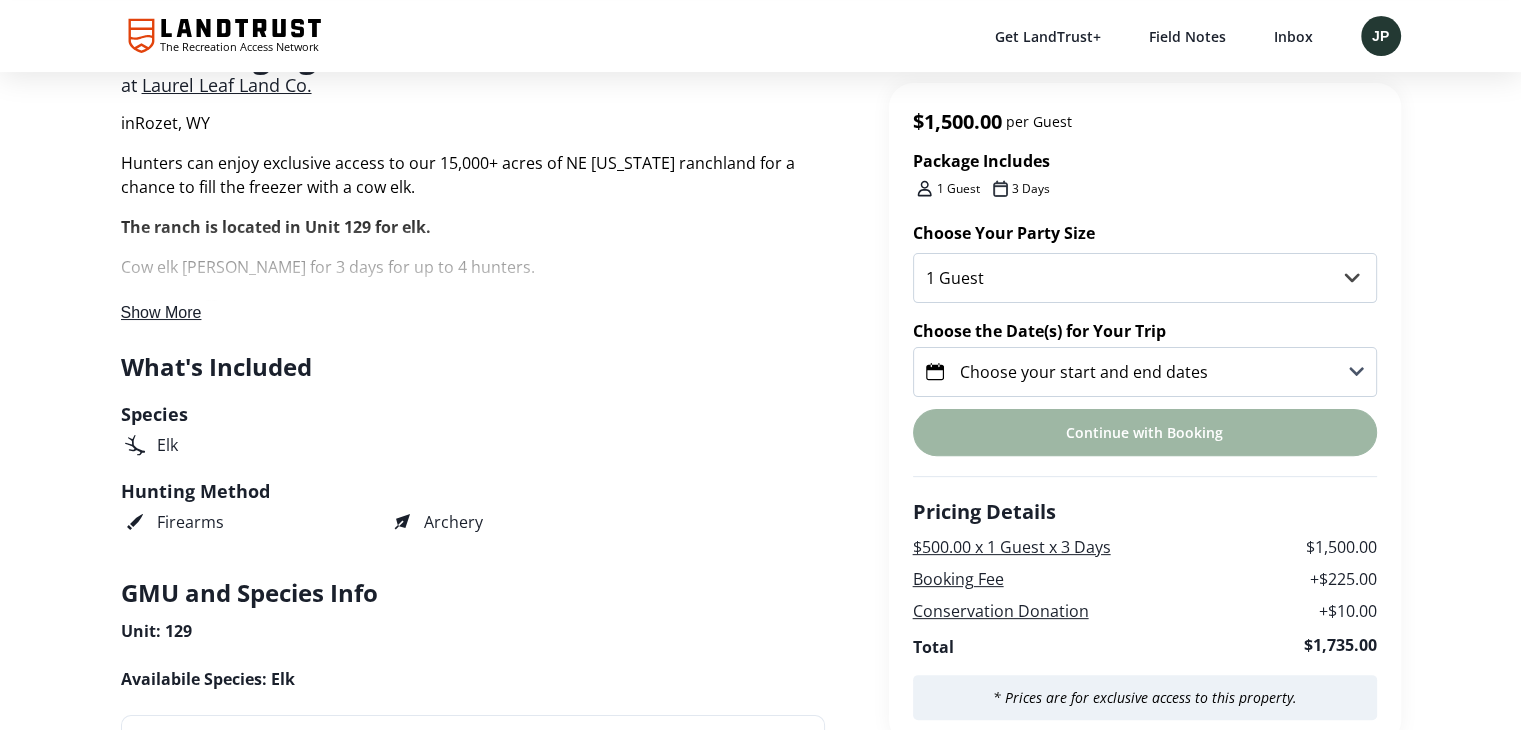 click on "Choose your start and end dates" at bounding box center (1084, 372) 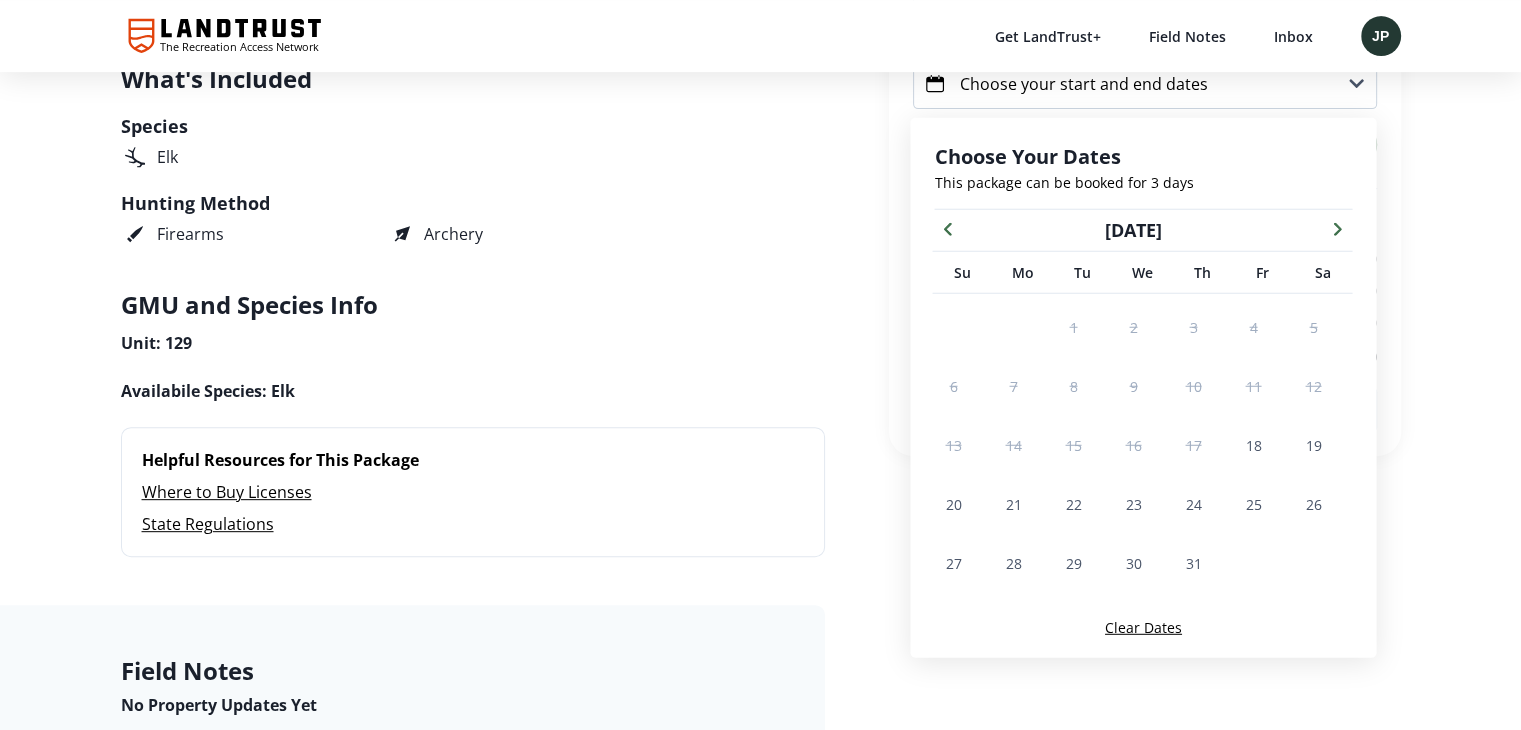 scroll, scrollTop: 854, scrollLeft: 0, axis: vertical 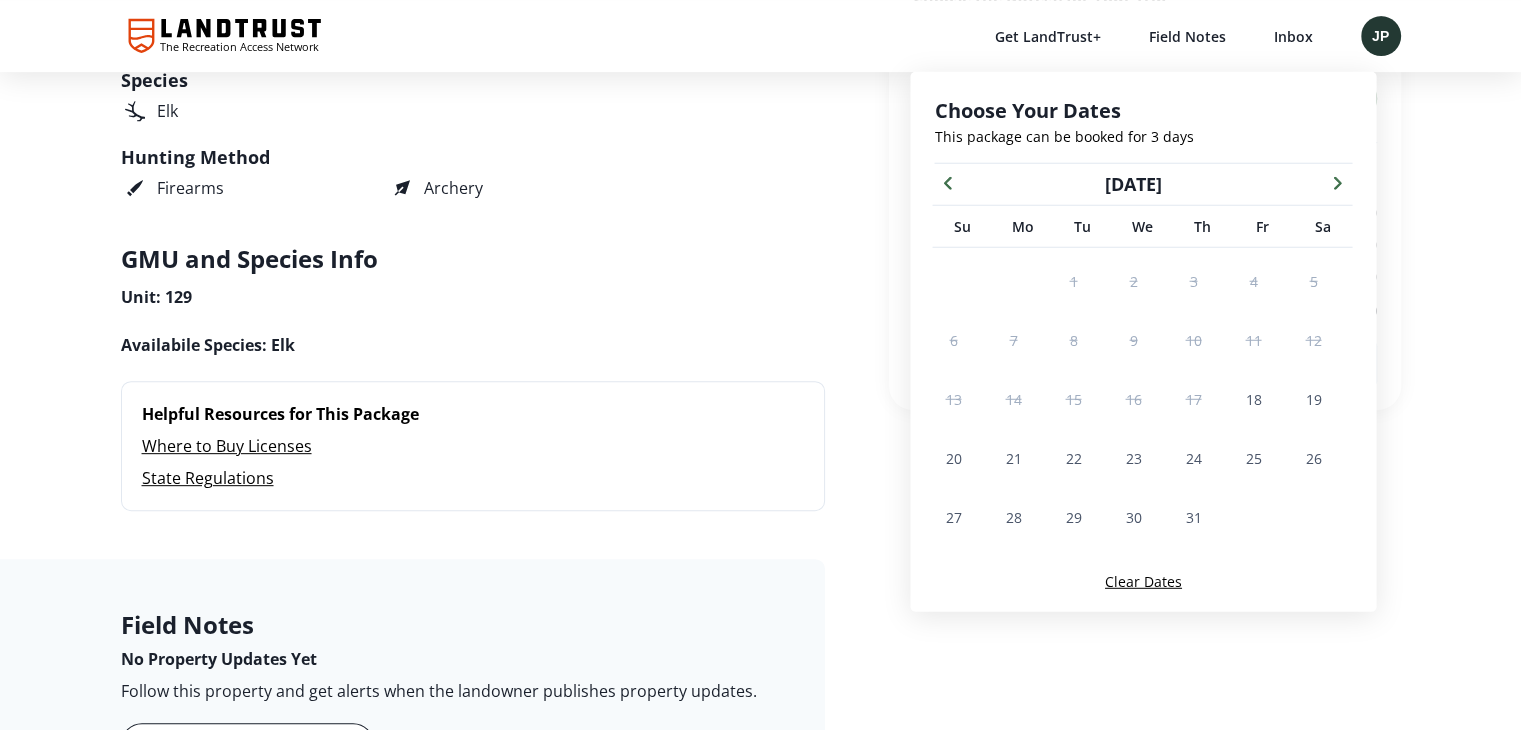 click at bounding box center (1337, 182) 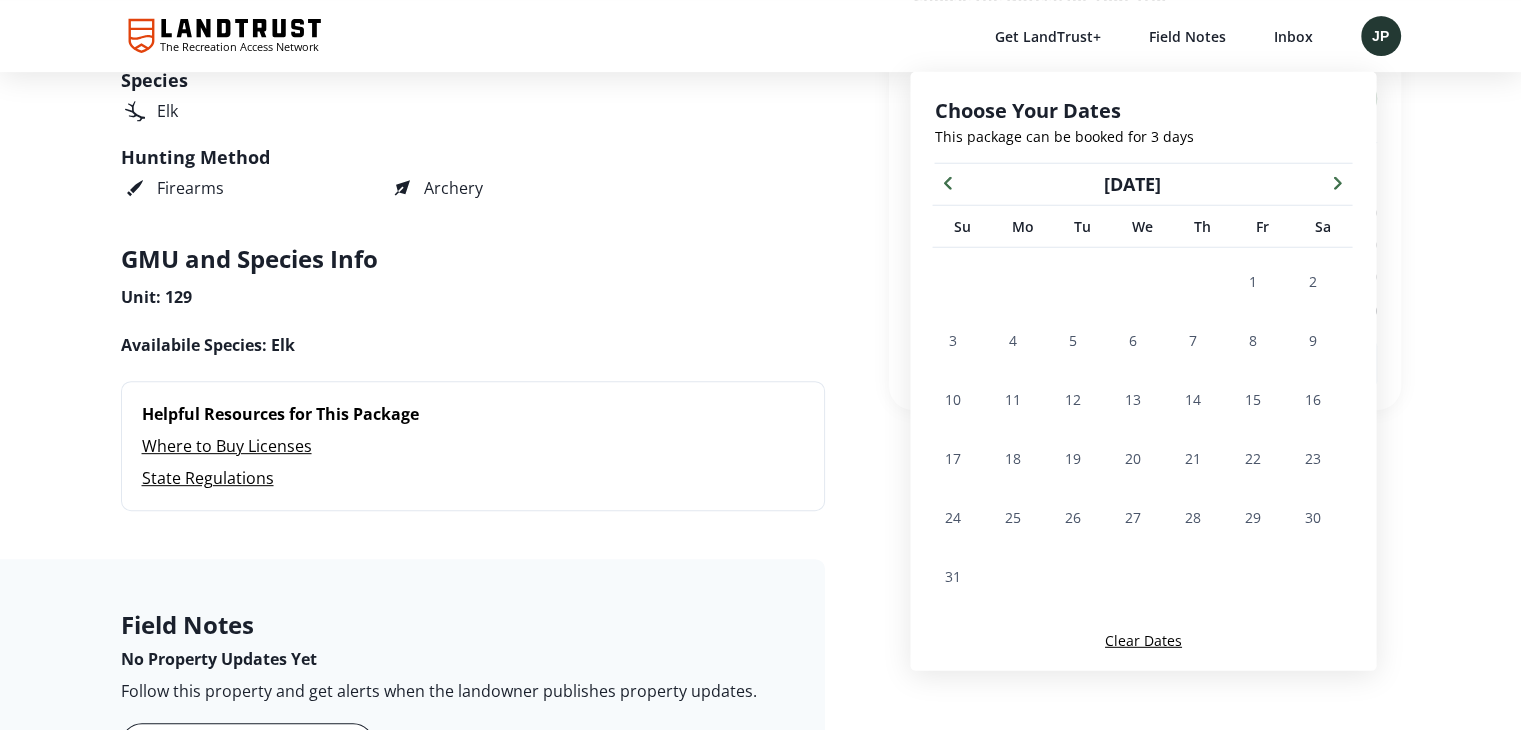 click at bounding box center [1337, 182] 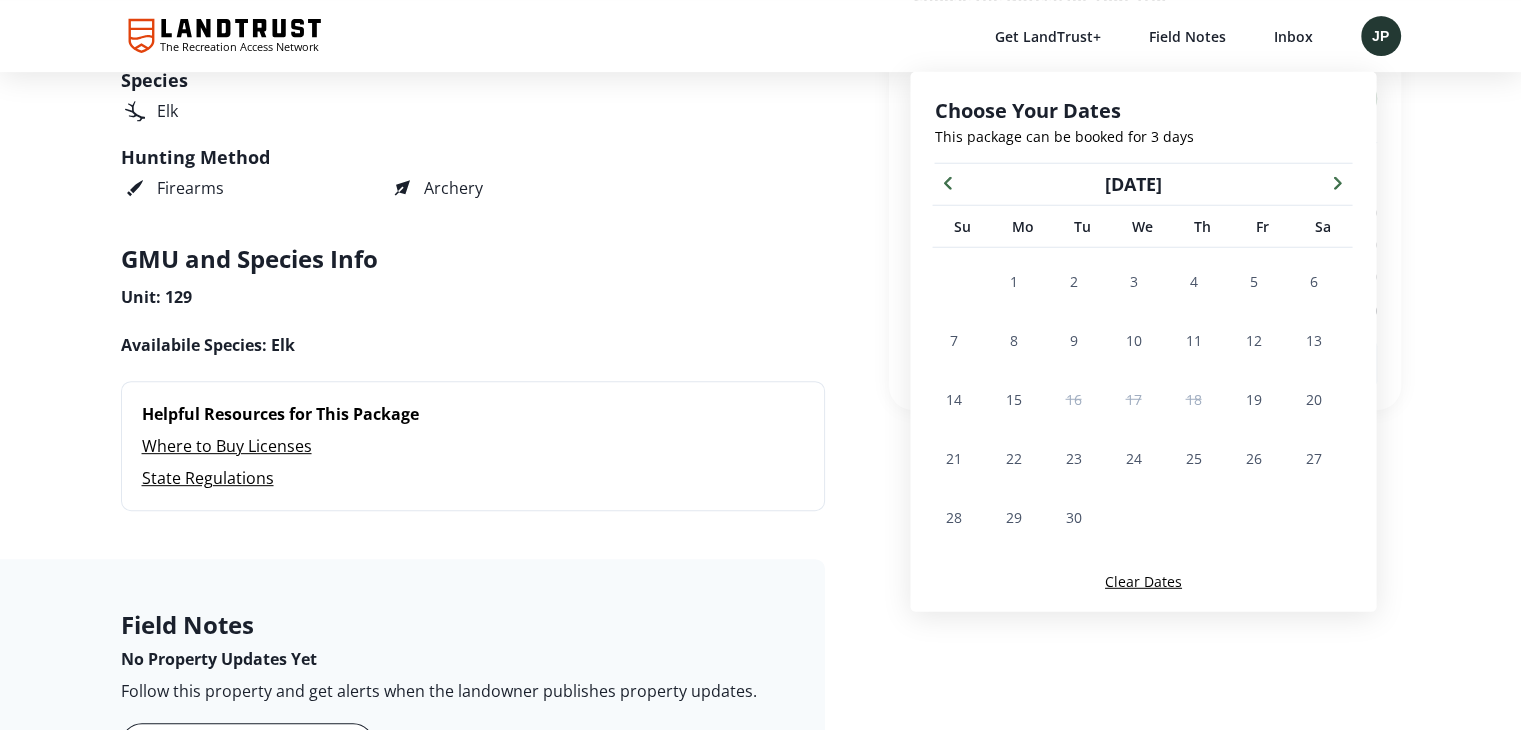 click at bounding box center (1337, 182) 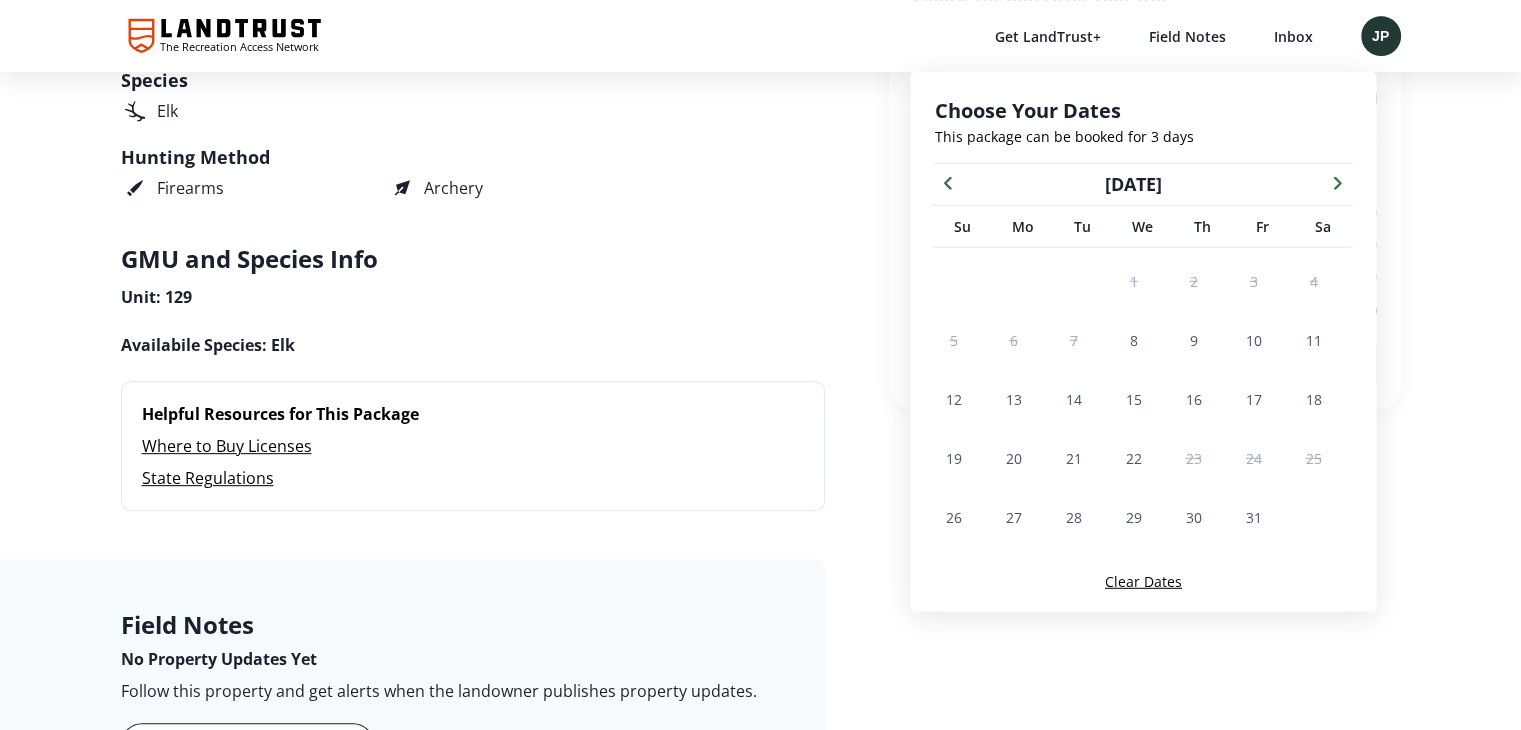 click at bounding box center [1337, 182] 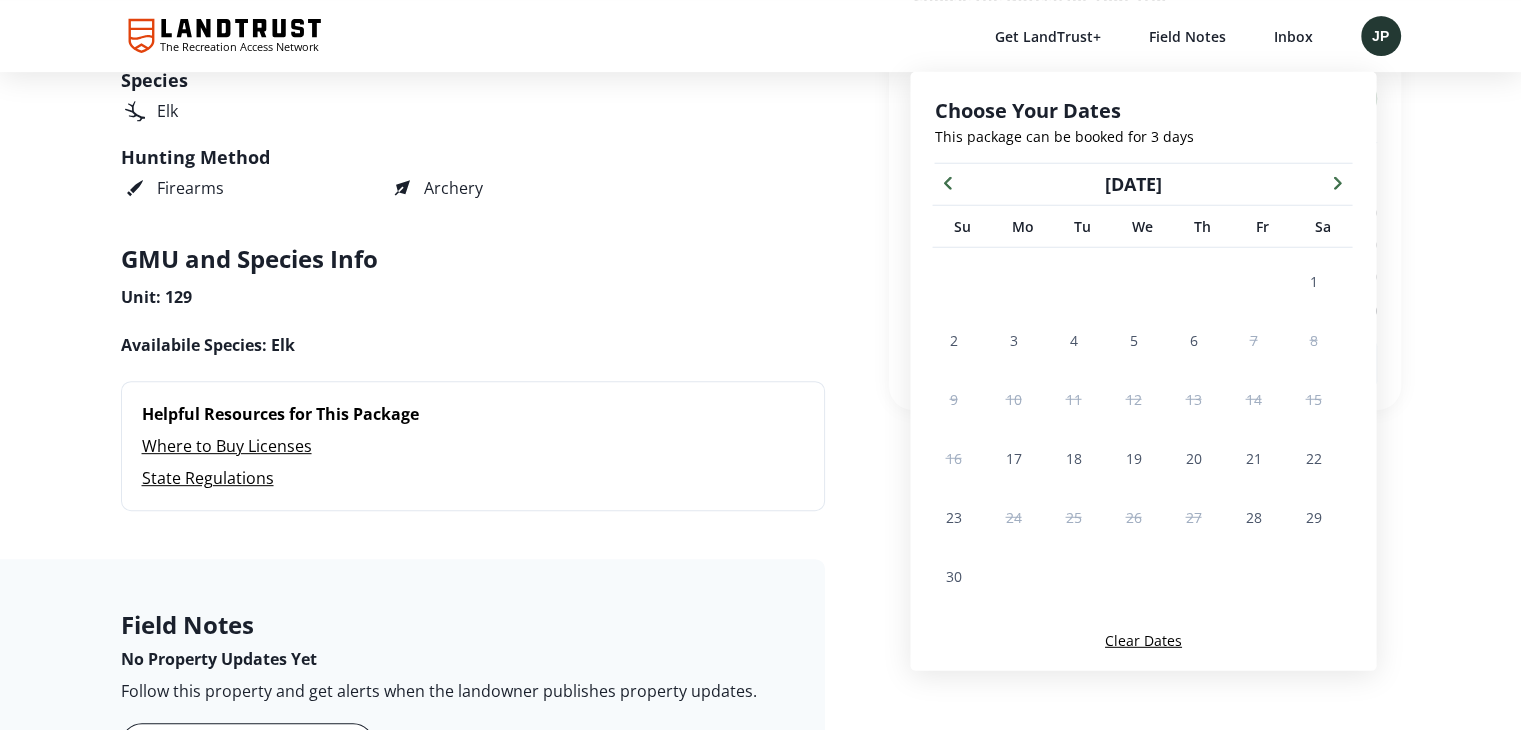 click at bounding box center (1337, 182) 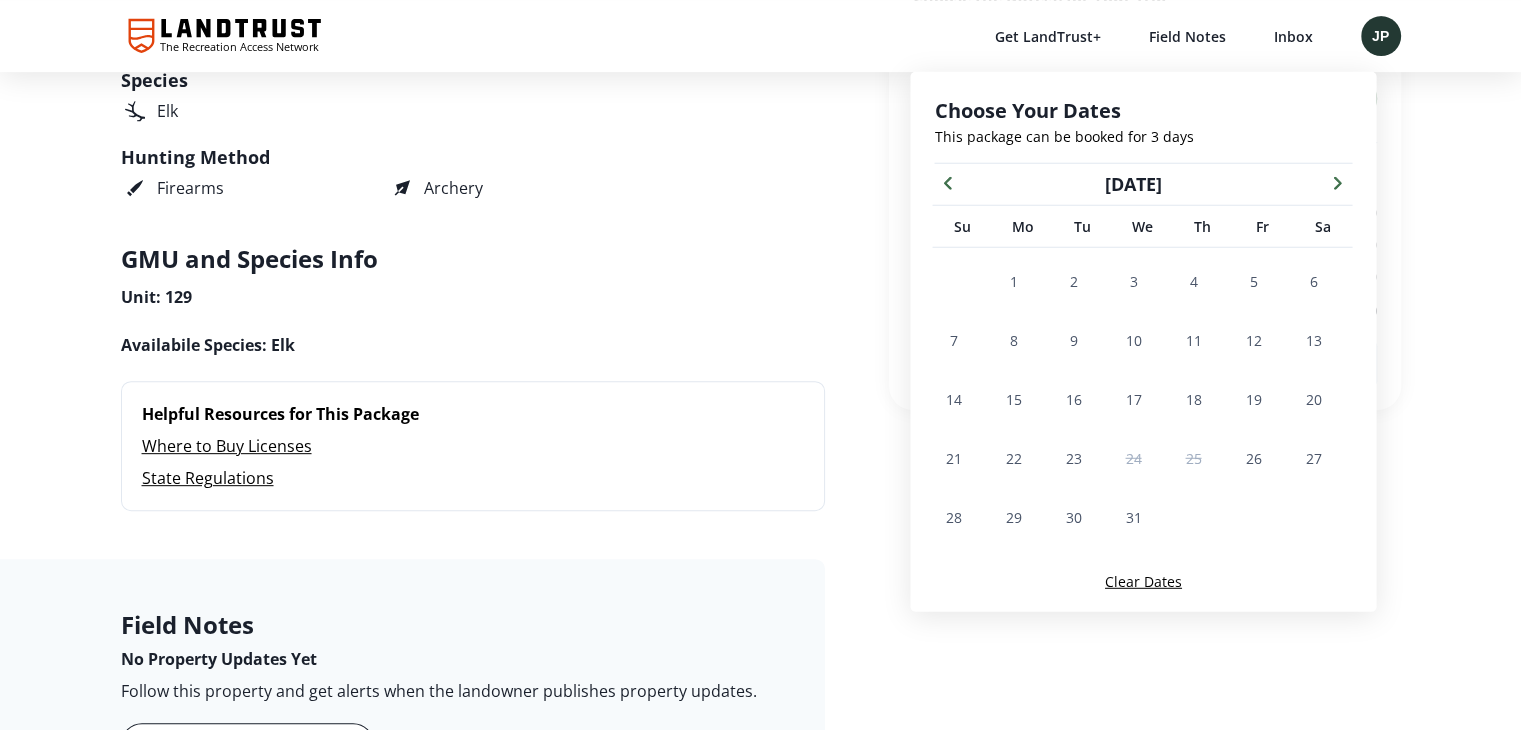 click at bounding box center [1337, 182] 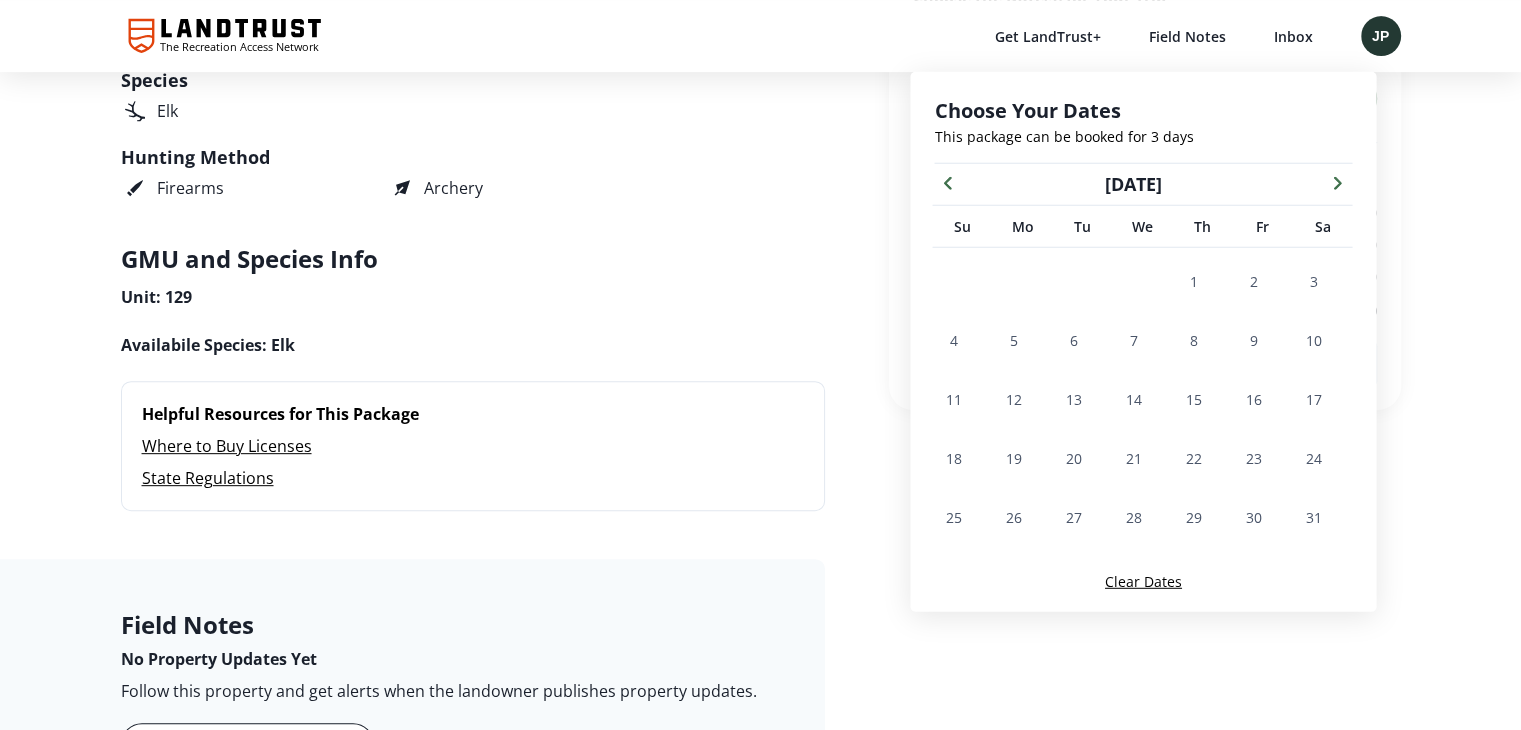 click at bounding box center (947, 182) 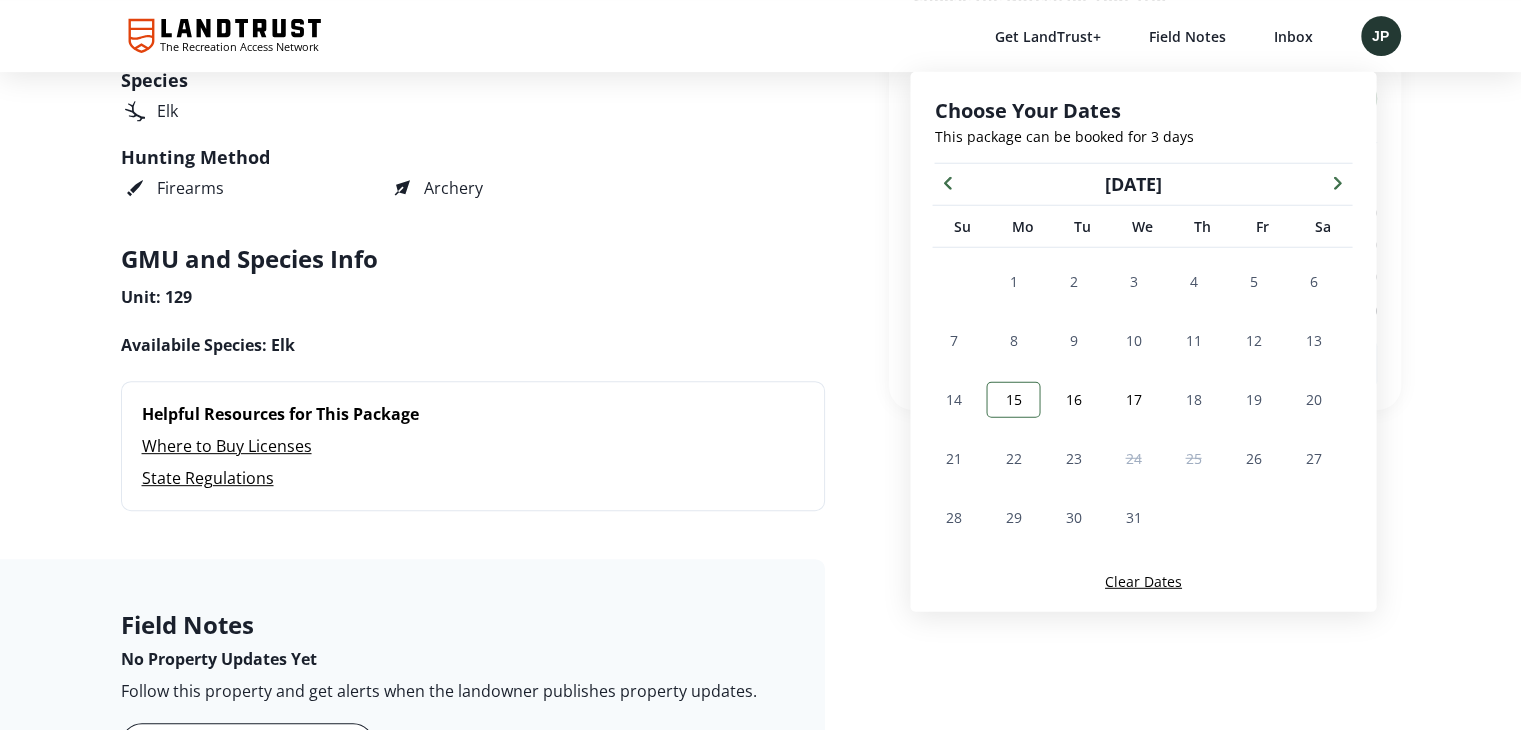 click on "15" at bounding box center (1013, 399) 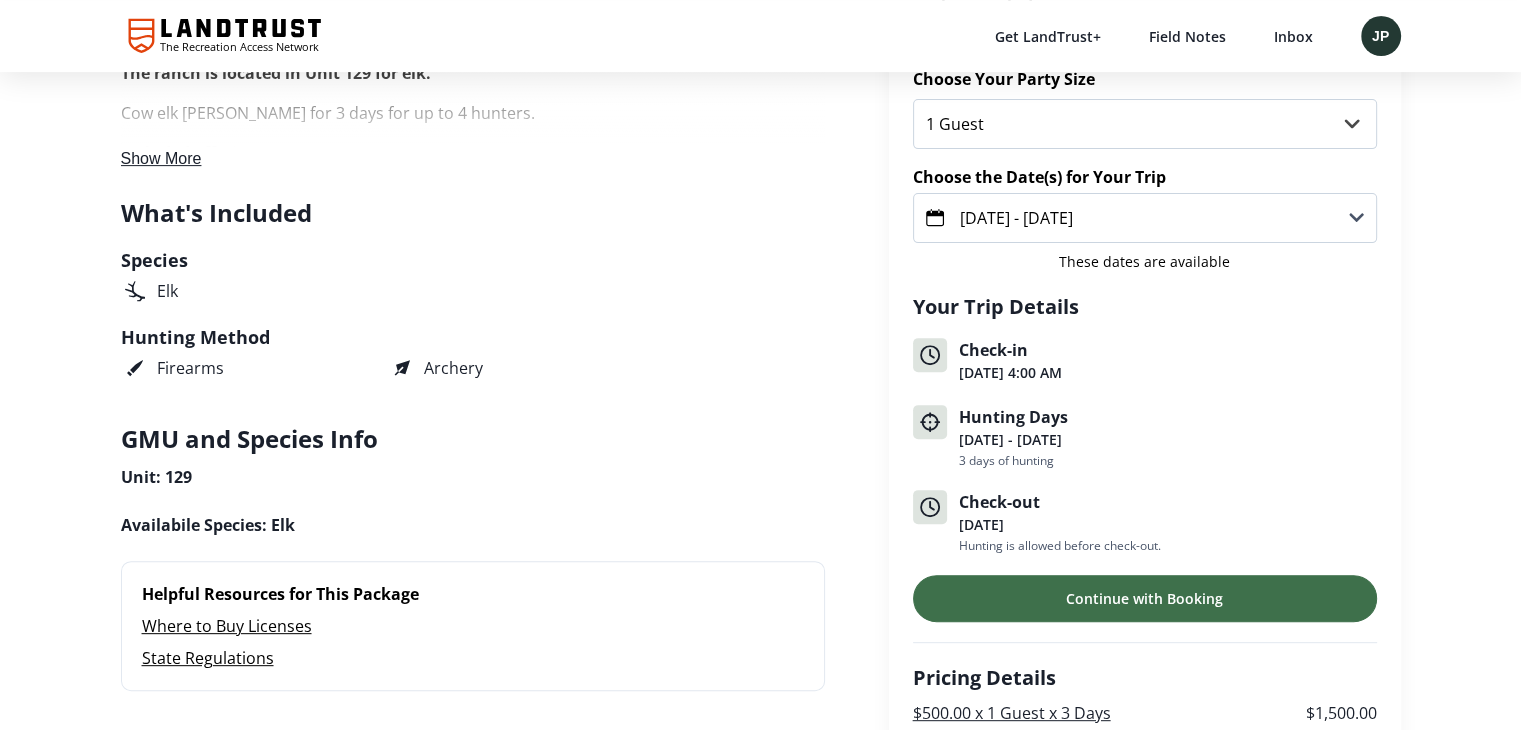 scroll, scrollTop: 654, scrollLeft: 0, axis: vertical 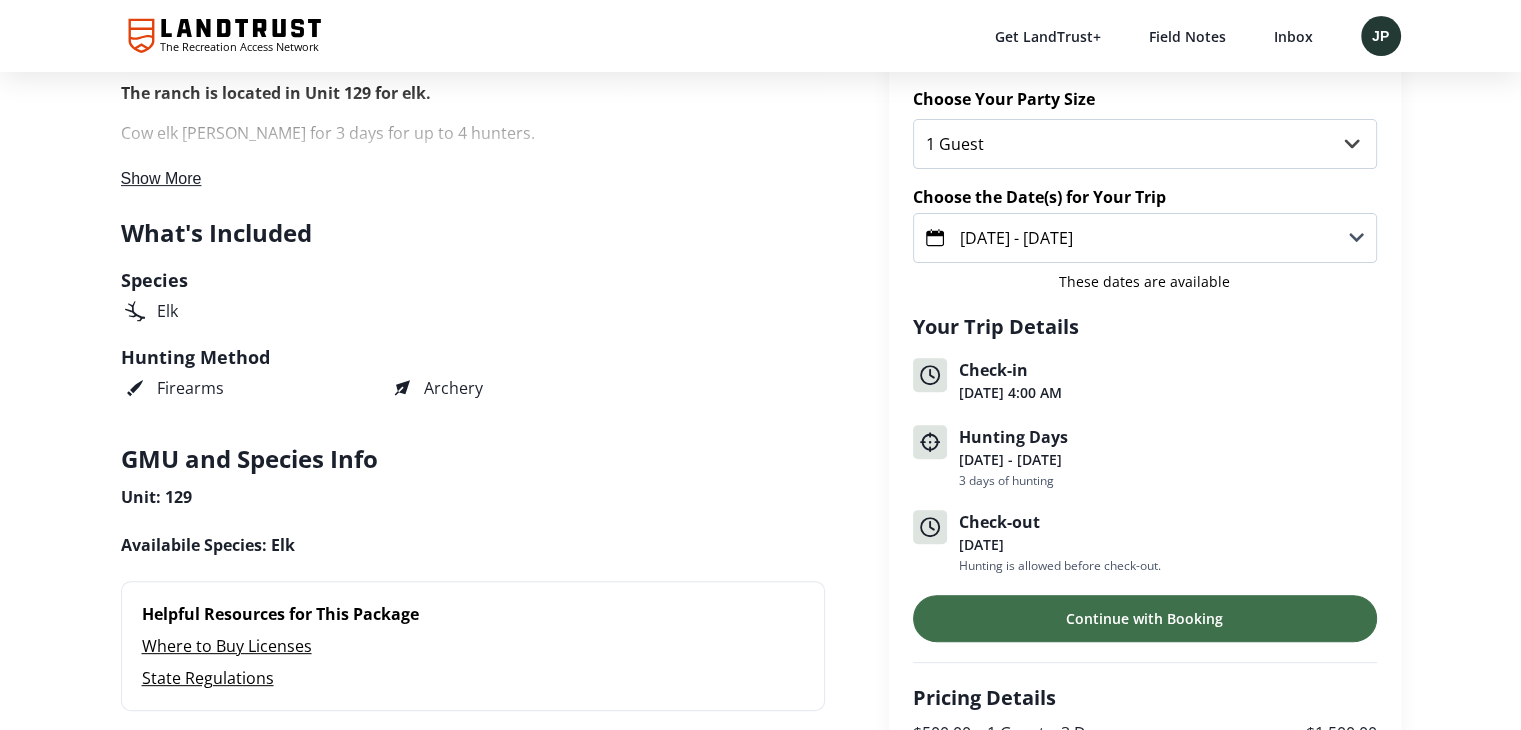 click on "Dec 15, 2025 - Dec 17, 2025" at bounding box center (1016, 238) 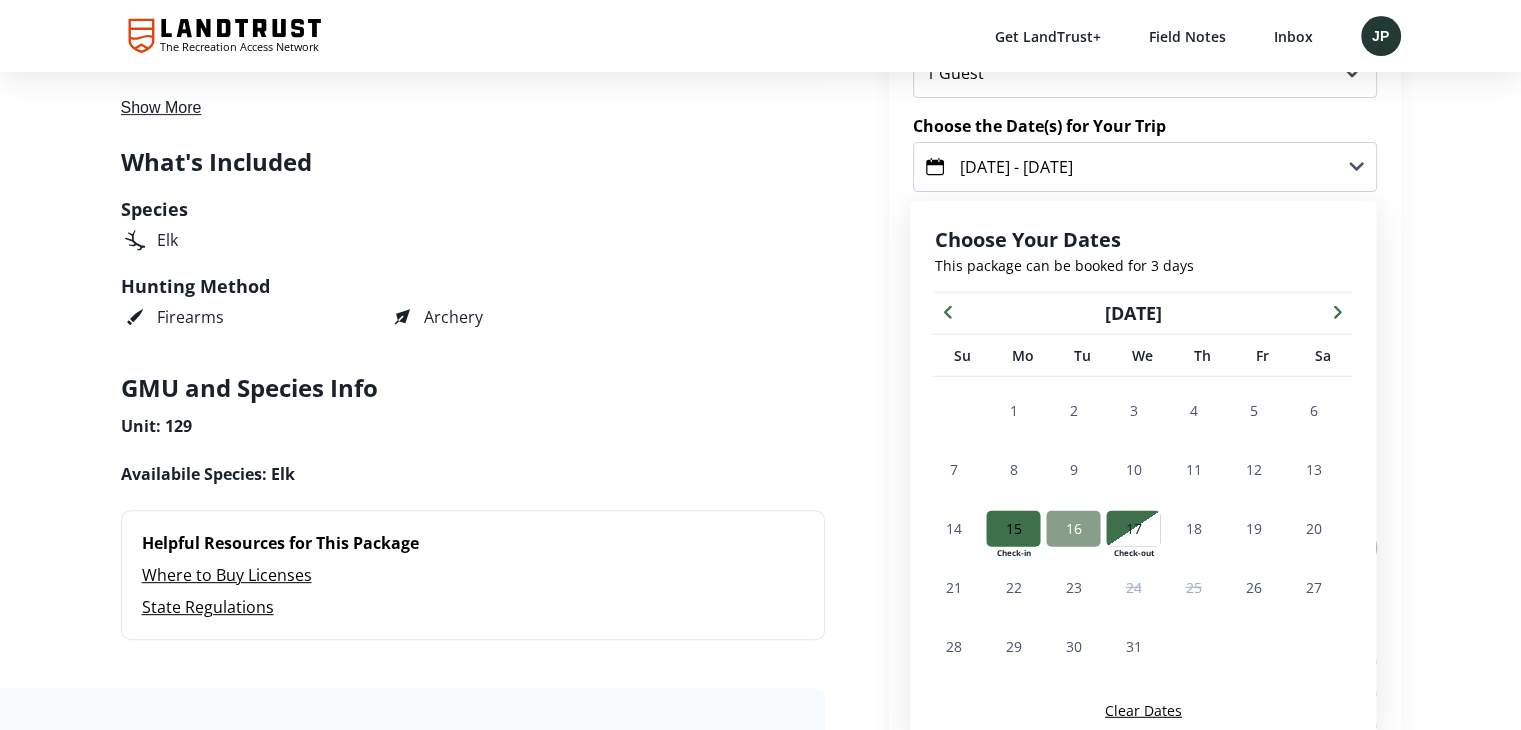 scroll, scrollTop: 755, scrollLeft: 0, axis: vertical 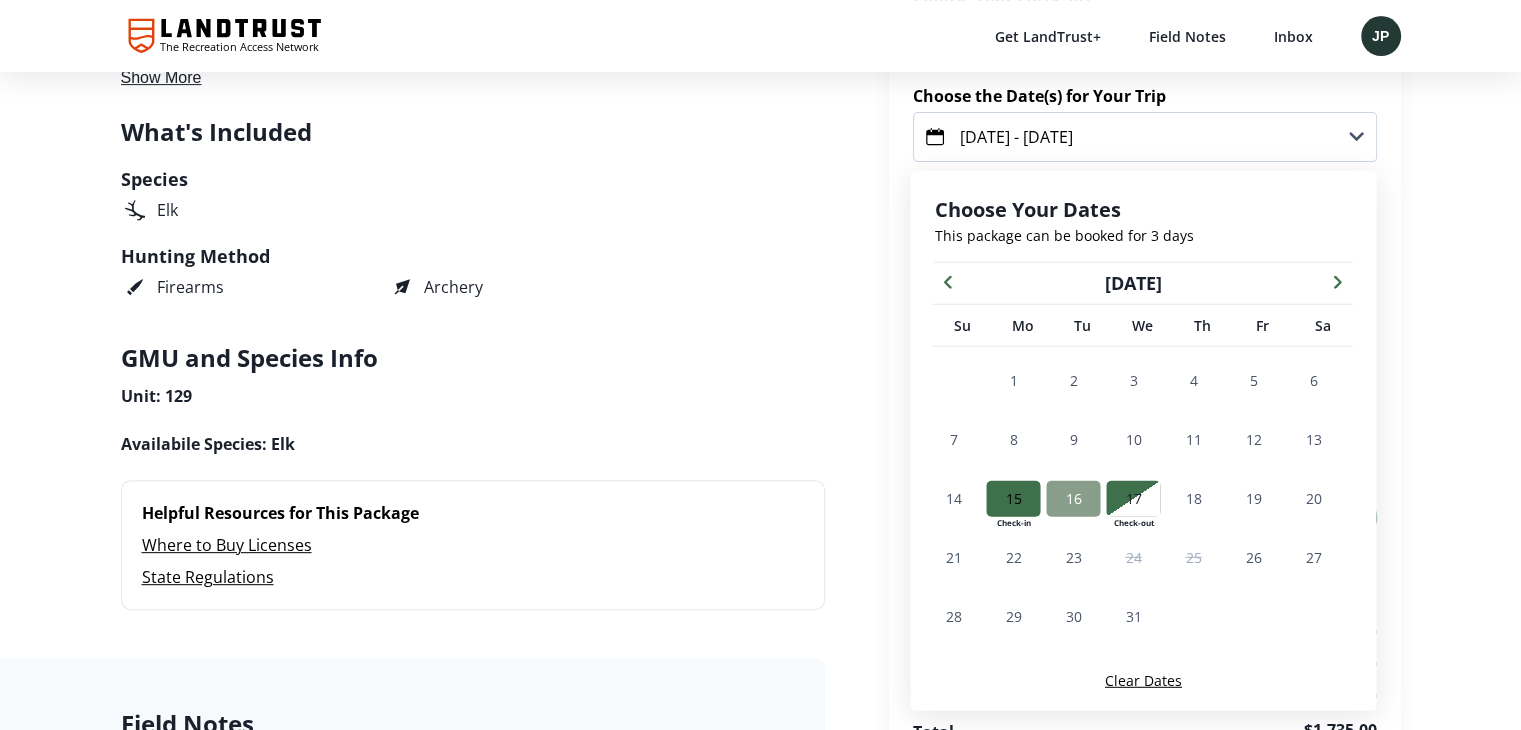 click at bounding box center (947, 281) 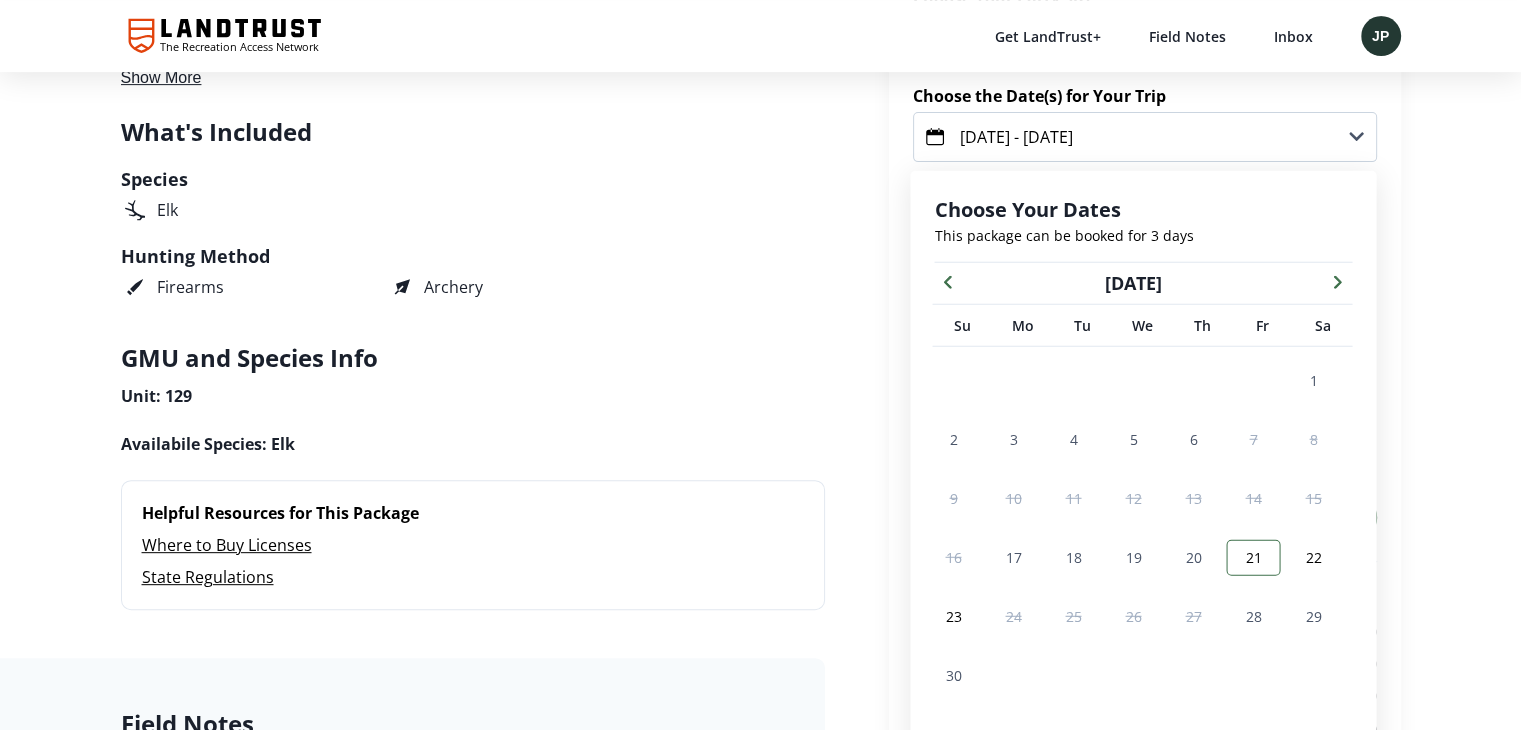 click on "21" at bounding box center [1253, 557] 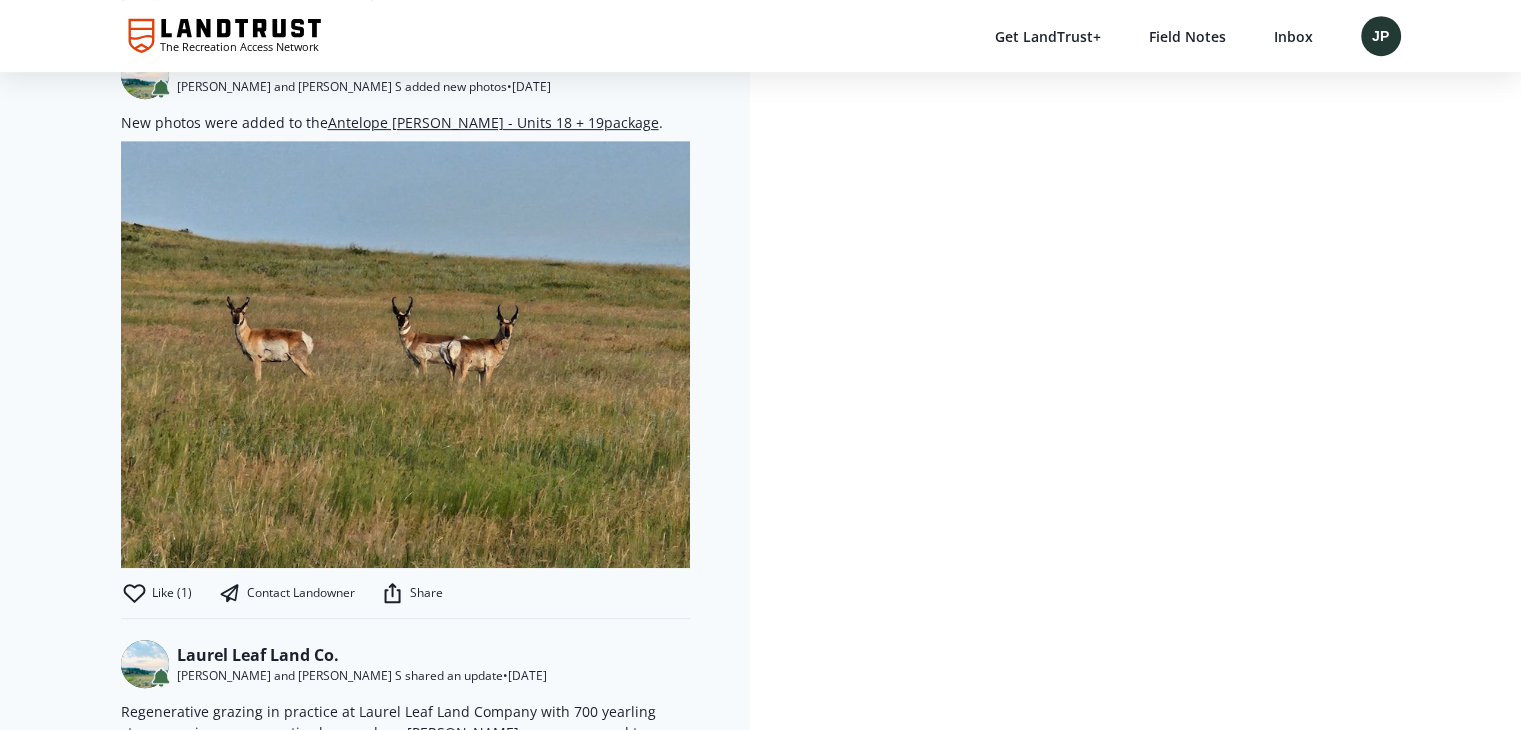 scroll, scrollTop: 900, scrollLeft: 0, axis: vertical 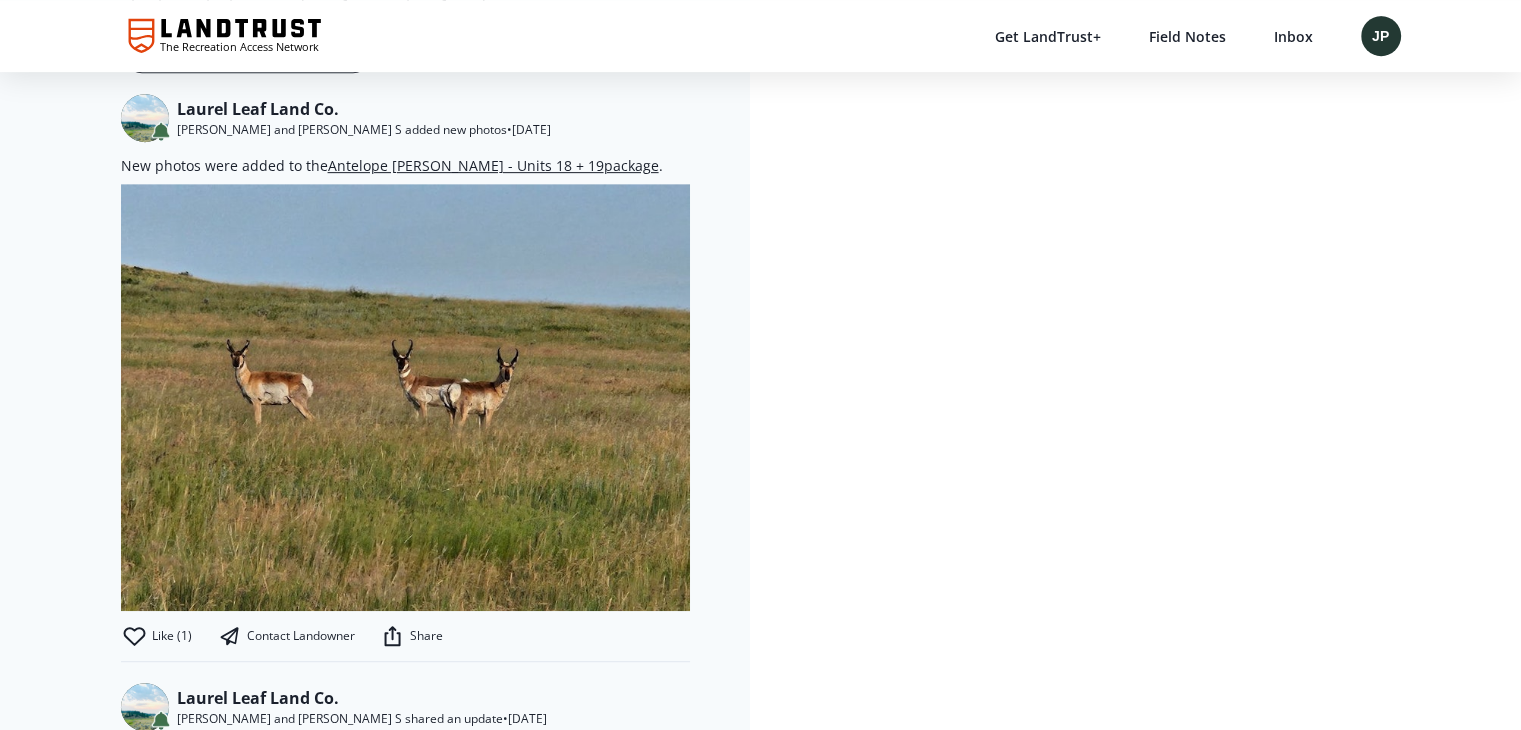 click on "Antelope [PERSON_NAME] - Units 18 + 19  package" at bounding box center (493, 165) 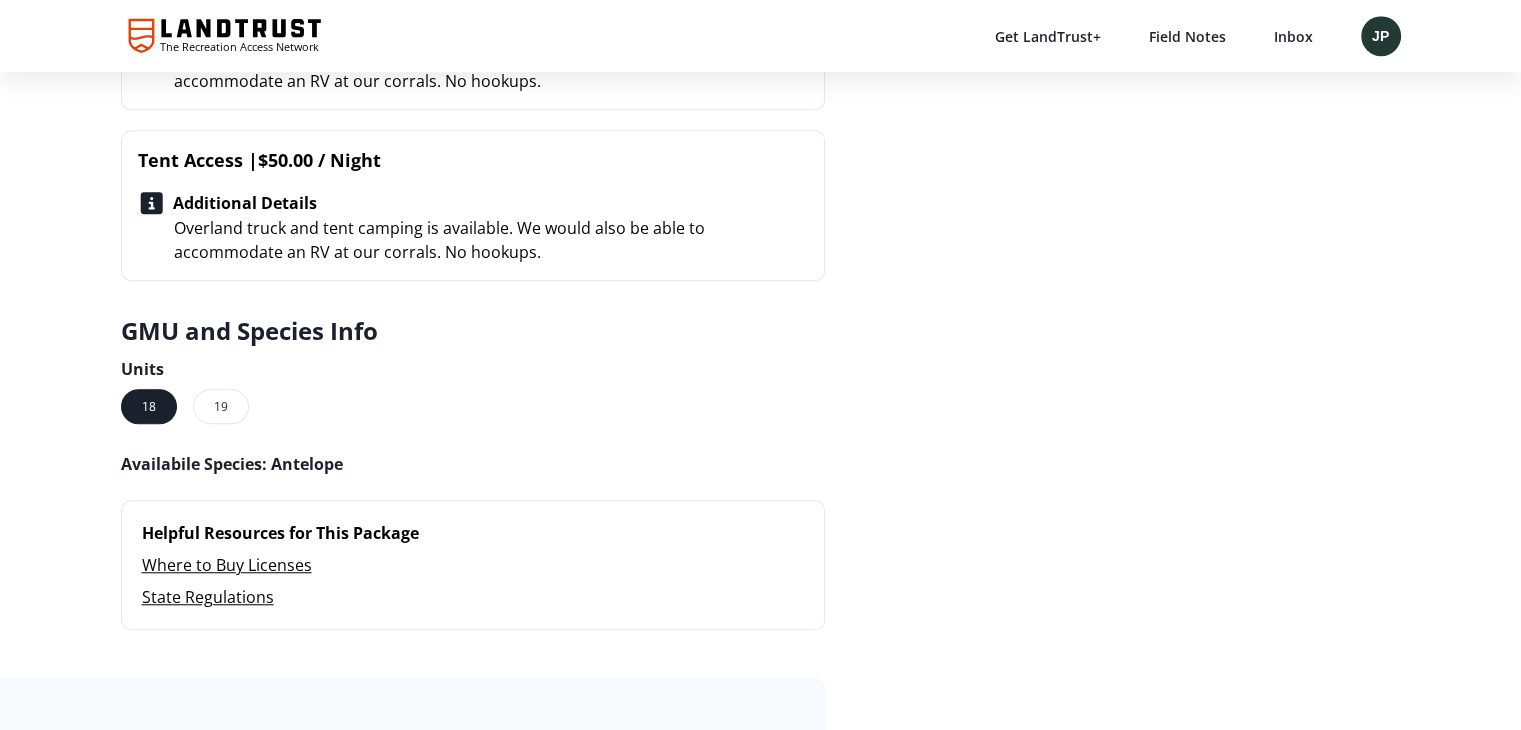scroll, scrollTop: 1500, scrollLeft: 0, axis: vertical 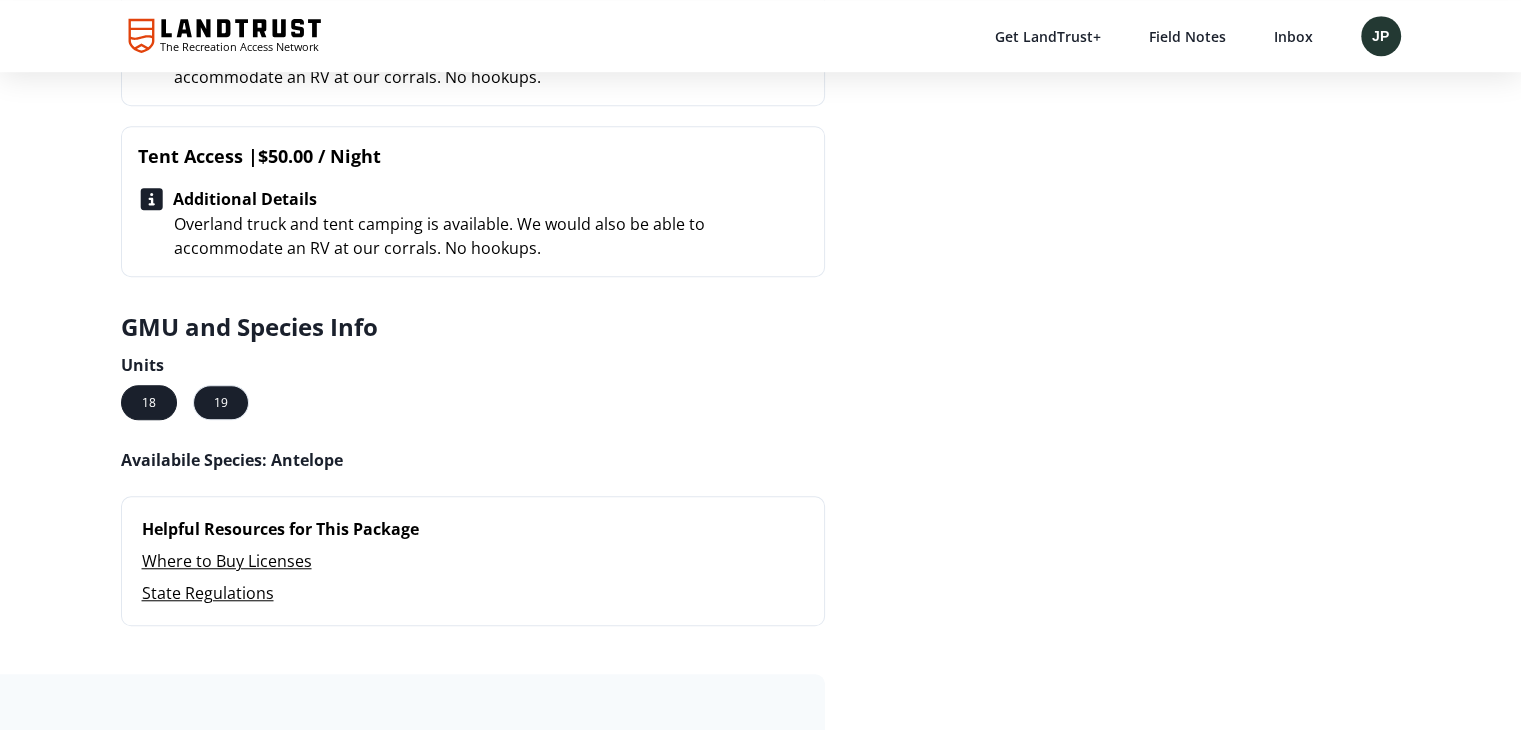 click on "19" at bounding box center [221, 402] 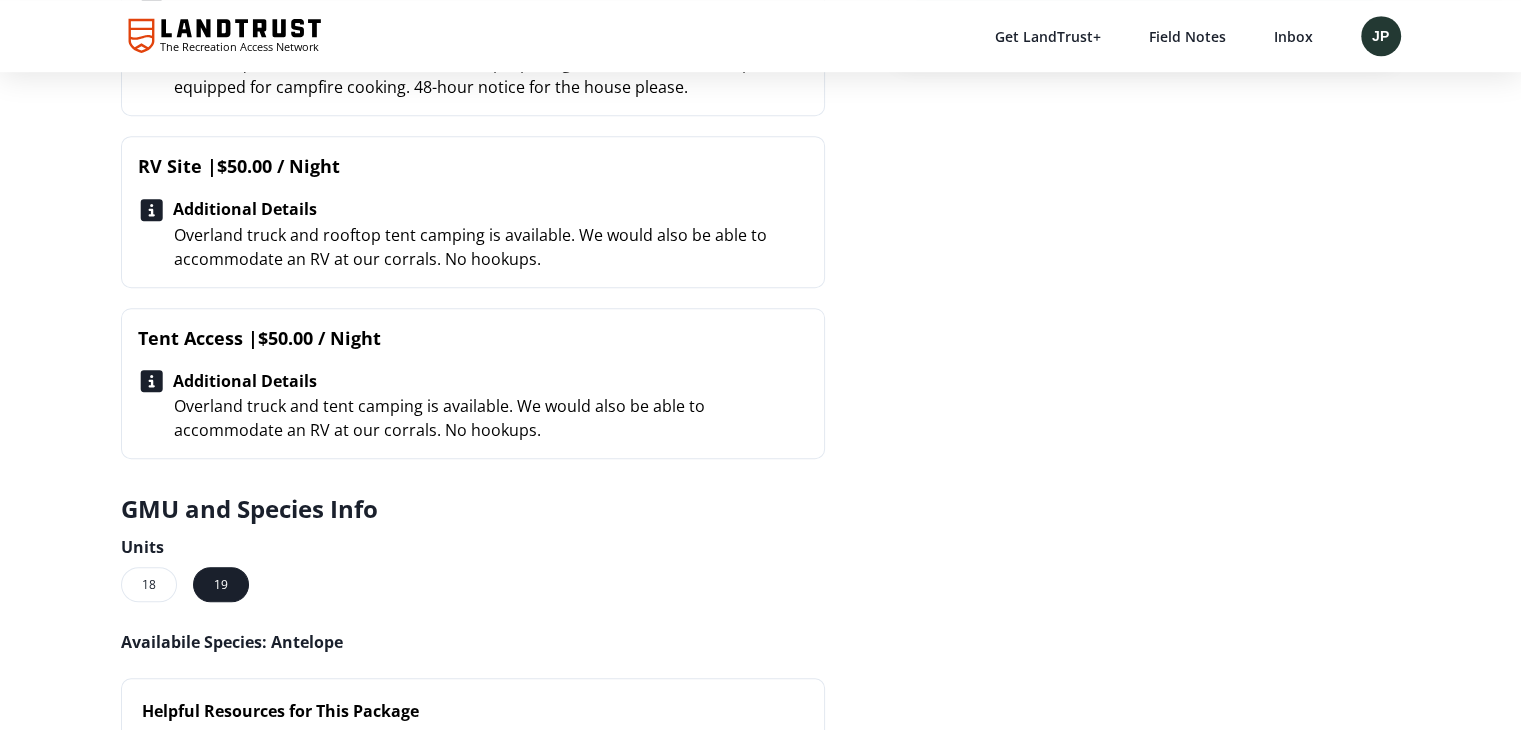 scroll, scrollTop: 1300, scrollLeft: 0, axis: vertical 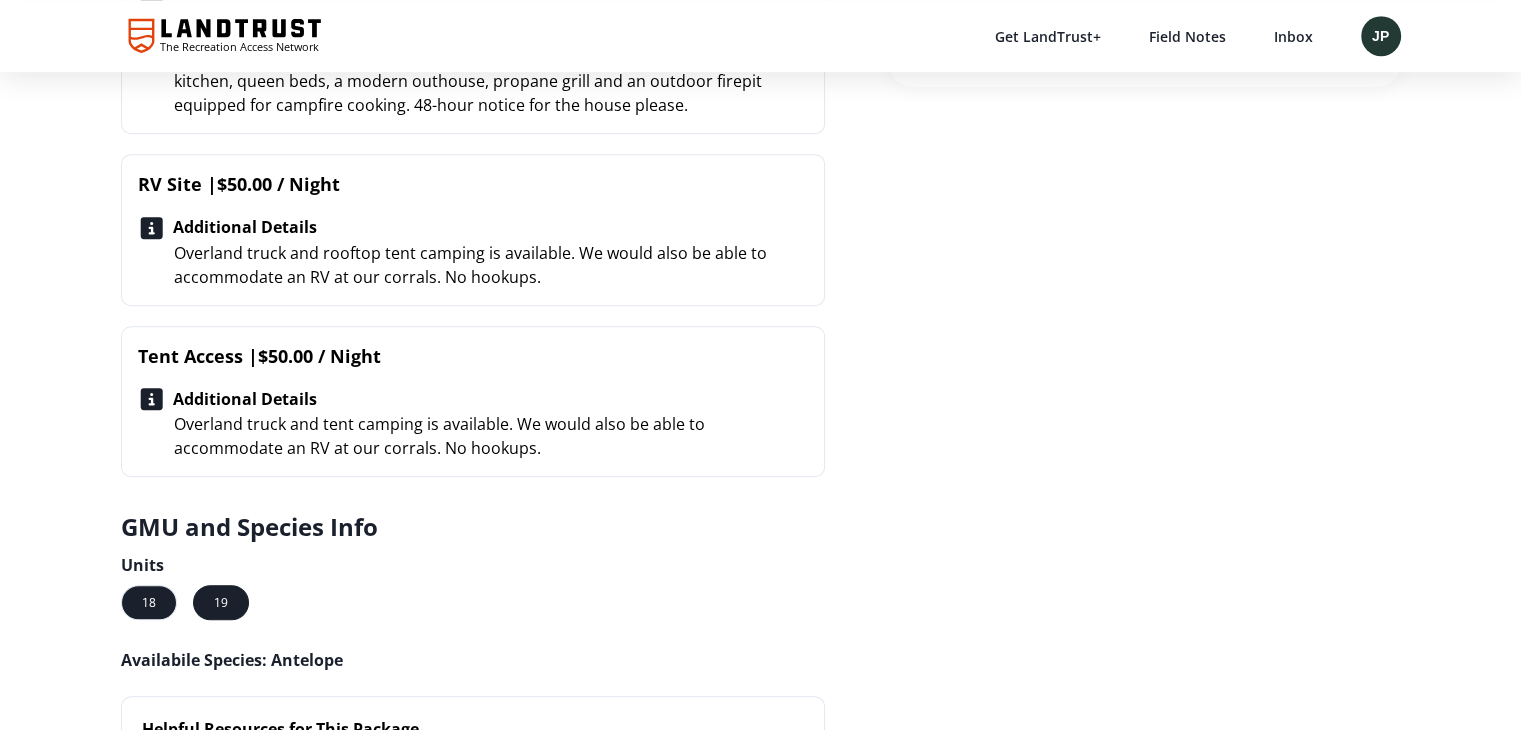 click on "18" at bounding box center (149, 602) 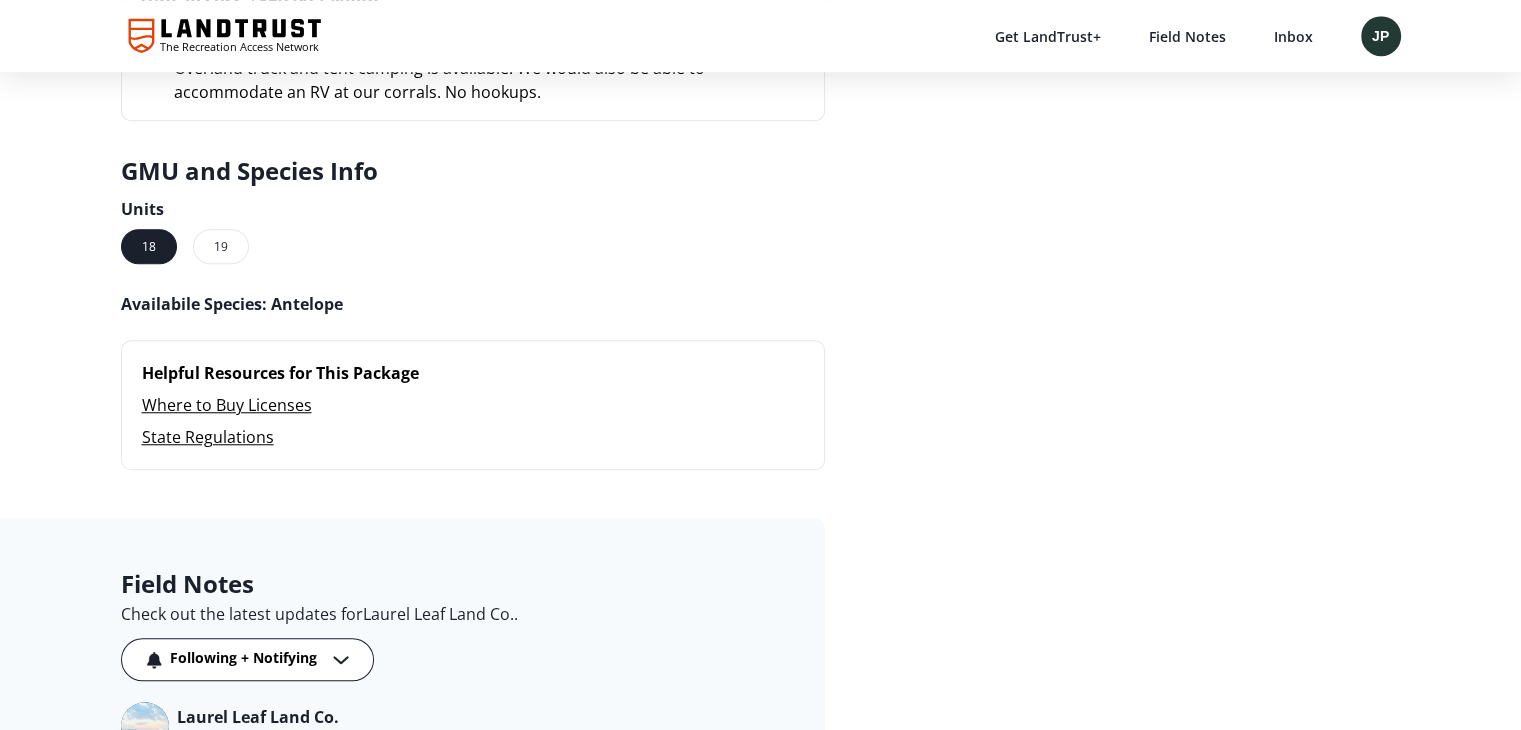 scroll, scrollTop: 1600, scrollLeft: 0, axis: vertical 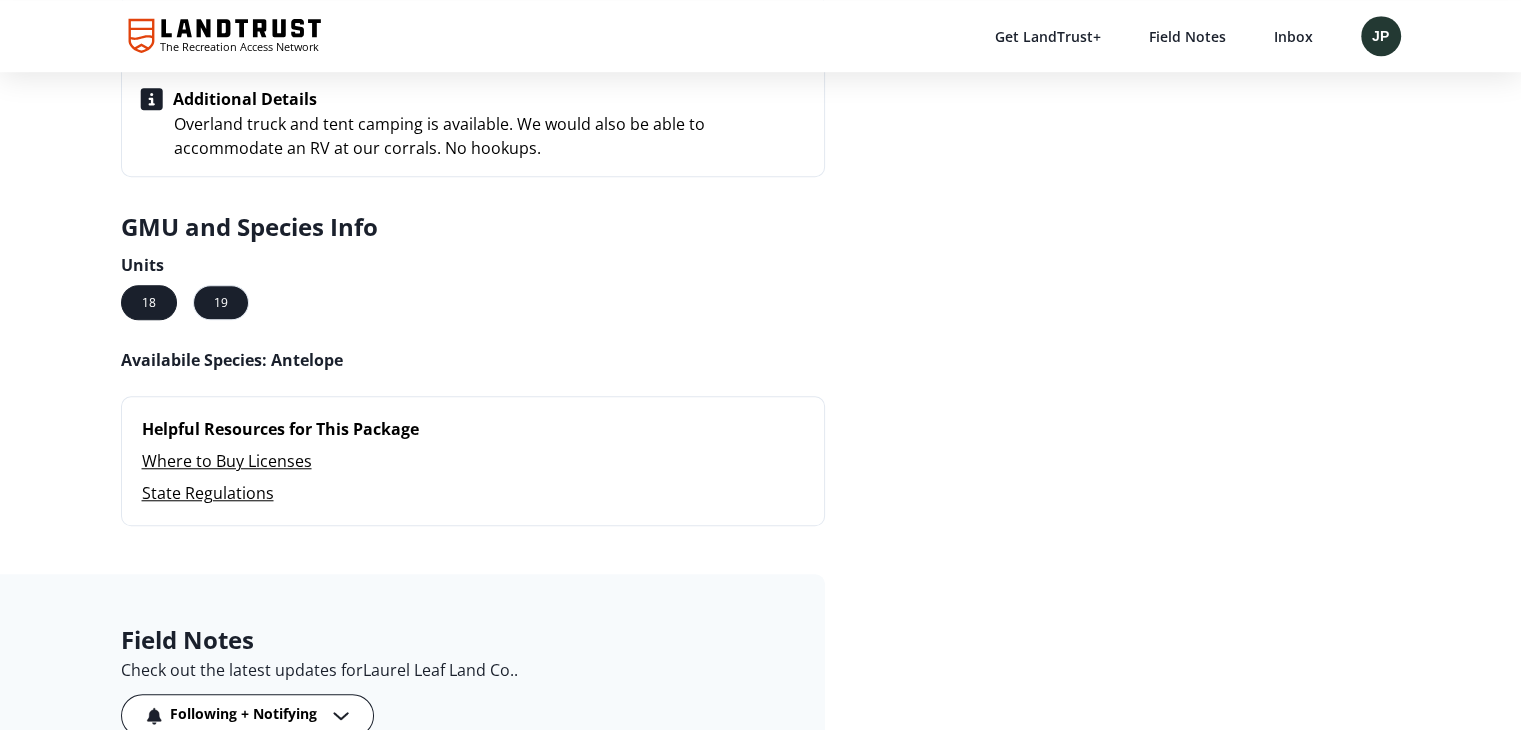 click on "19" at bounding box center (221, 302) 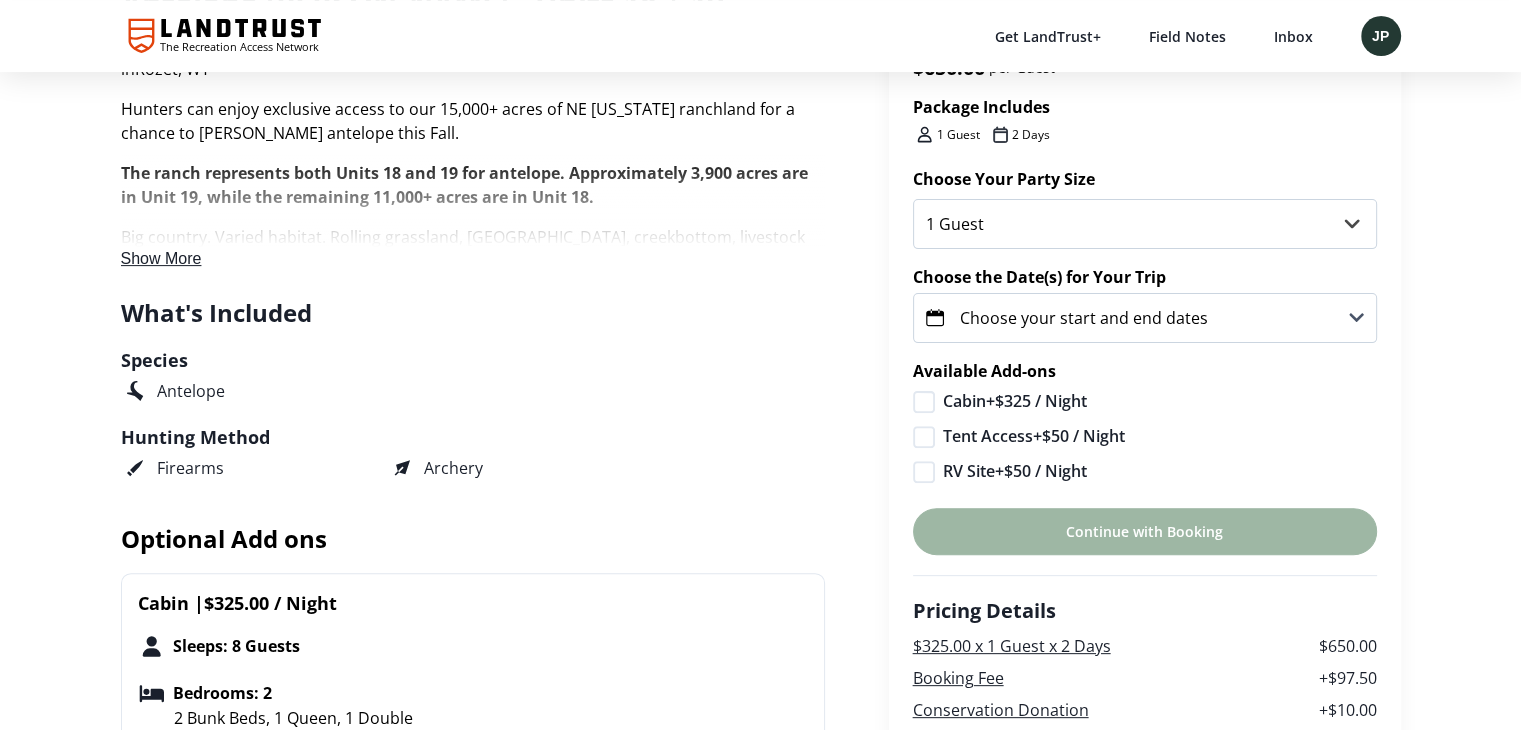 scroll, scrollTop: 300, scrollLeft: 0, axis: vertical 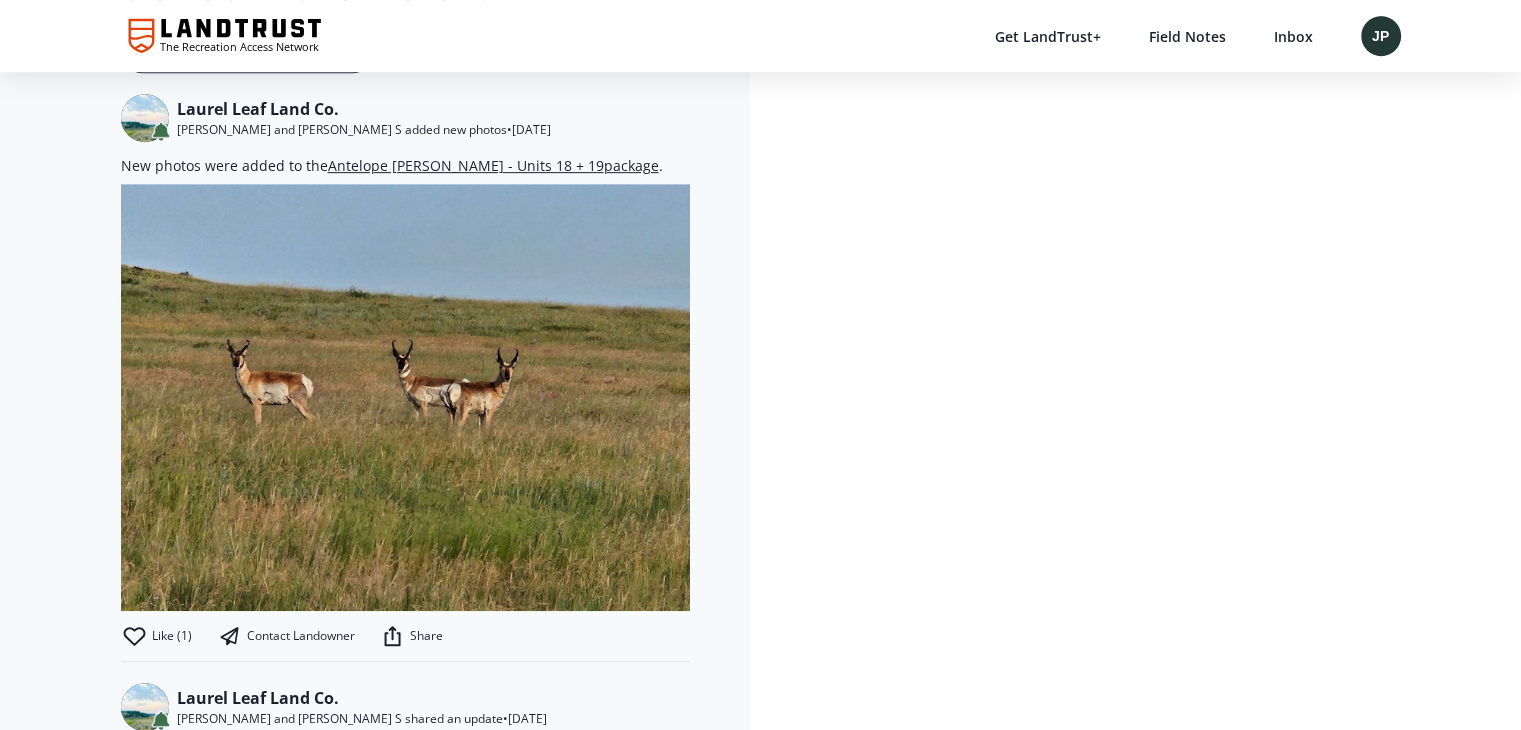 click on "Laurel Leaf Land Co." at bounding box center (258, 109) 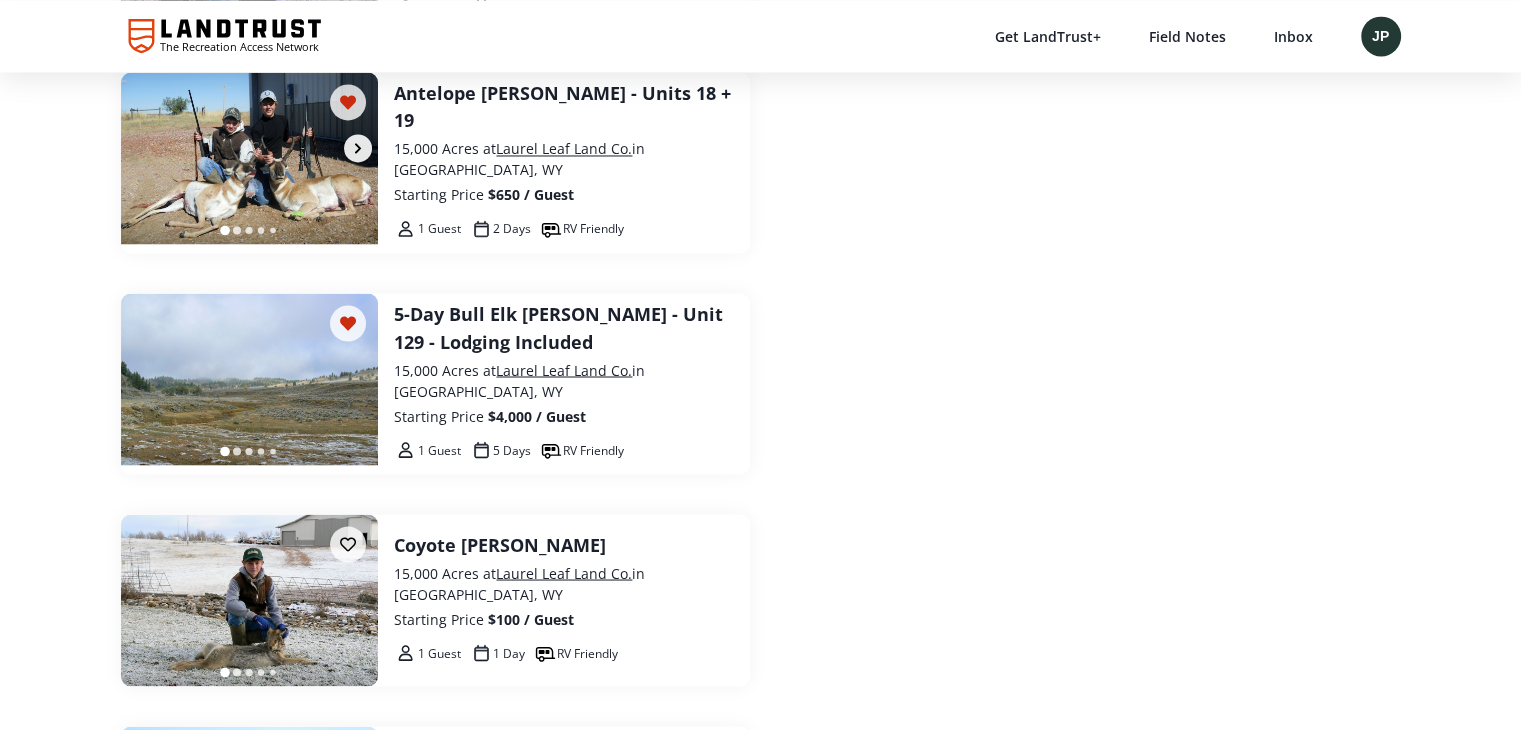 scroll, scrollTop: 3500, scrollLeft: 0, axis: vertical 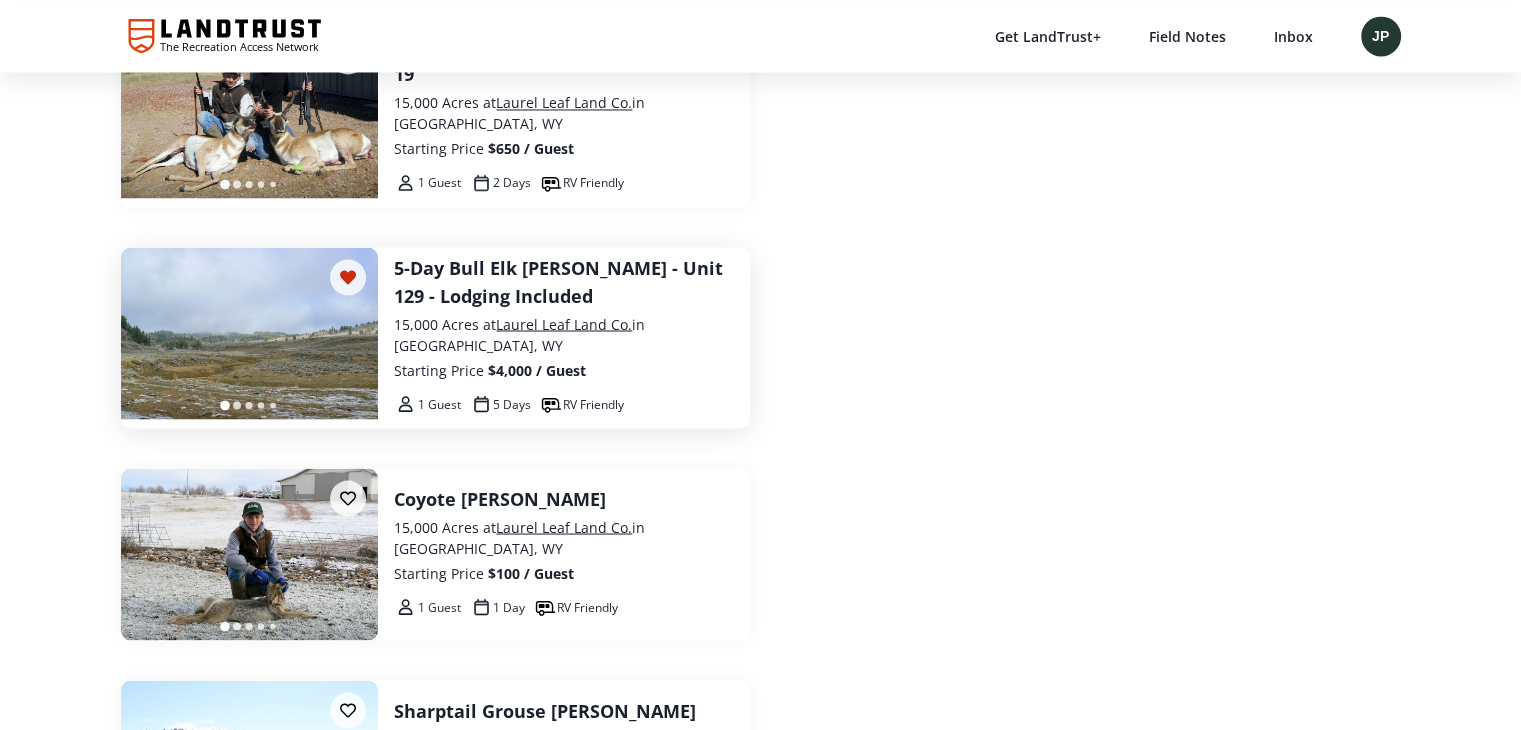 click on "5-Day Bull Elk [PERSON_NAME] - Unit 129 - Lodging Included" at bounding box center (563, 282) 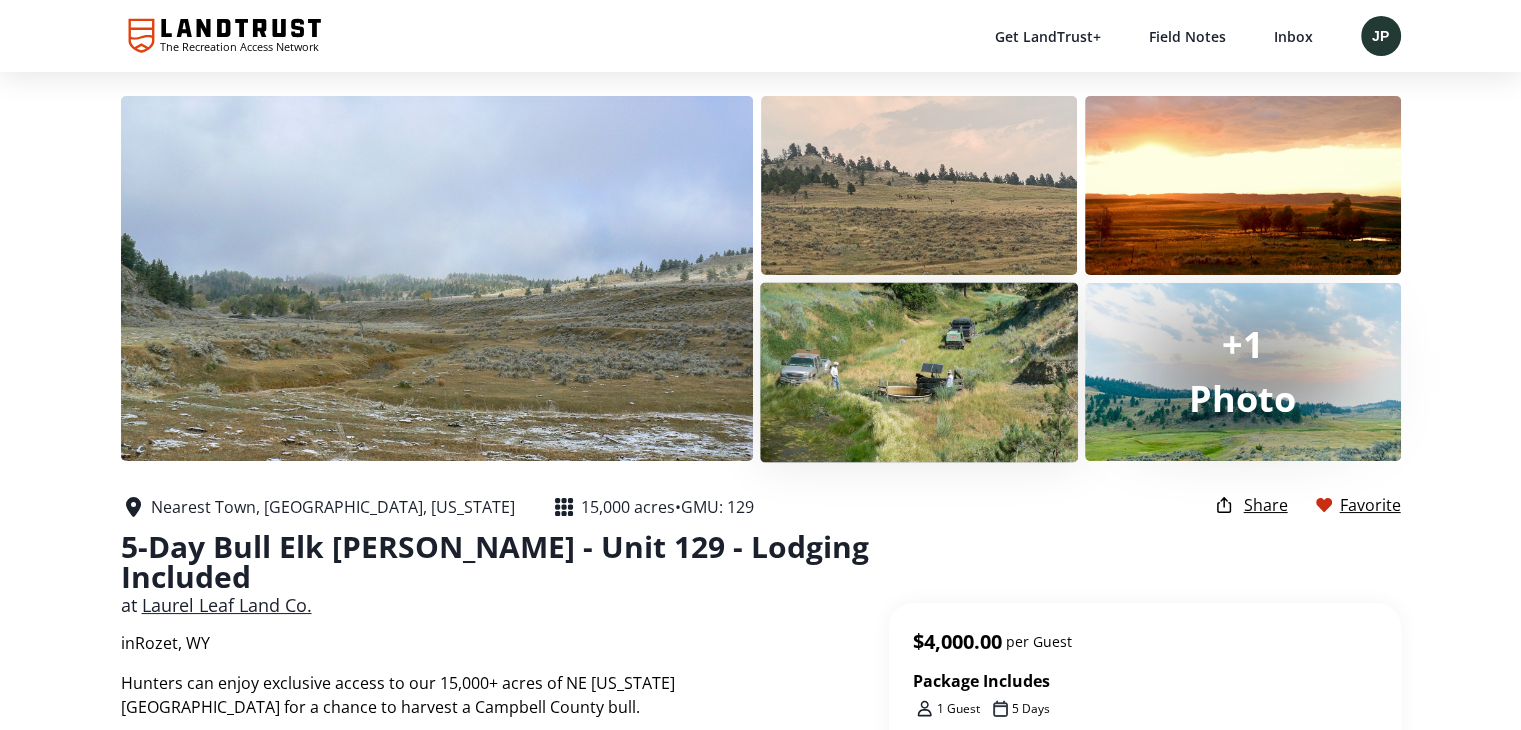 click at bounding box center (919, 371) 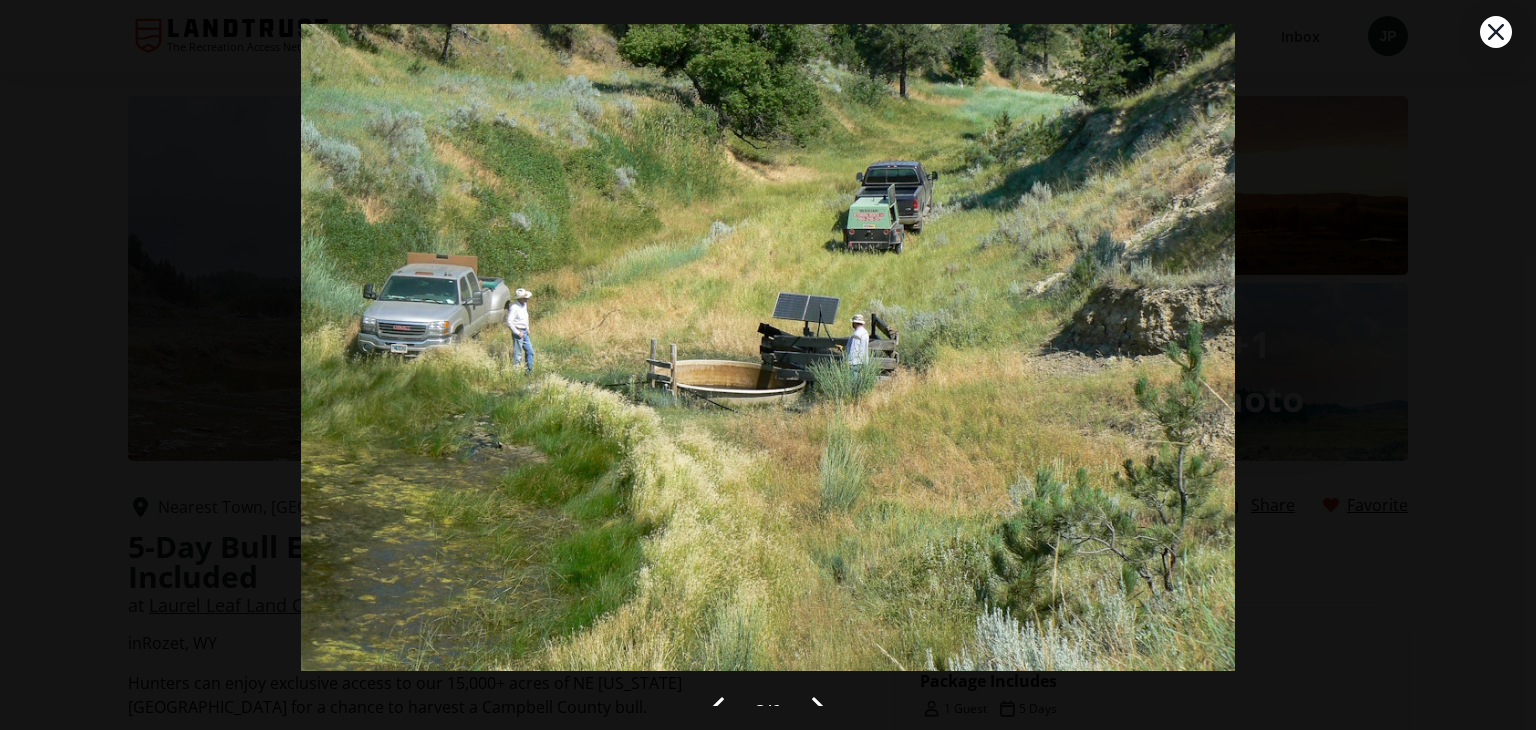 click at bounding box center [820, 711] 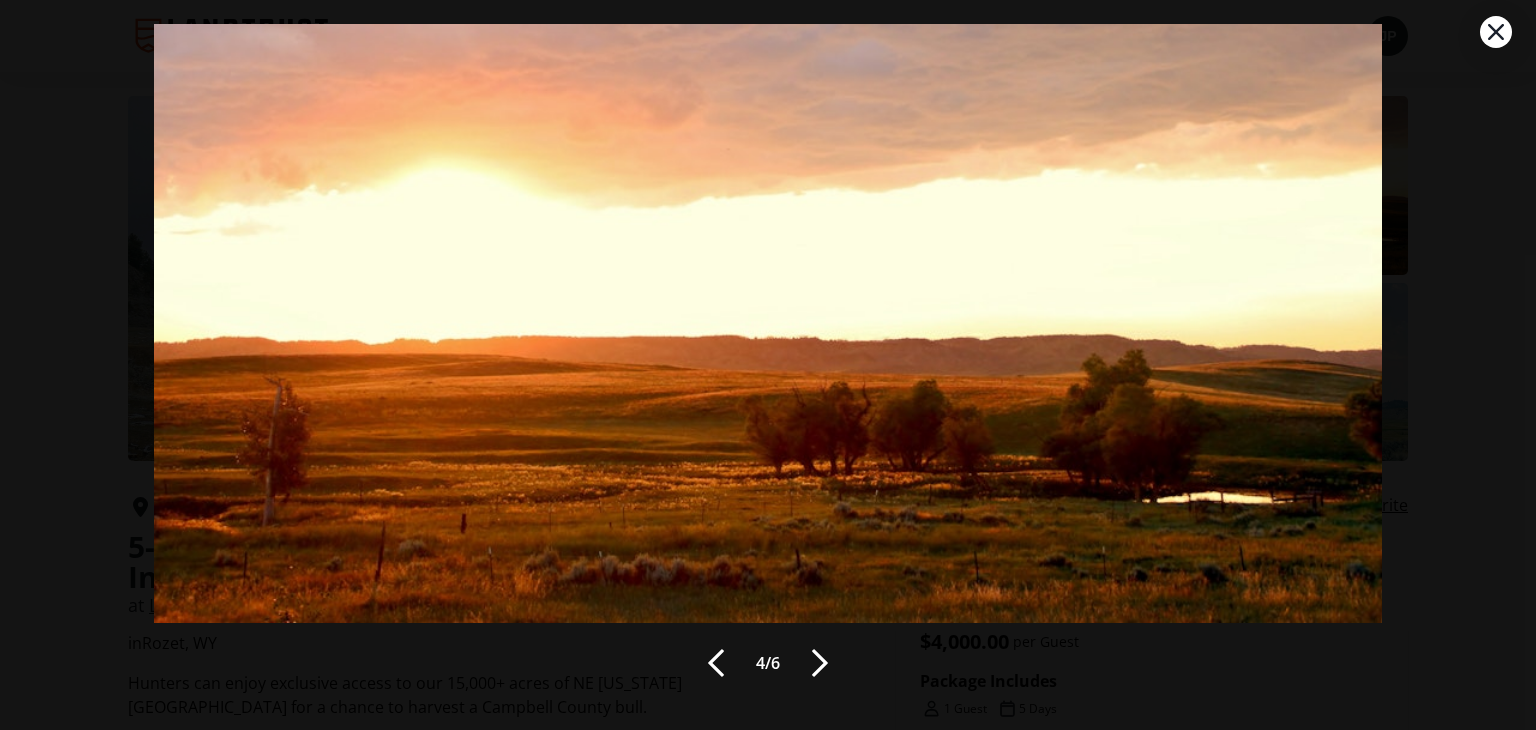 click on "4 / 6 Wonderful [US_STATE] sunset." at bounding box center [768, 365] 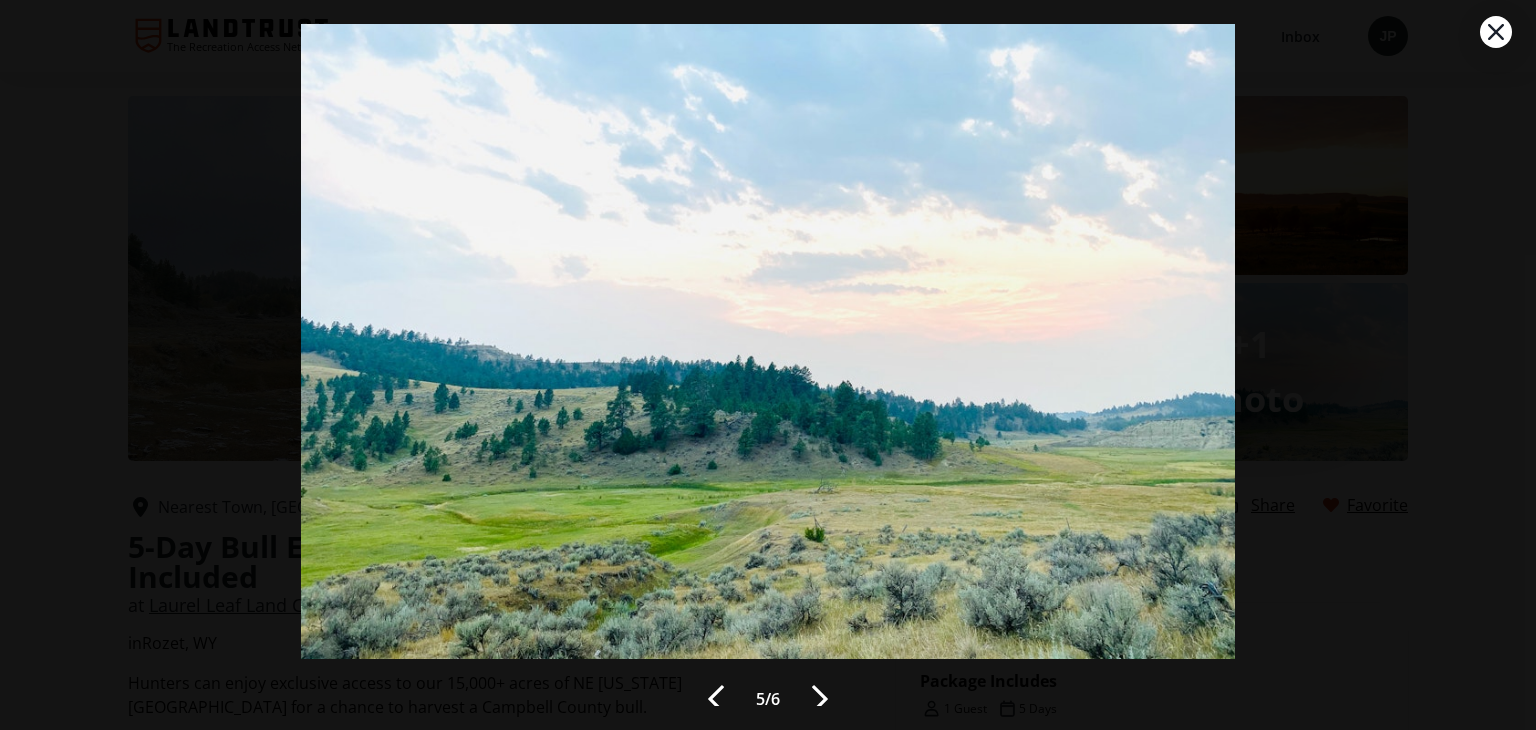 click at bounding box center (820, 699) 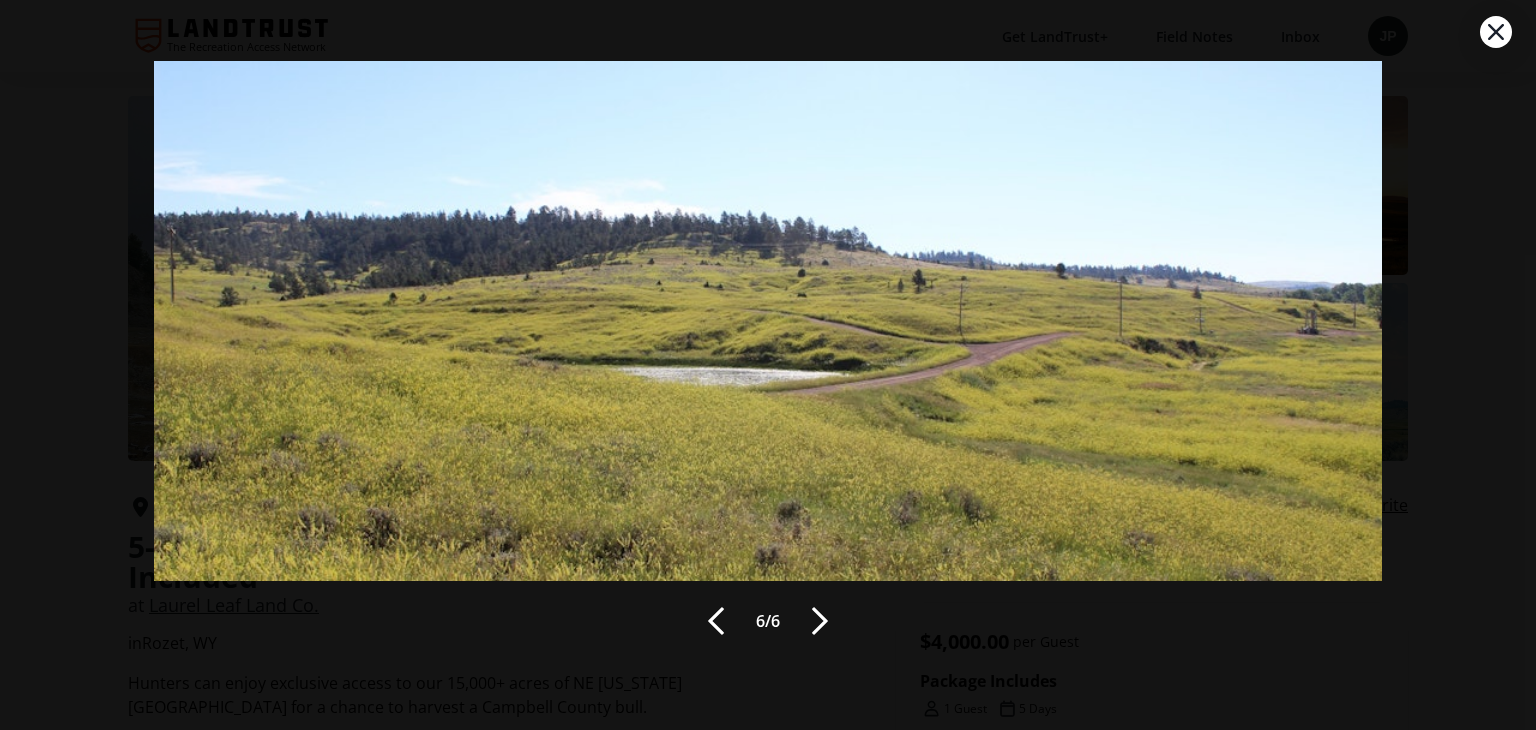 click 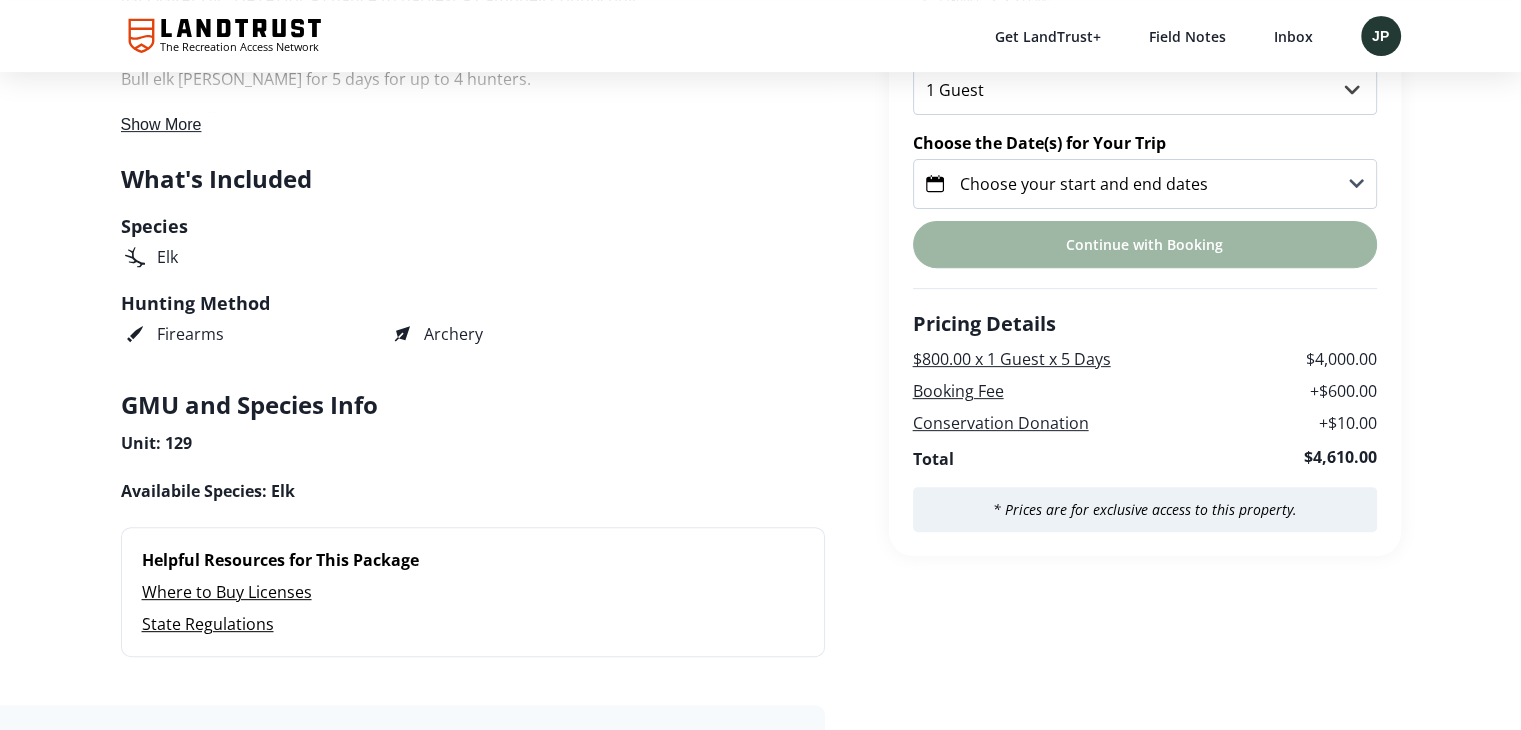 scroll, scrollTop: 700, scrollLeft: 0, axis: vertical 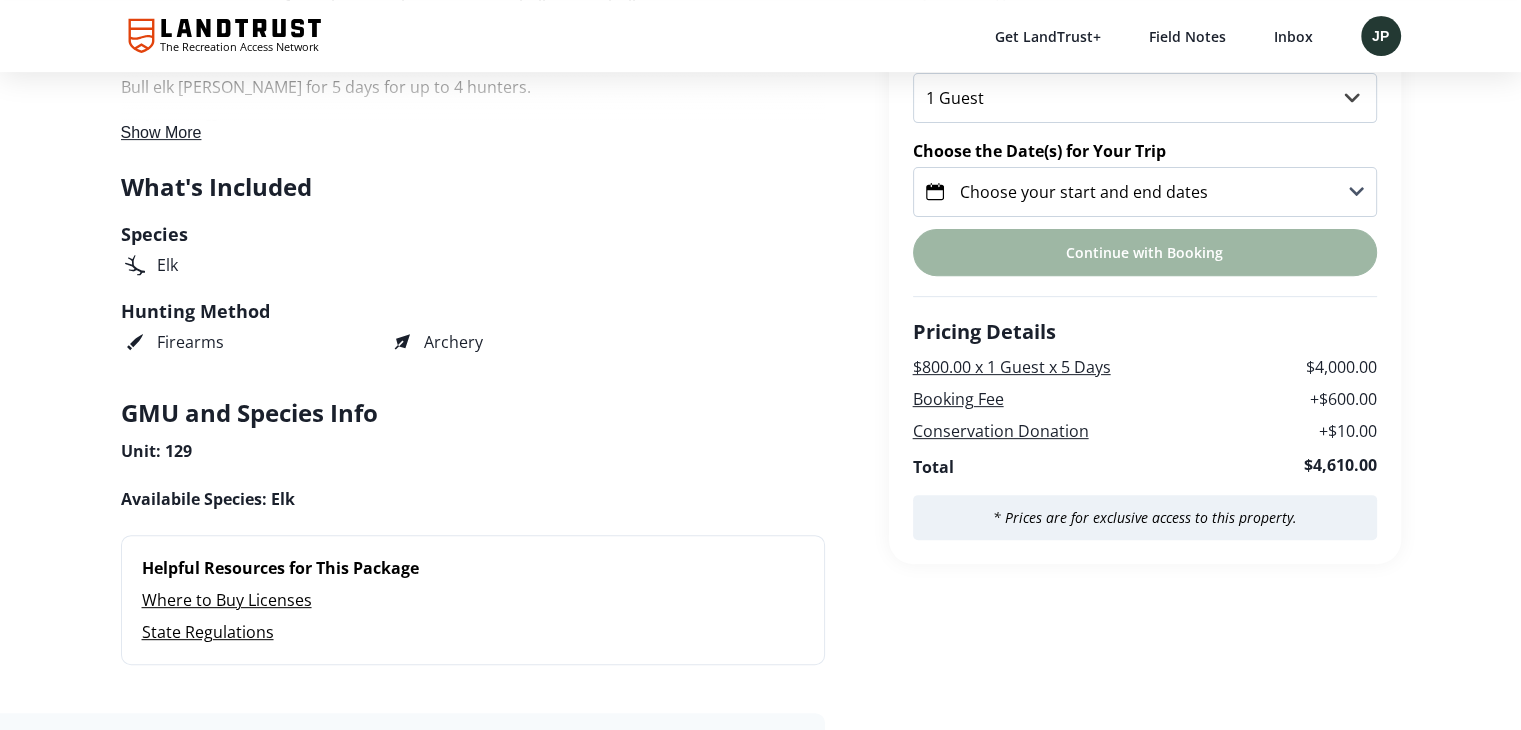 click on "Choose your start and end dates" at bounding box center (1084, 192) 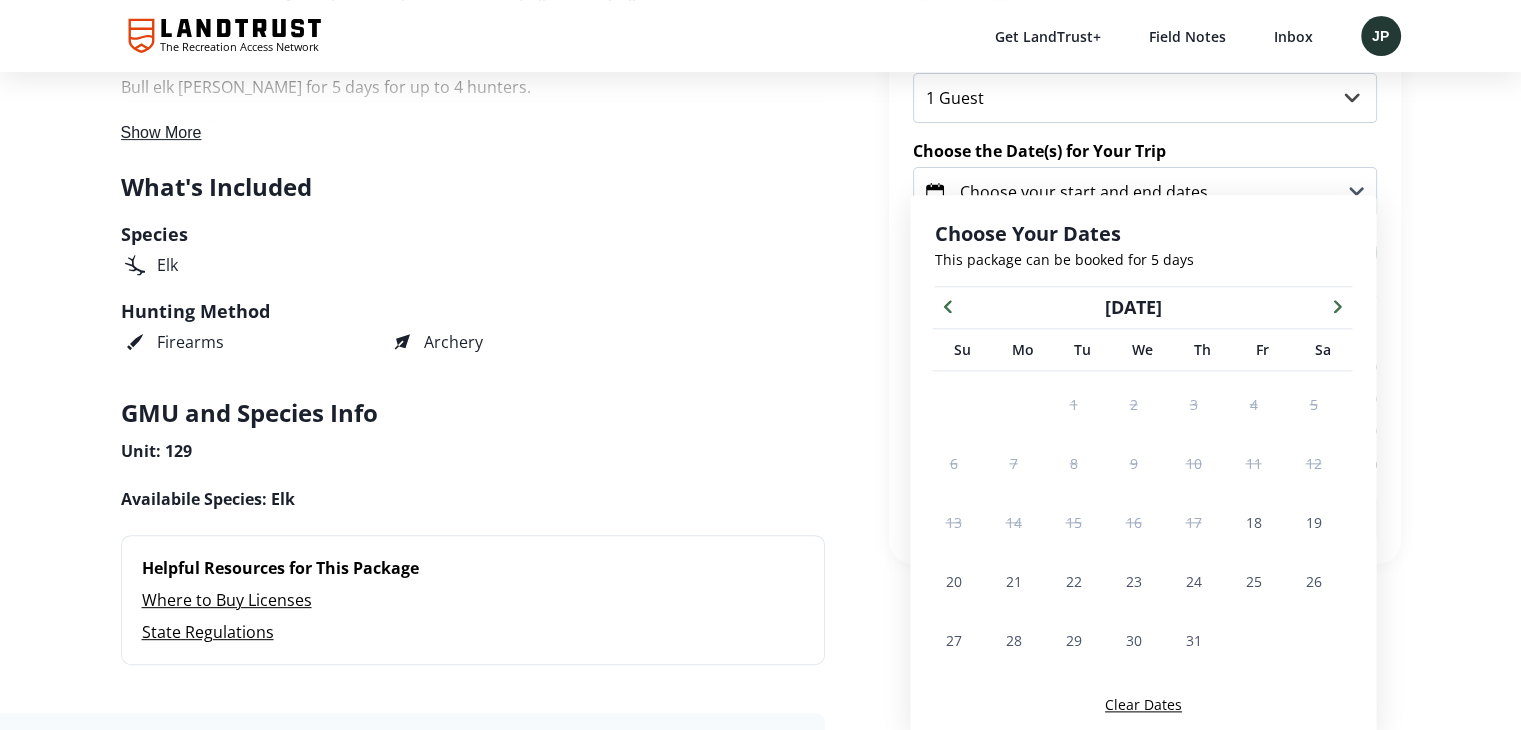 scroll, scrollTop: 724, scrollLeft: 0, axis: vertical 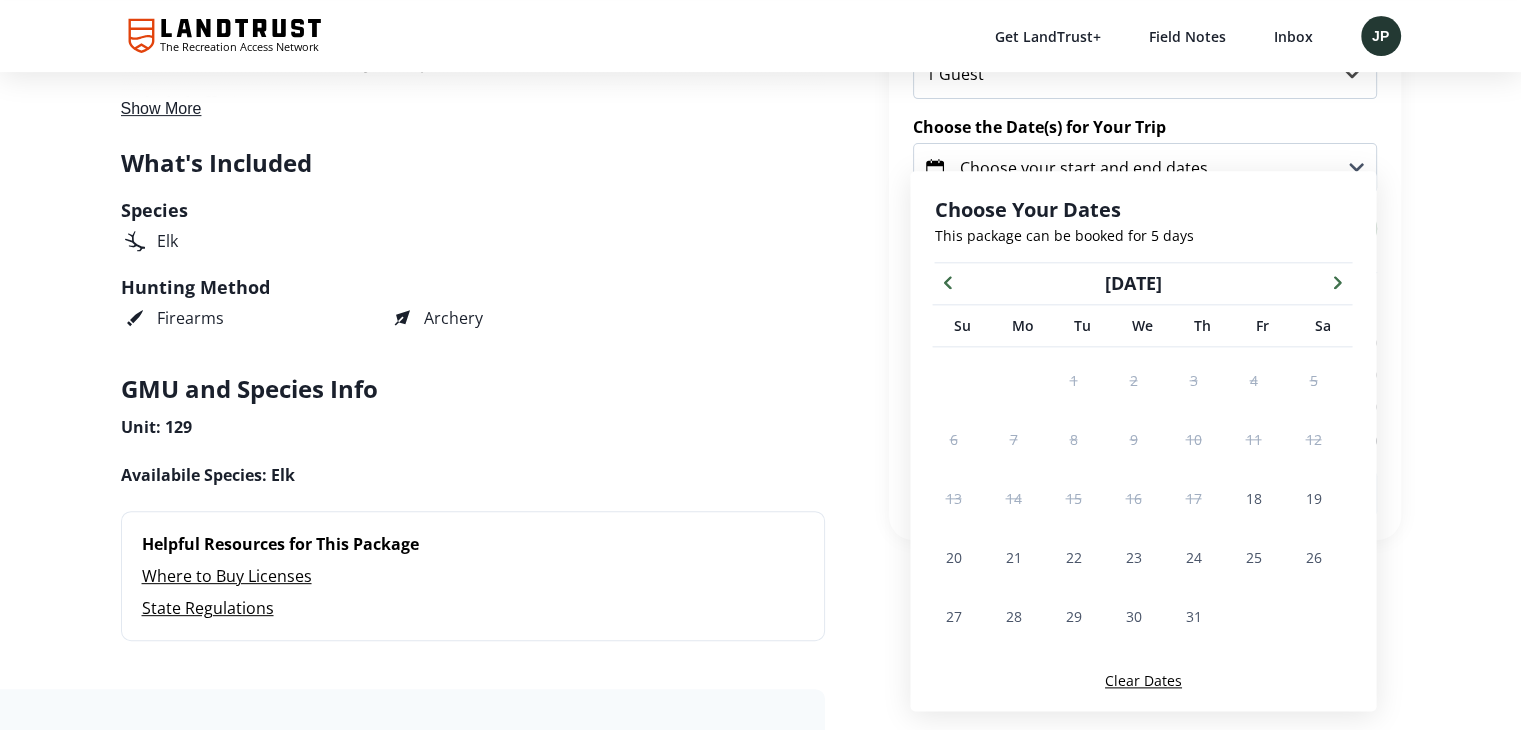 click 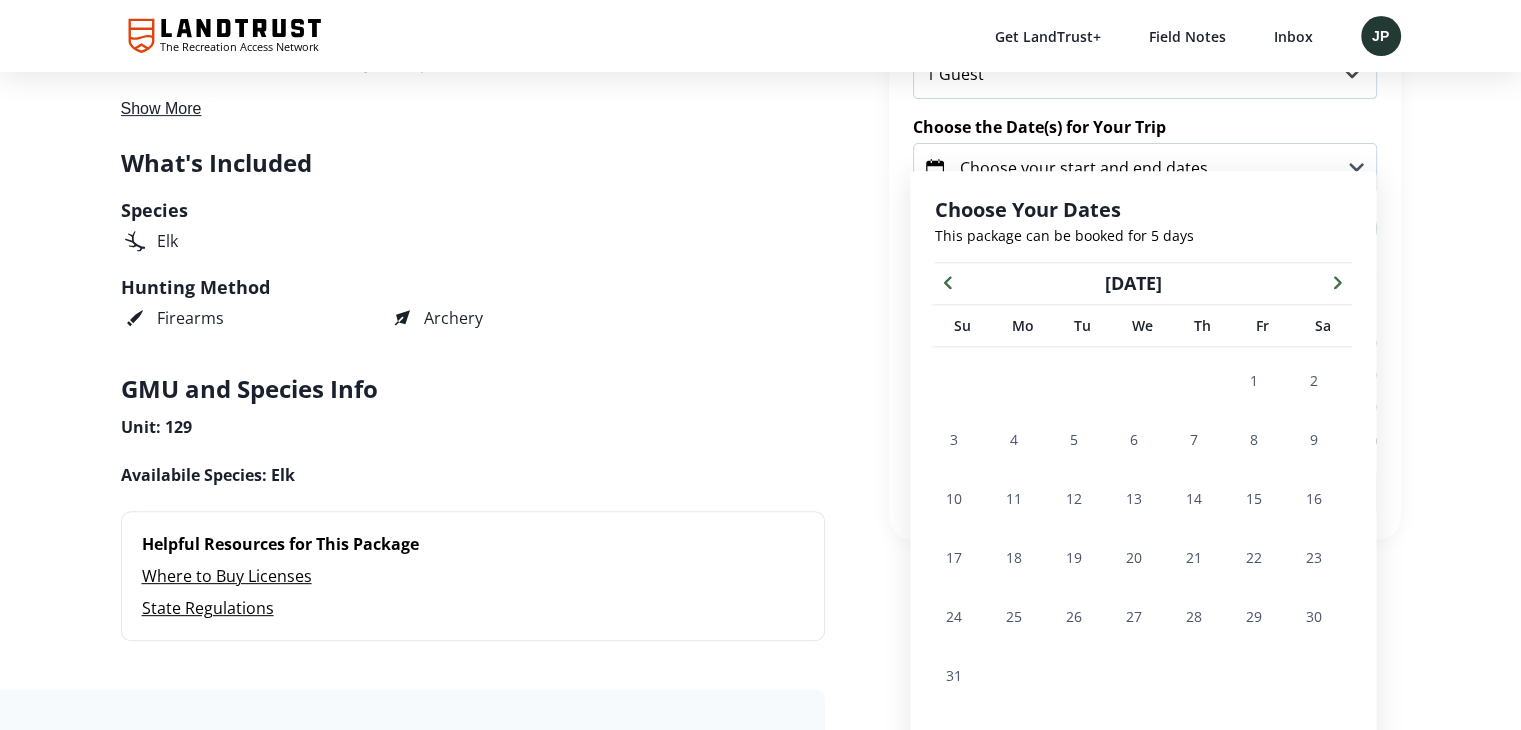 click 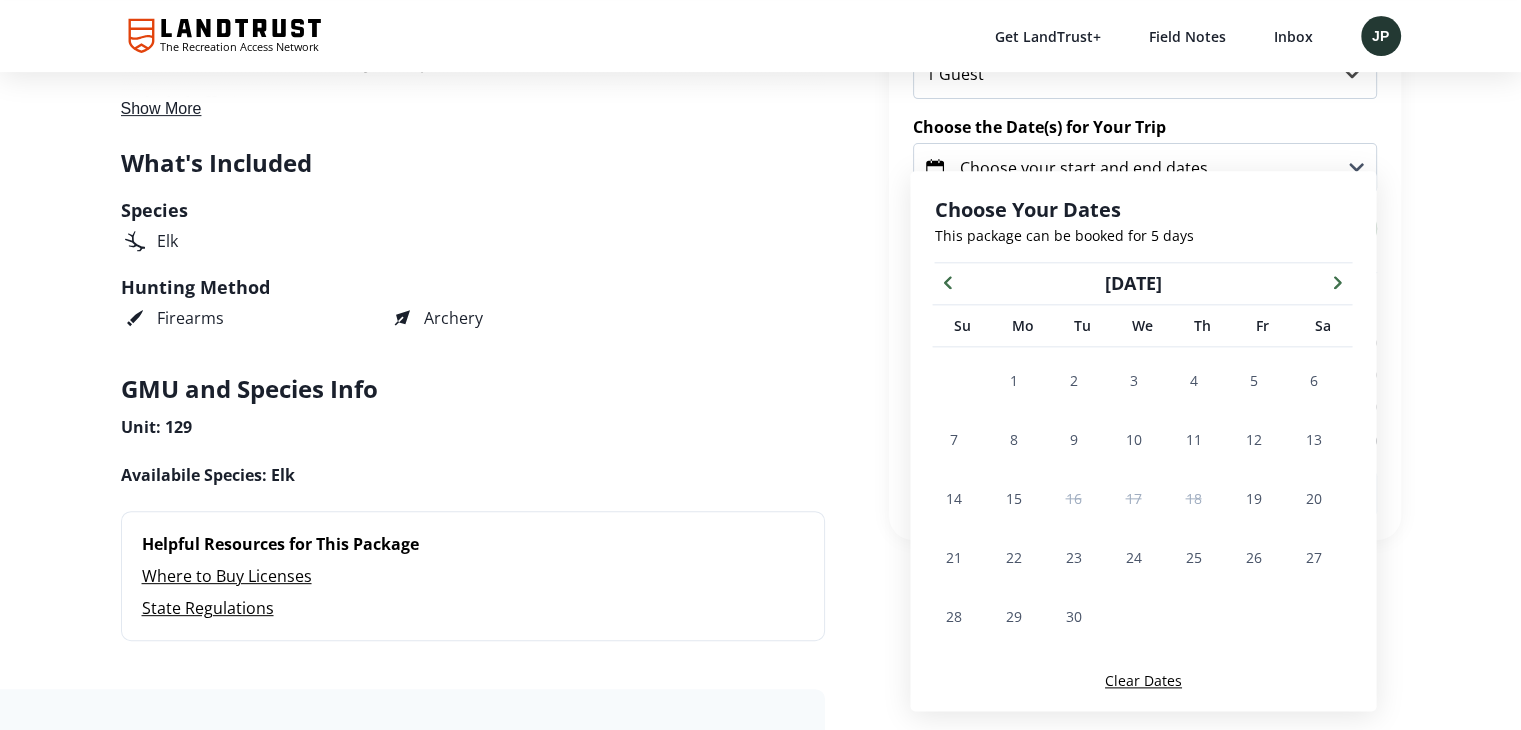 click 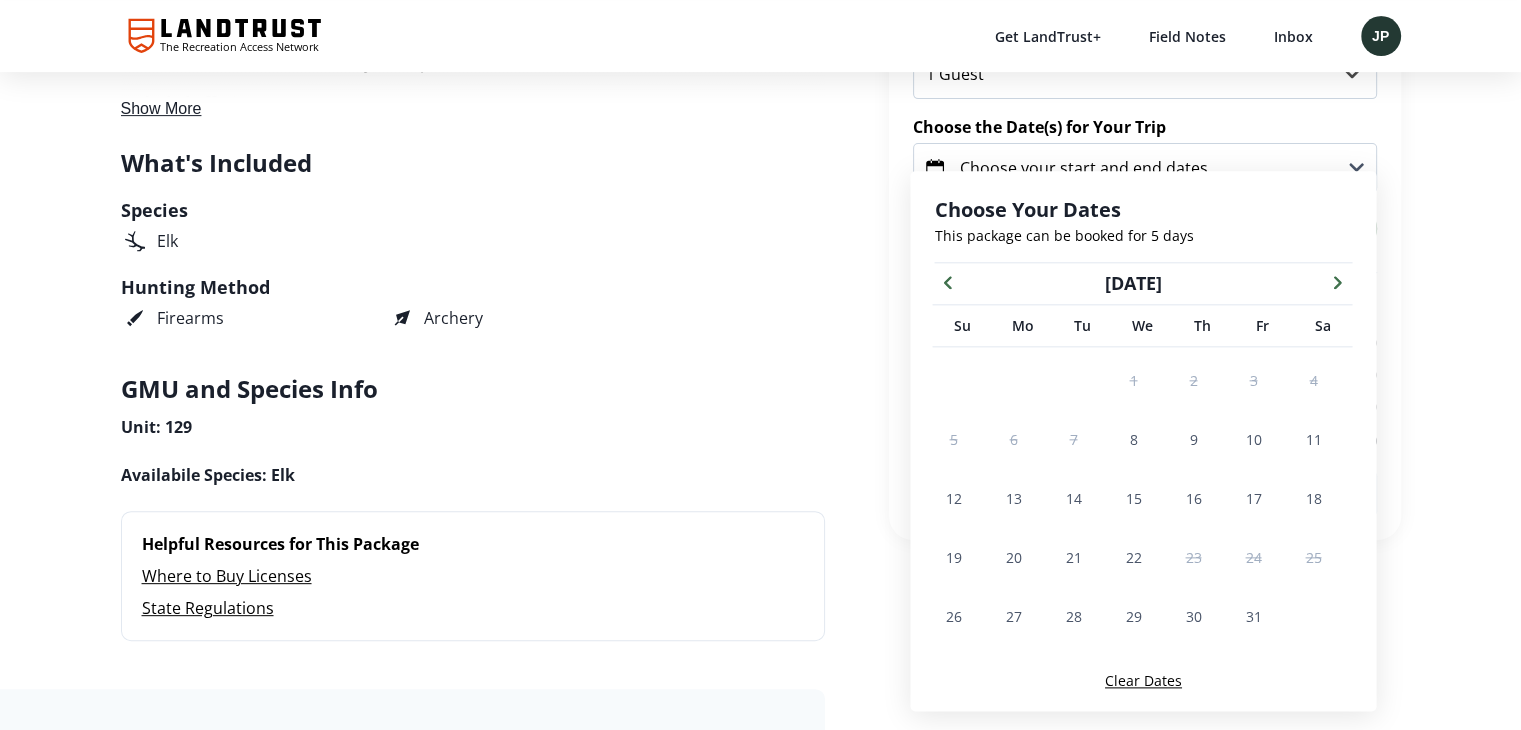 click 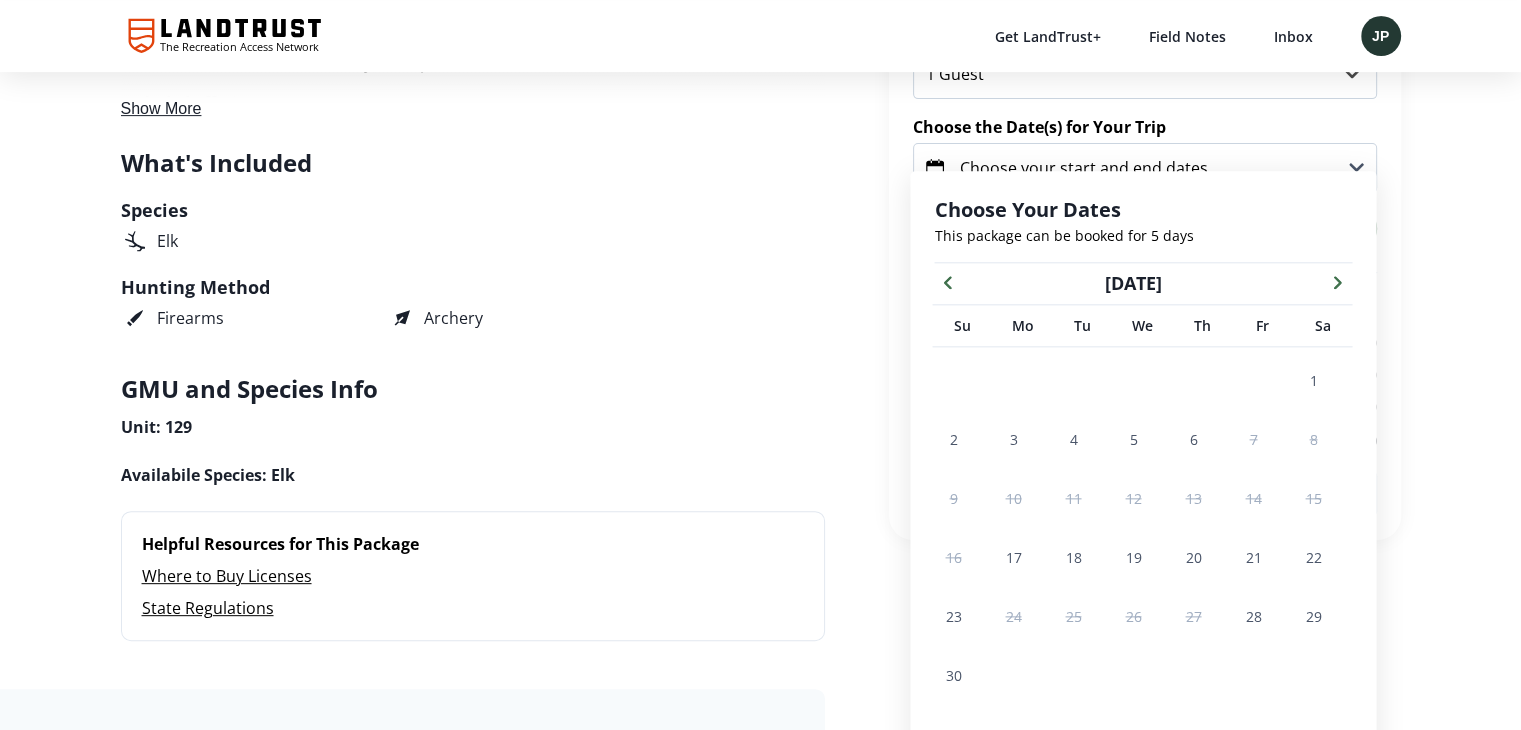 click on "What's Included Species Elk Hunting Method Firearms Archery" at bounding box center [473, 242] 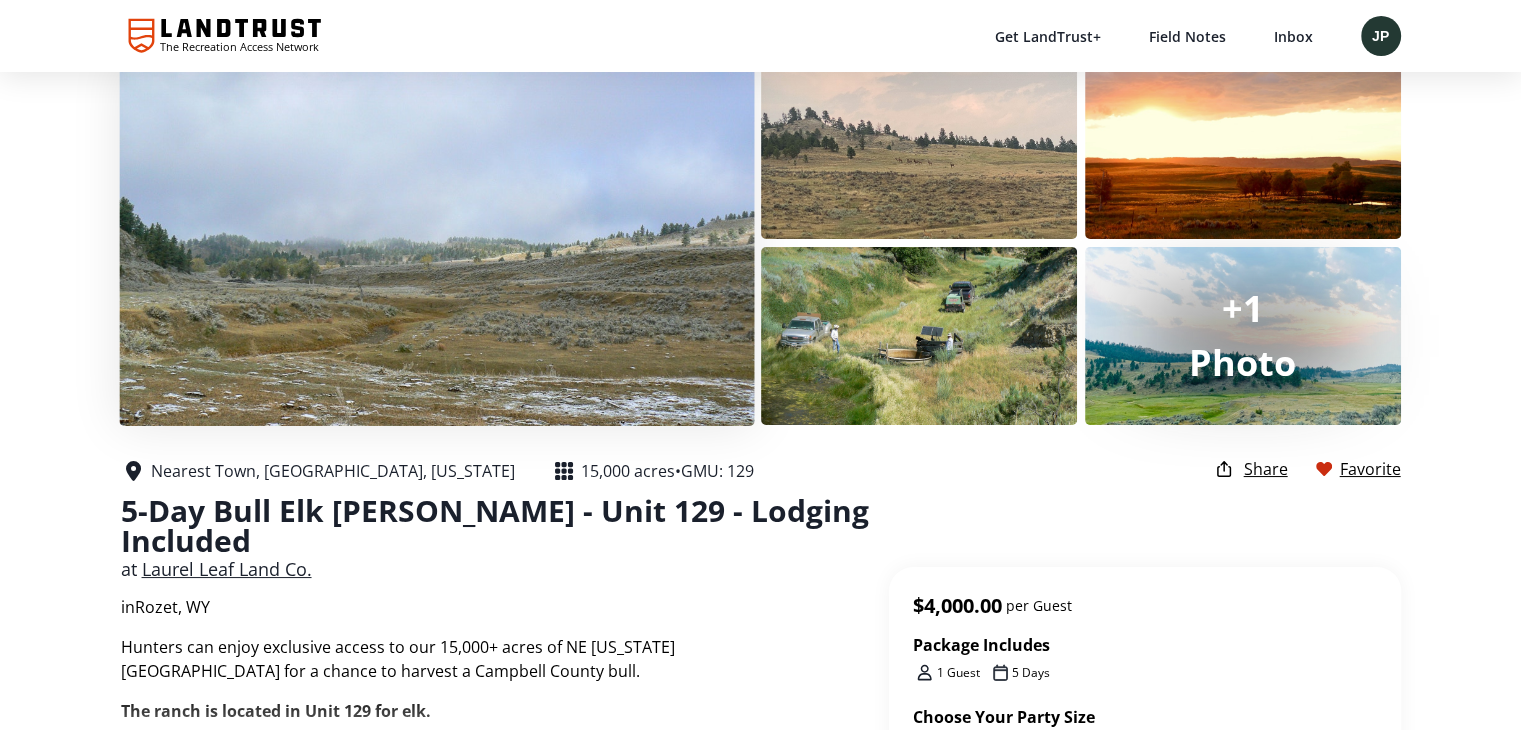 scroll, scrollTop: 24, scrollLeft: 0, axis: vertical 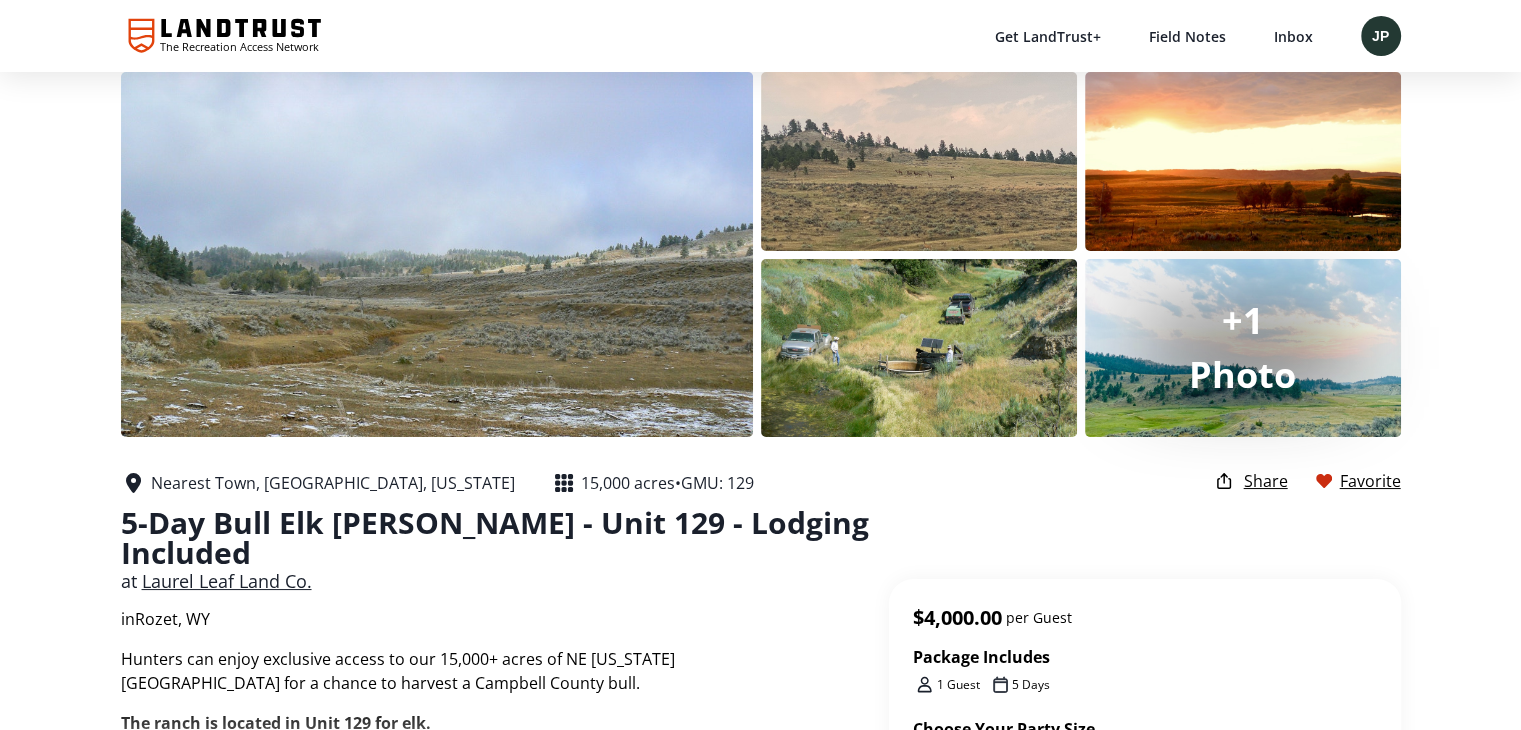 click on "+1" at bounding box center (1243, 321) 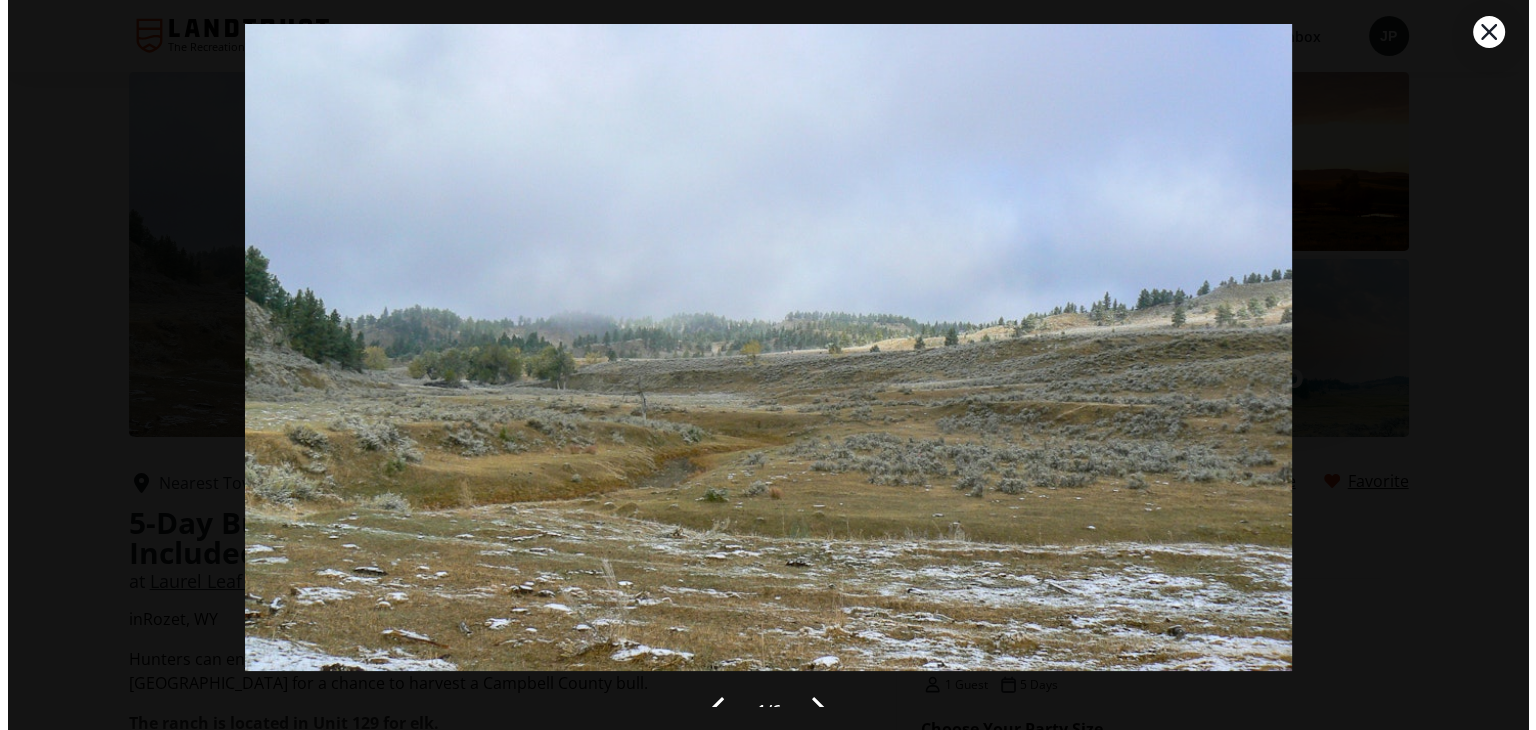scroll, scrollTop: 0, scrollLeft: 0, axis: both 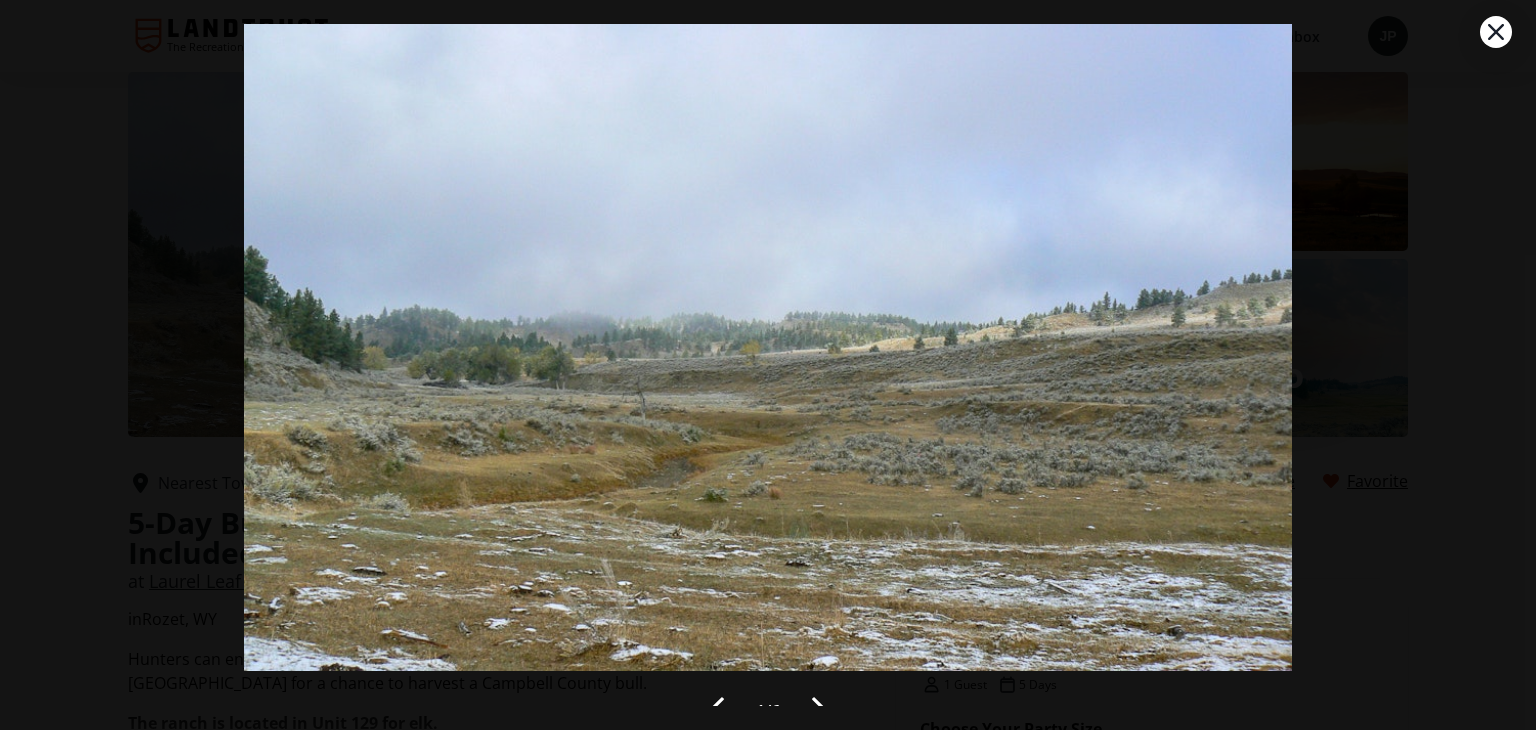 click on "1 / 6" at bounding box center [768, 365] 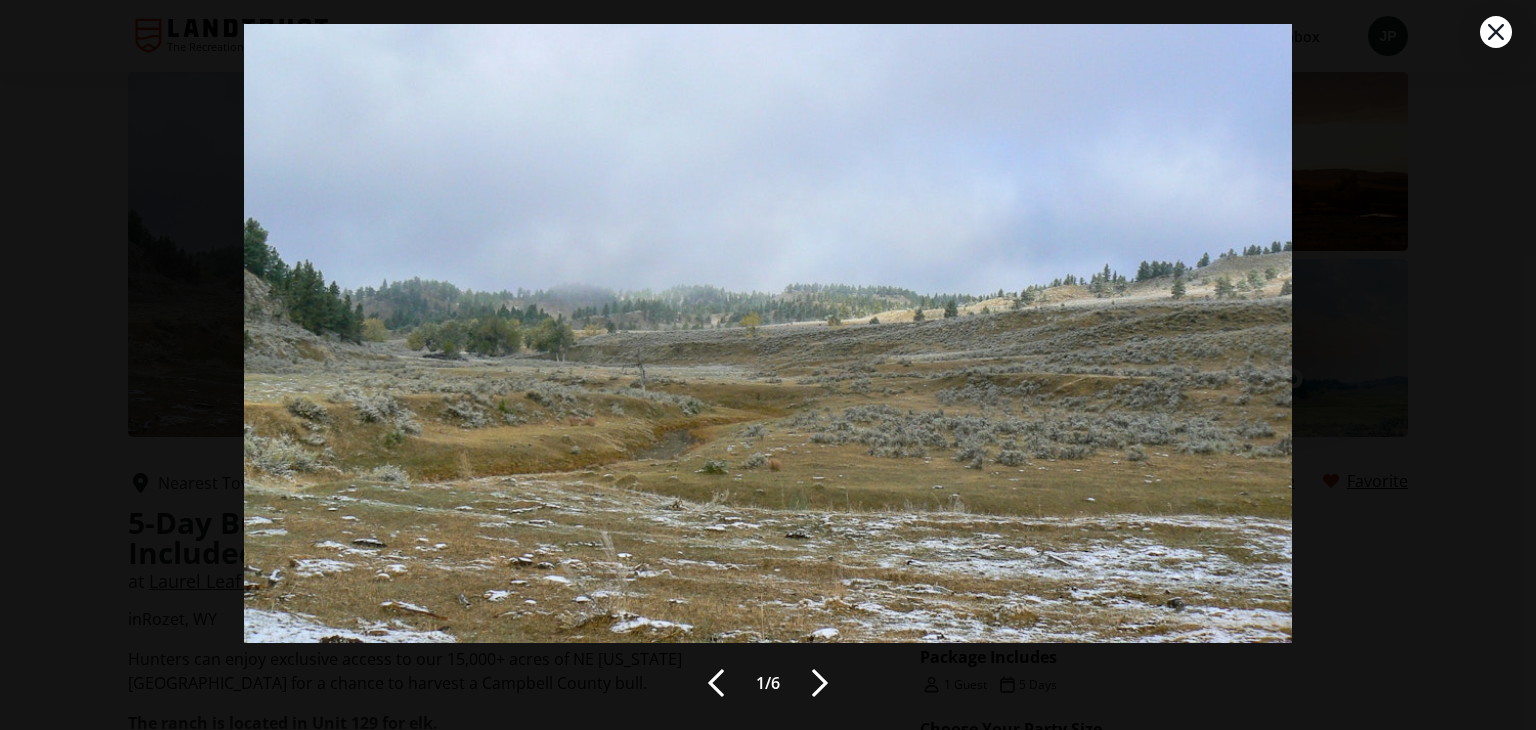 scroll, scrollTop: 53, scrollLeft: 0, axis: vertical 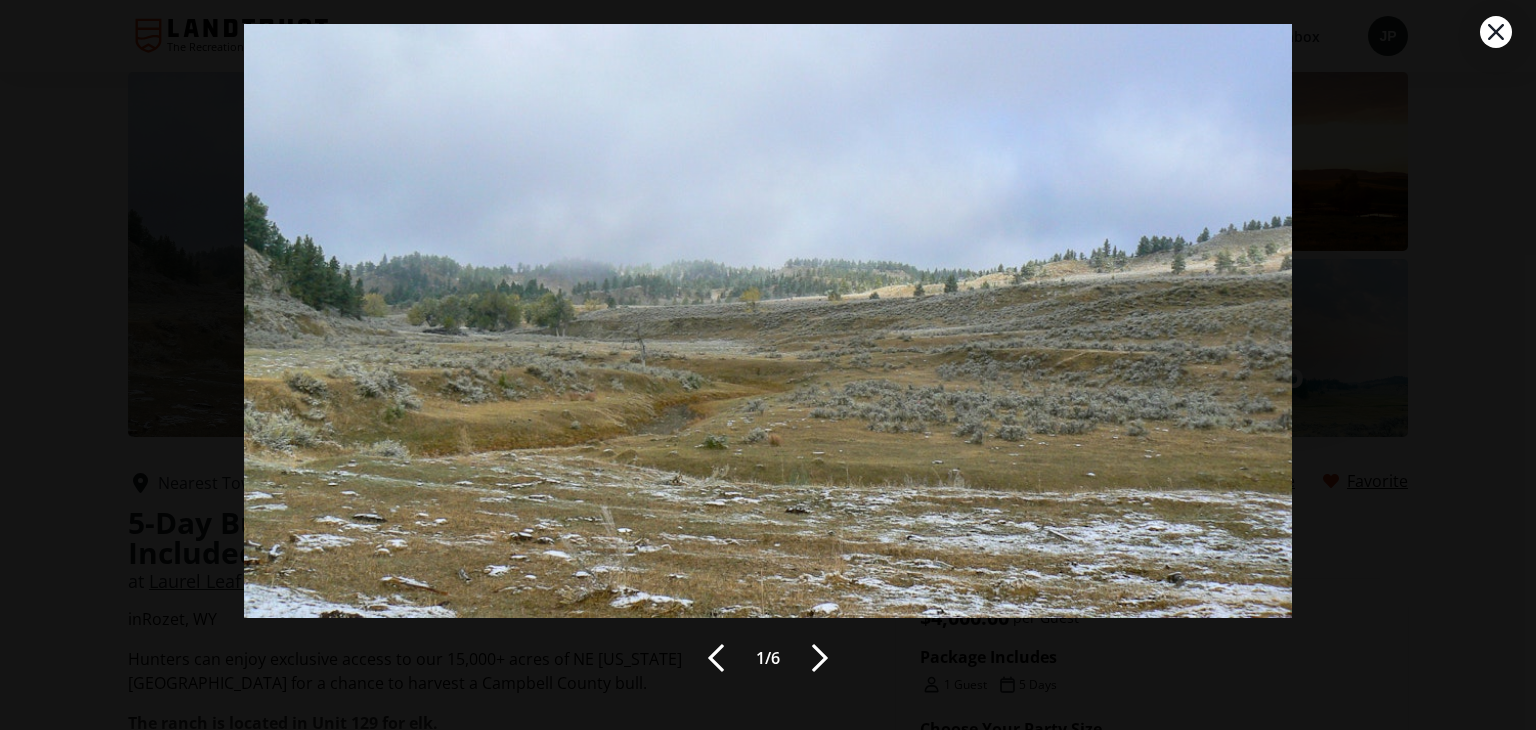 click at bounding box center [820, 658] 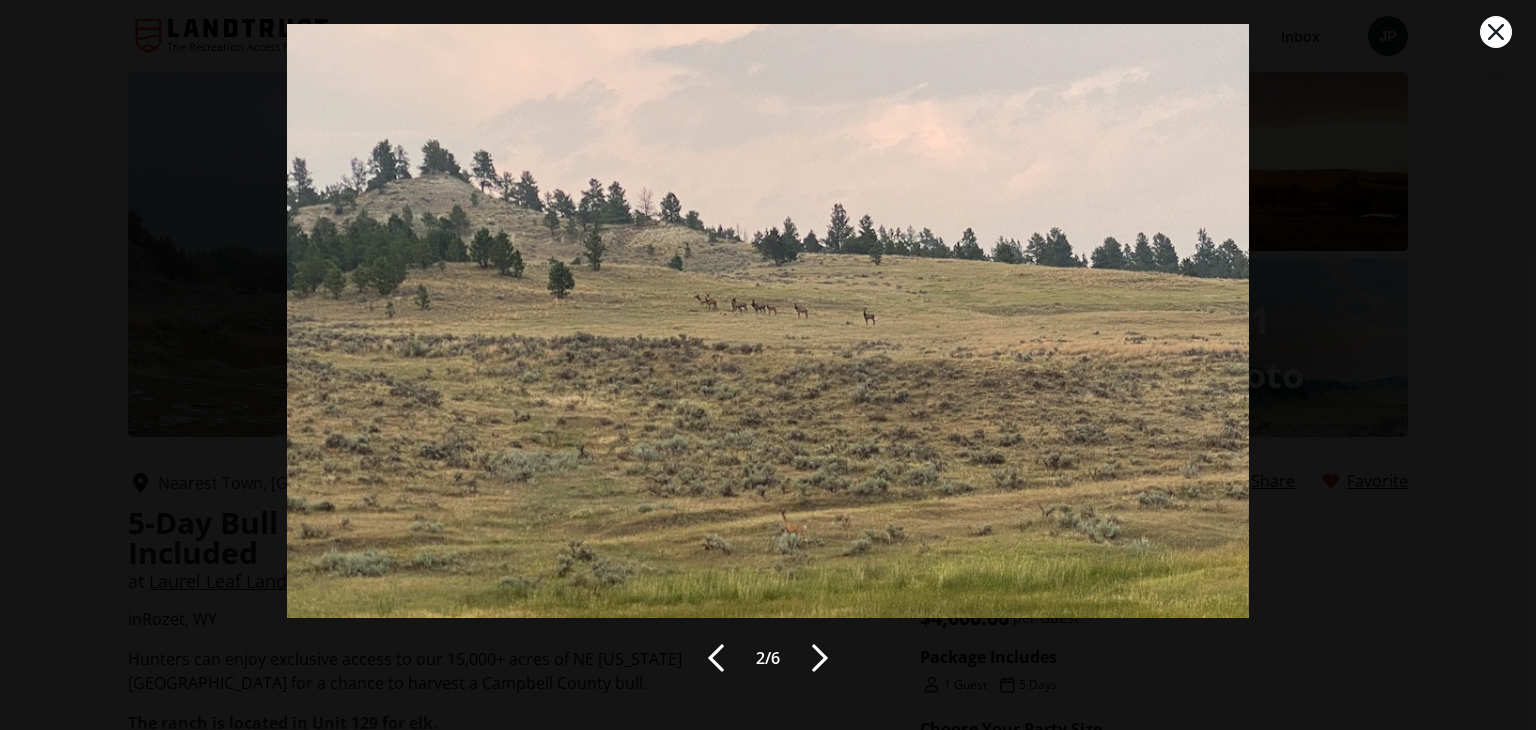 click at bounding box center [820, 658] 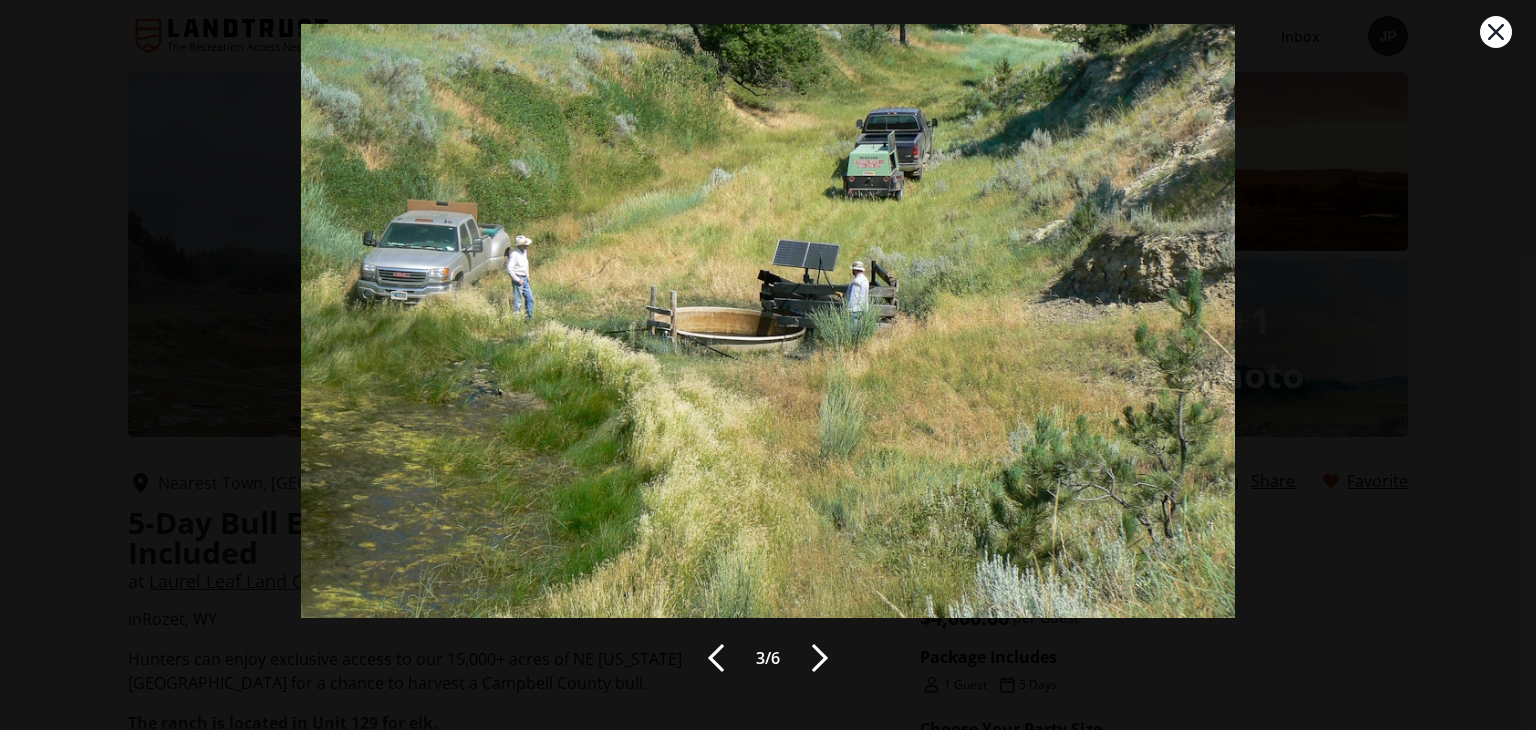 click at bounding box center [820, 658] 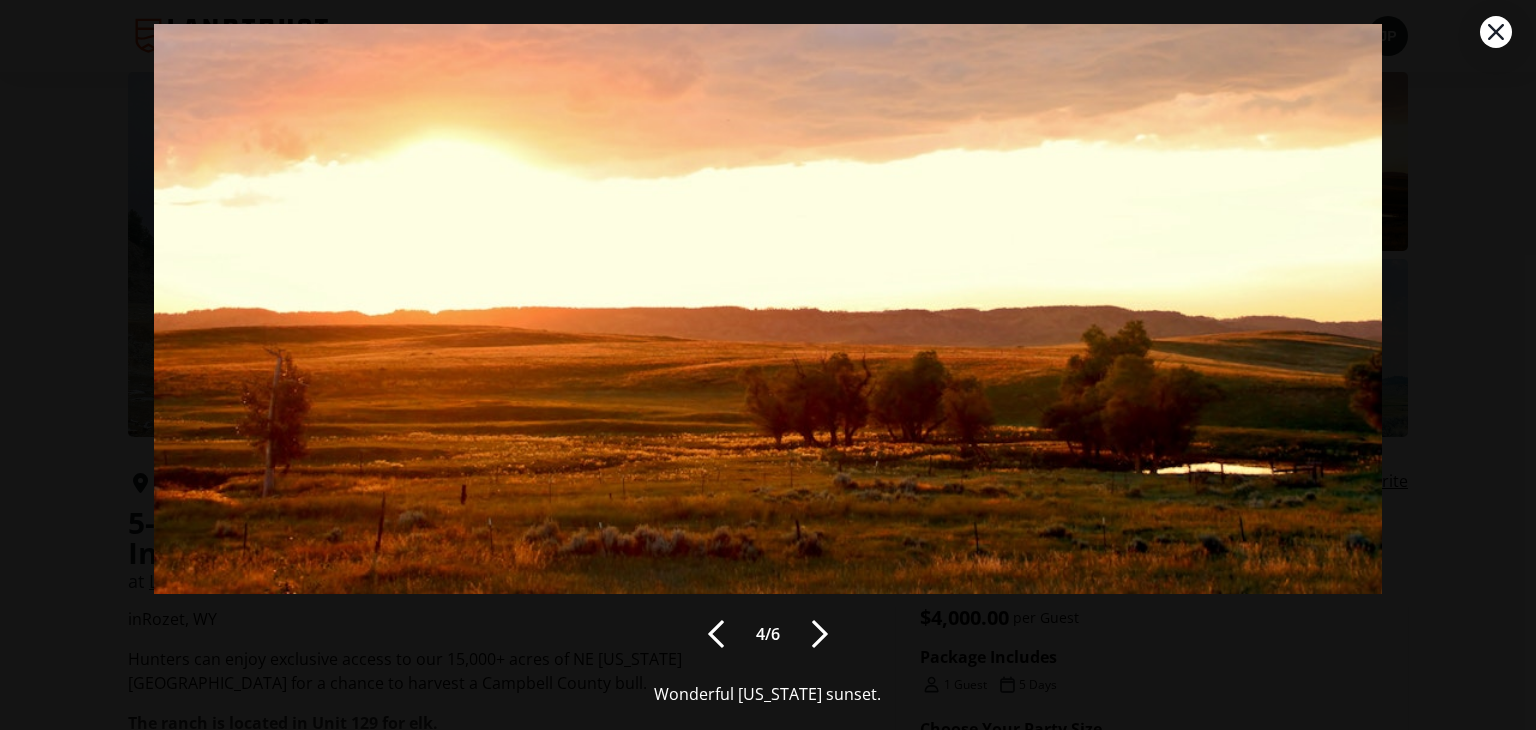 scroll, scrollTop: 29, scrollLeft: 0, axis: vertical 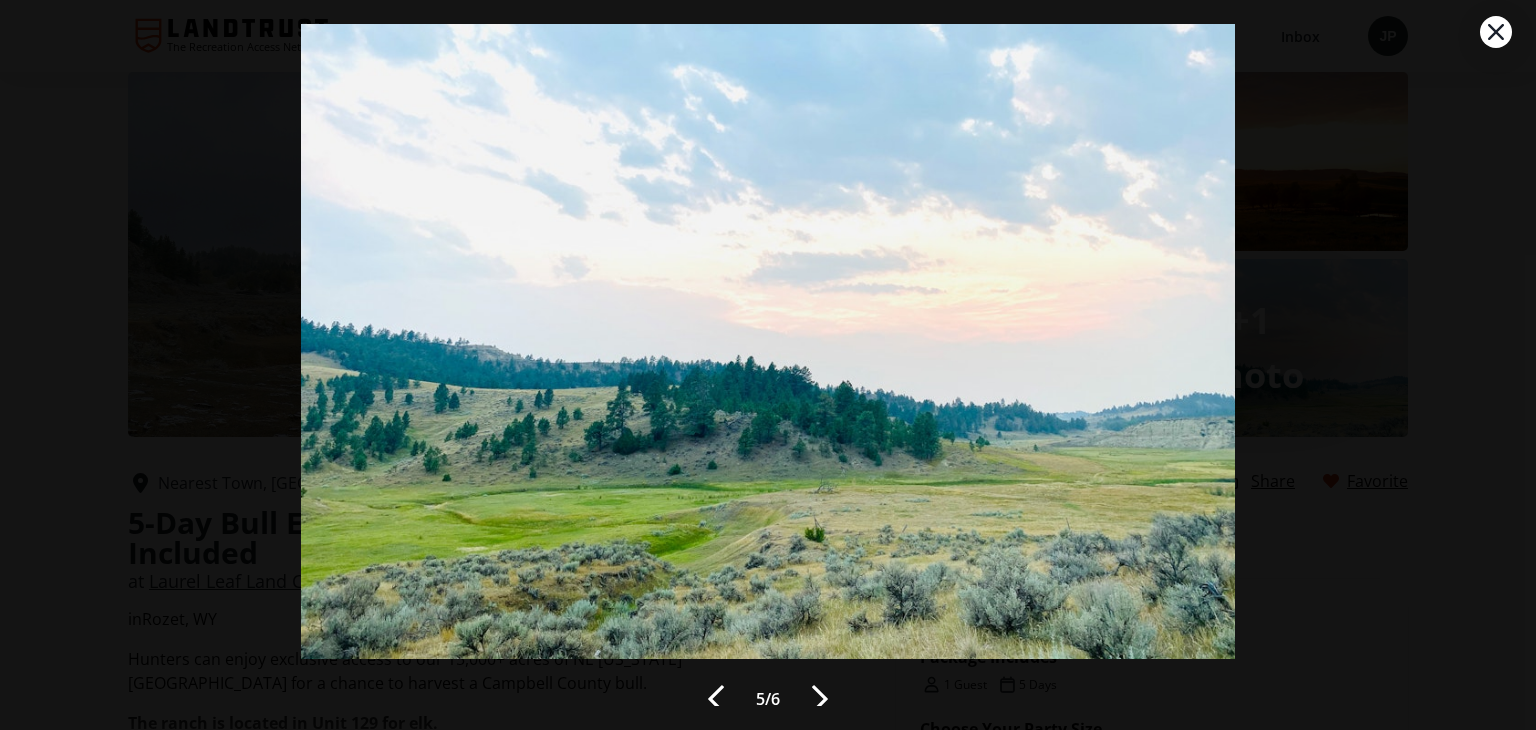 click at bounding box center [820, 699] 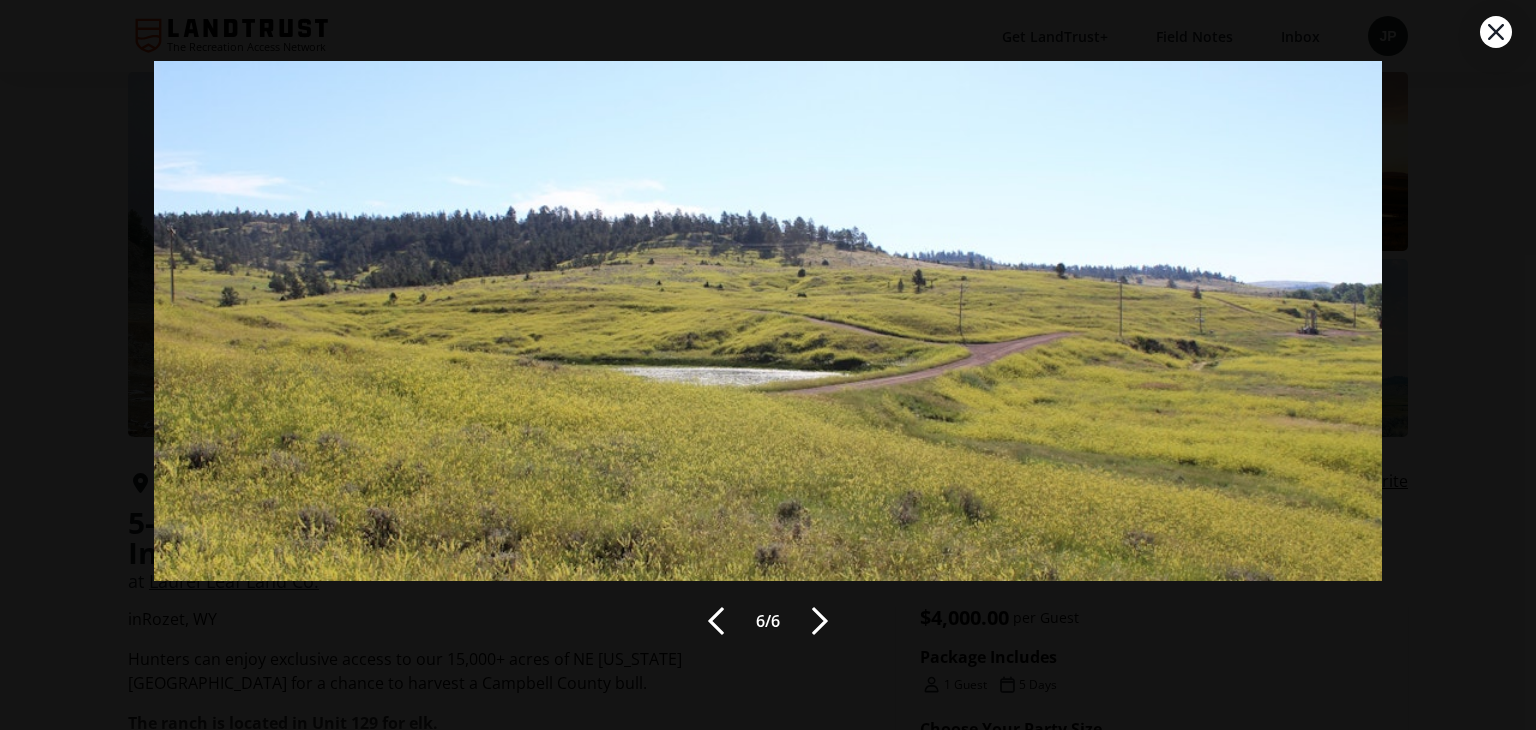 click 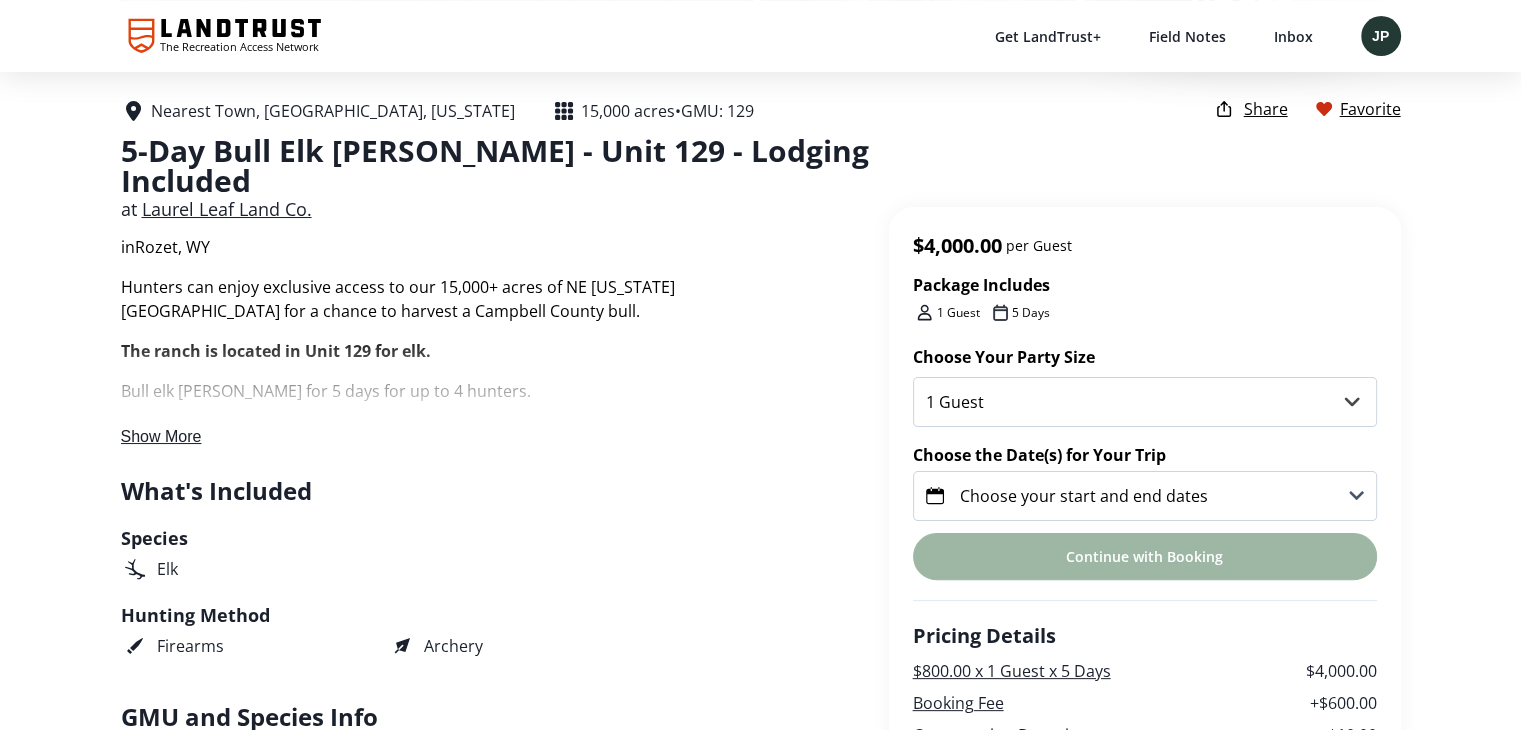 scroll, scrollTop: 400, scrollLeft: 0, axis: vertical 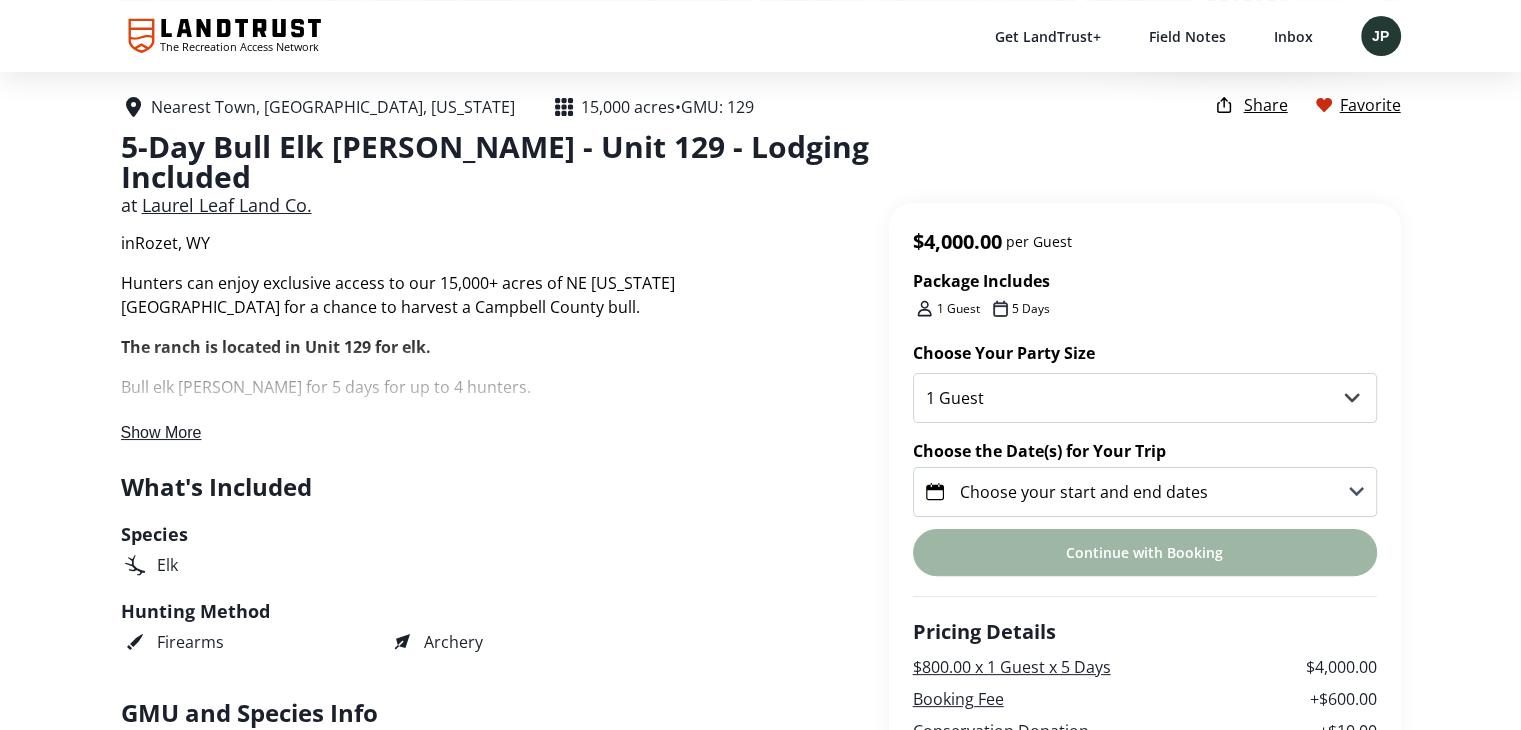 click on "Show More" at bounding box center [161, 432] 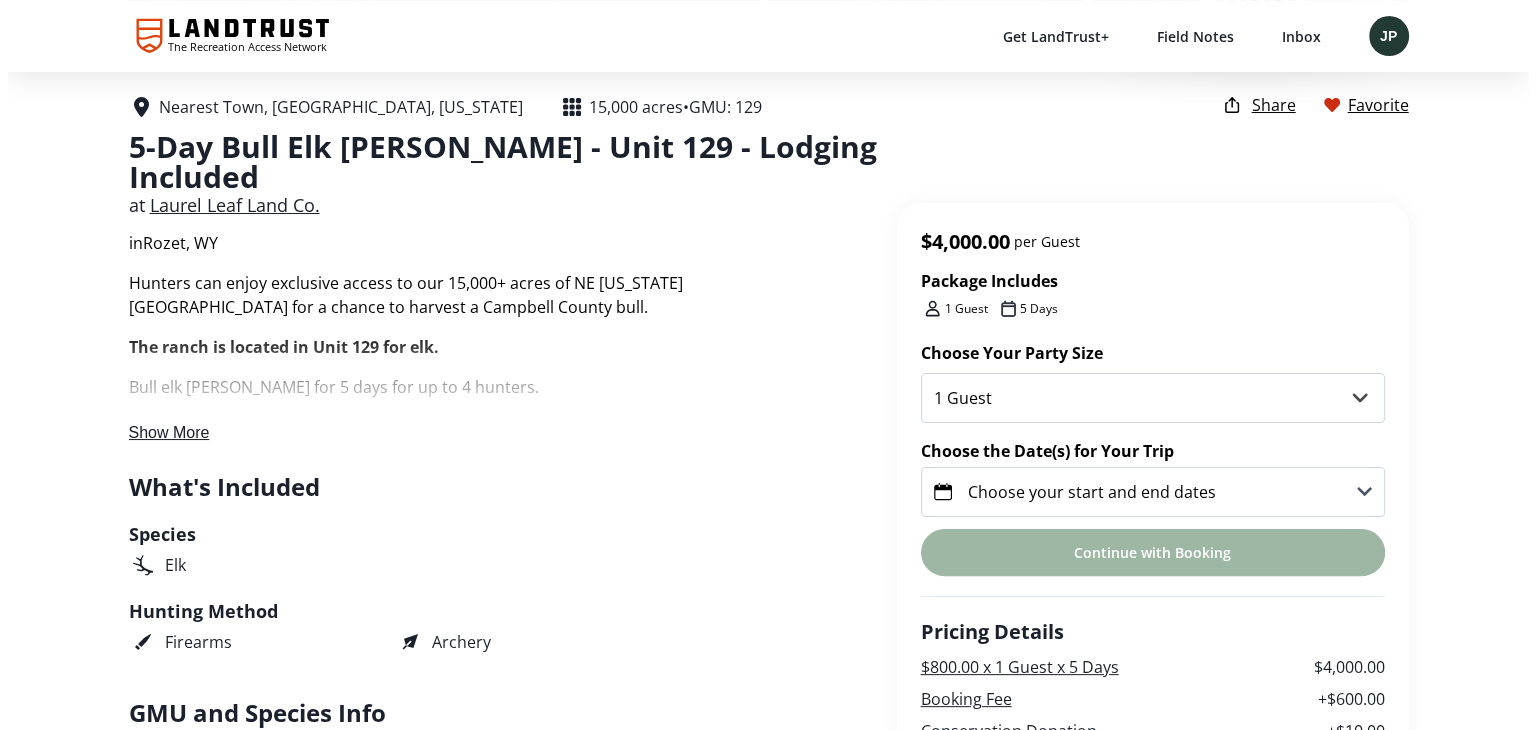 scroll, scrollTop: 0, scrollLeft: 0, axis: both 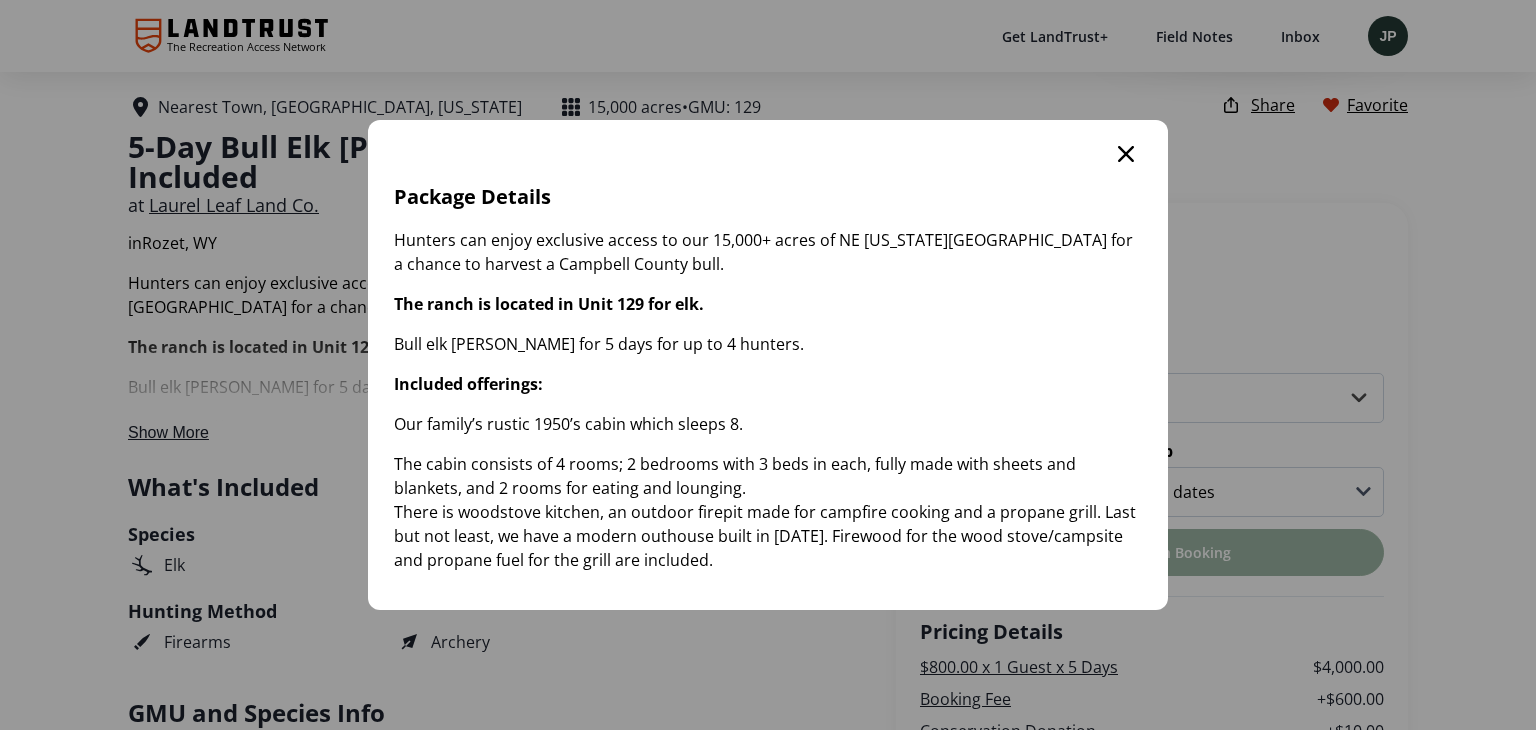 click 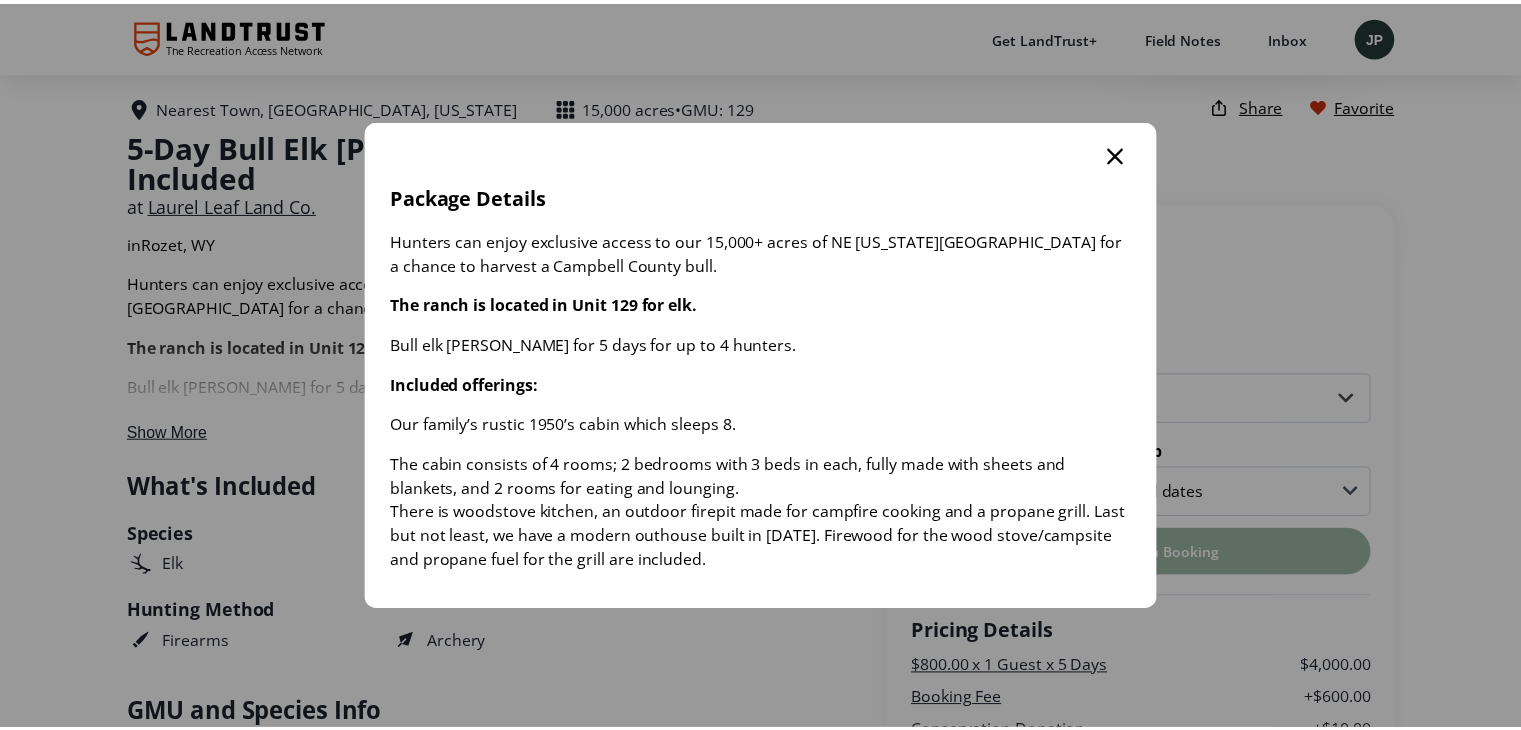 scroll, scrollTop: 400, scrollLeft: 0, axis: vertical 